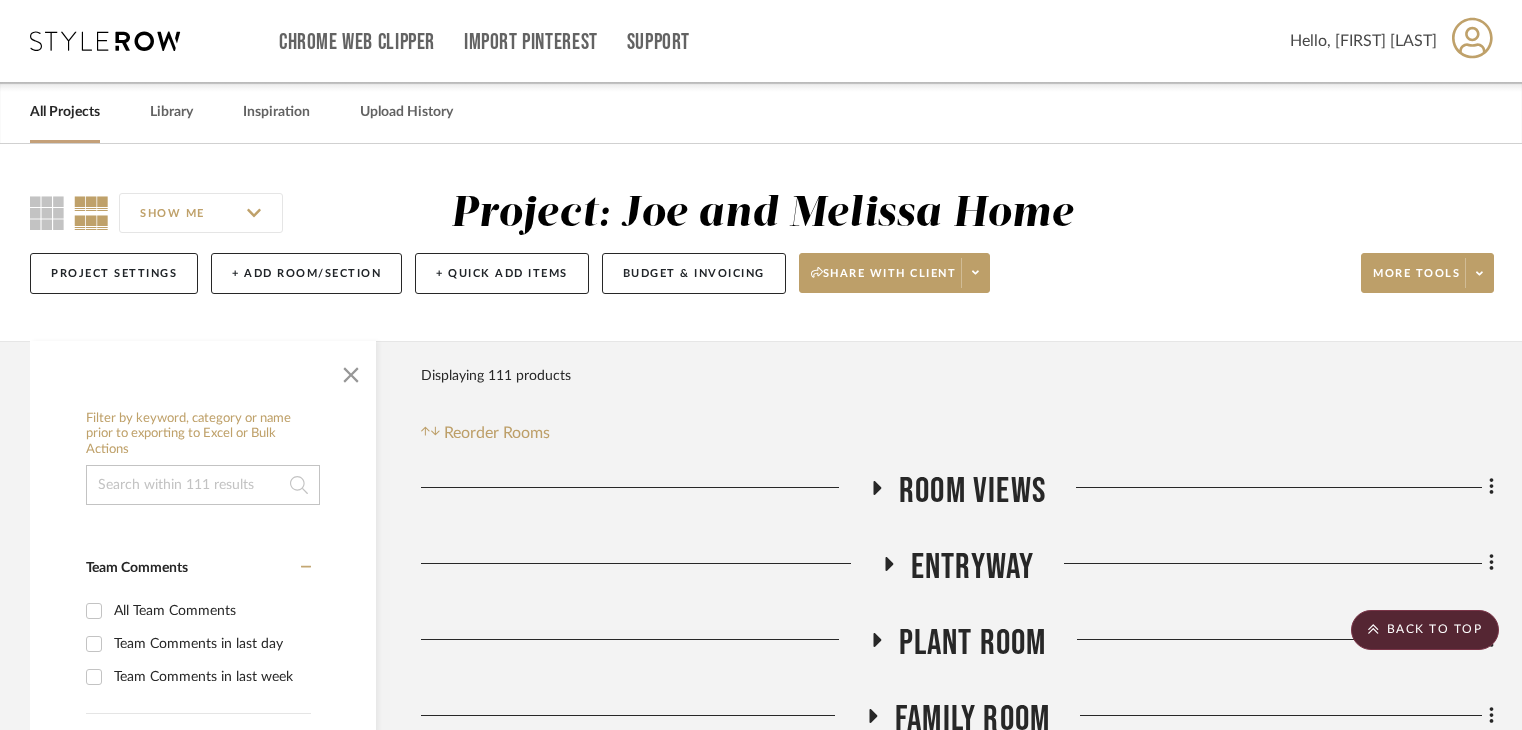 scroll, scrollTop: 800, scrollLeft: 0, axis: vertical 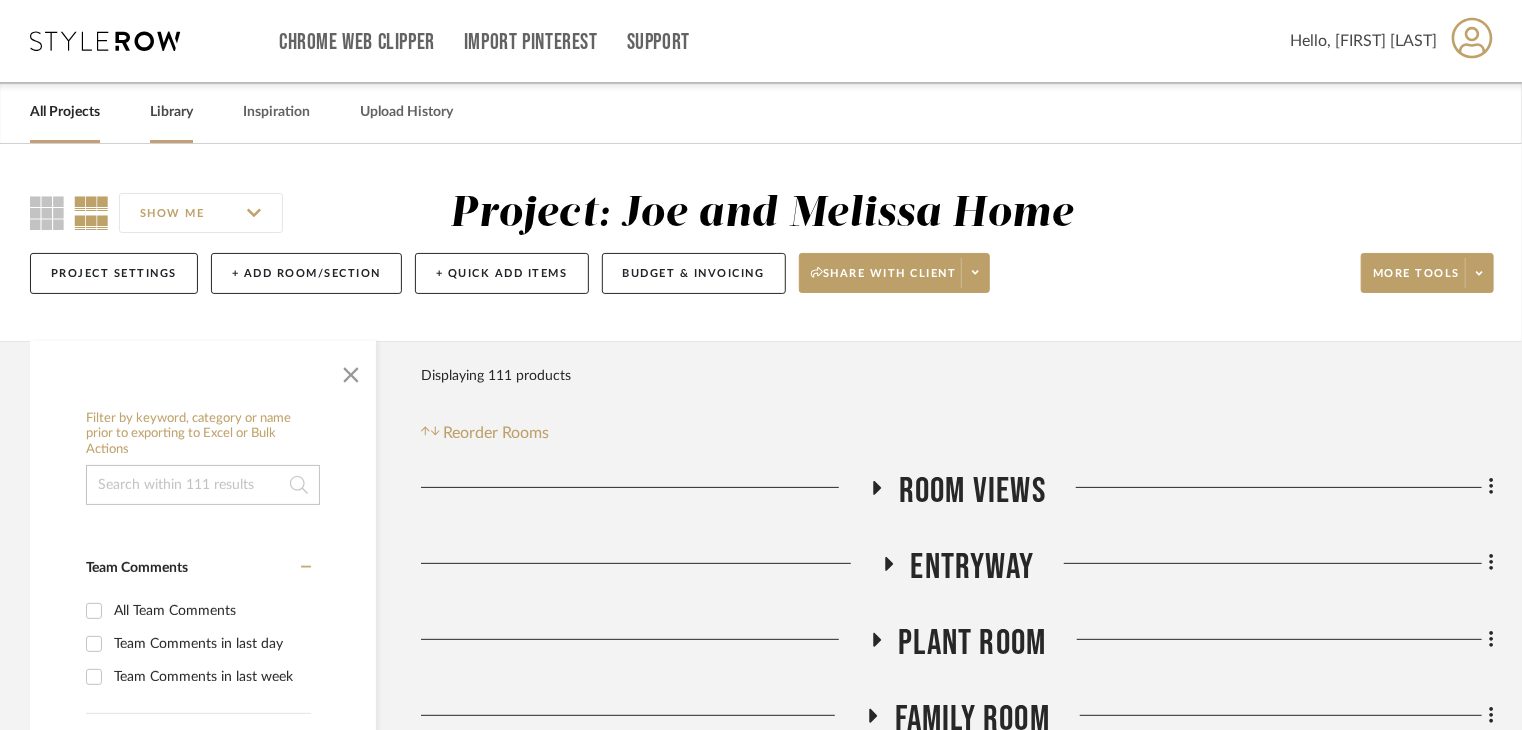 click on "Library" at bounding box center [171, 112] 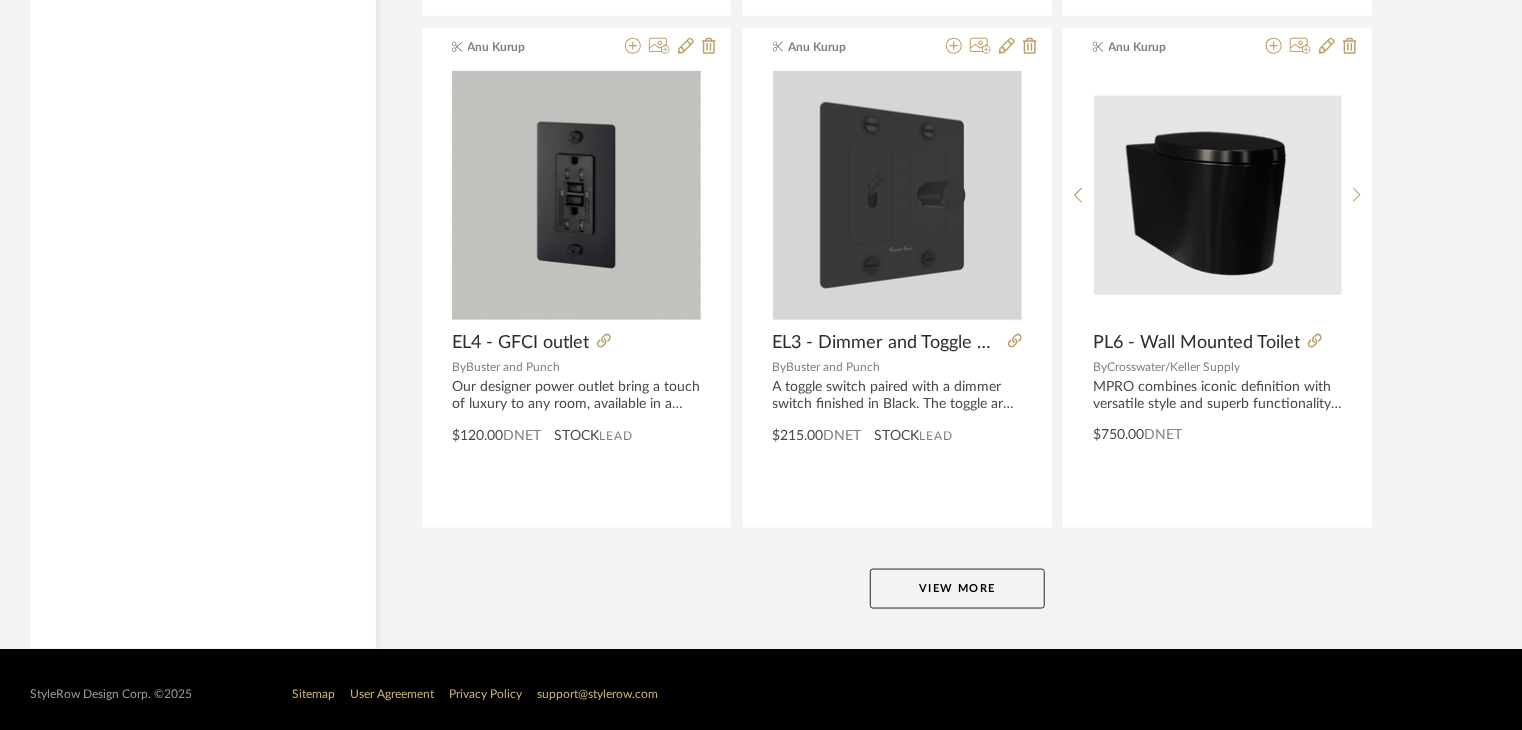 scroll, scrollTop: 4964, scrollLeft: 0, axis: vertical 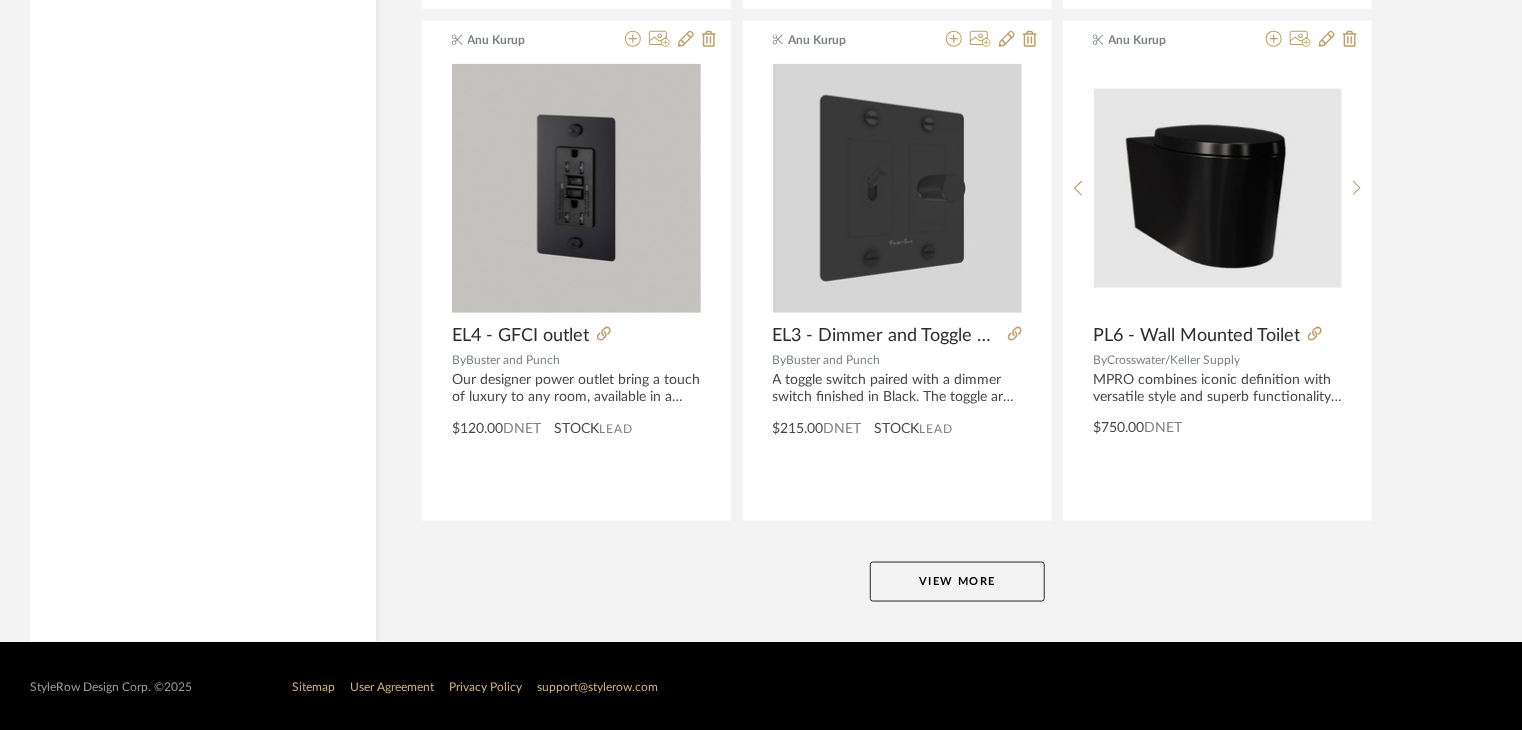 click on "View More" 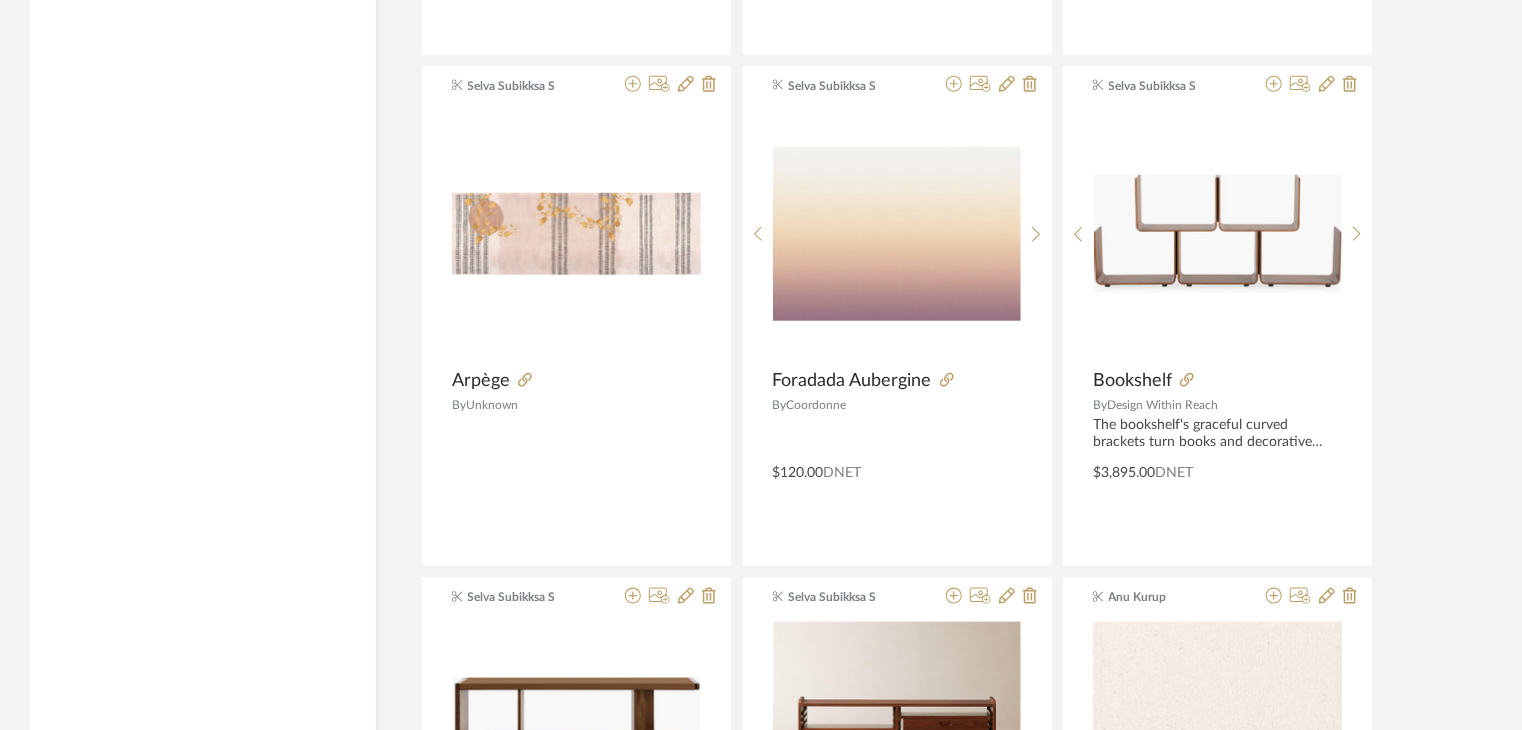 scroll, scrollTop: 8464, scrollLeft: 0, axis: vertical 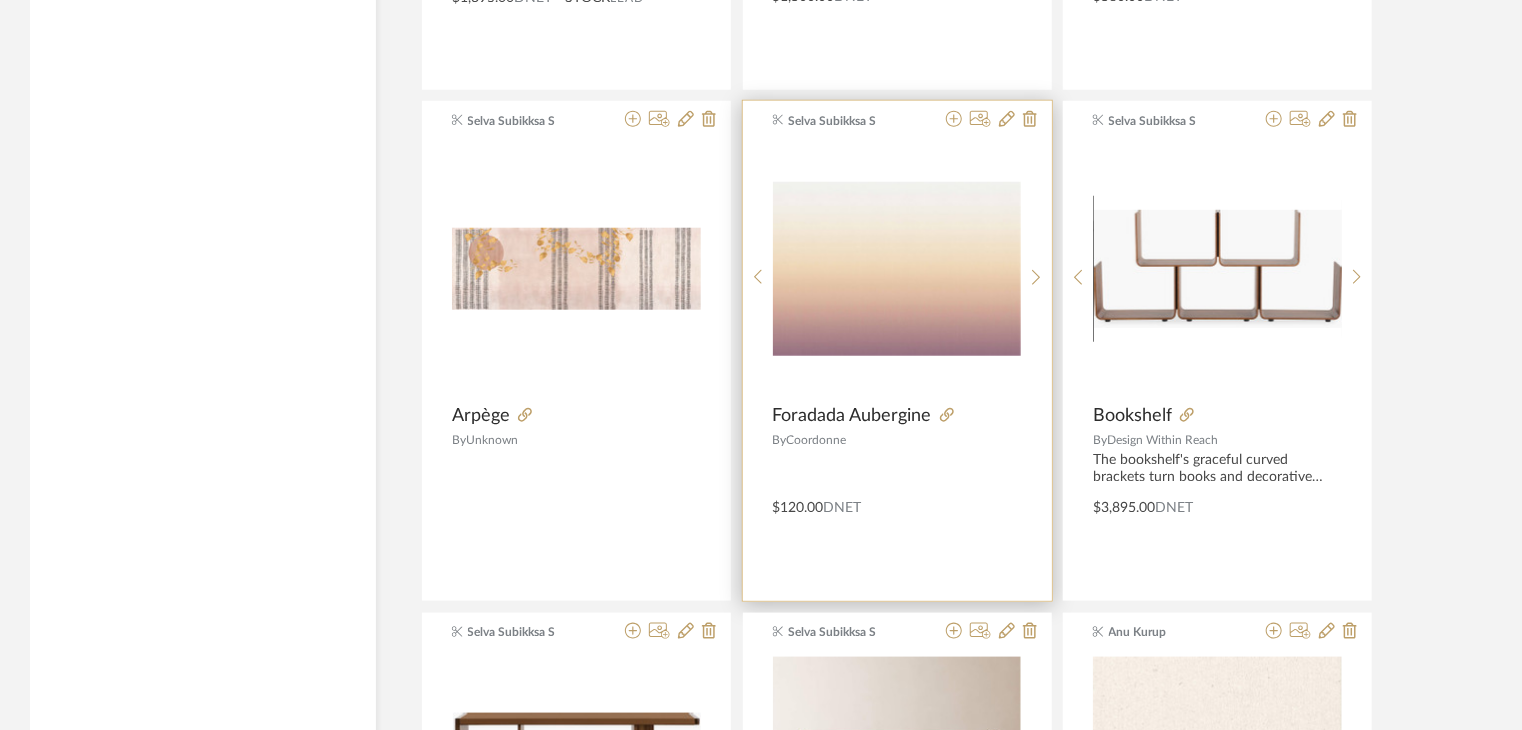 click at bounding box center [977, 416] 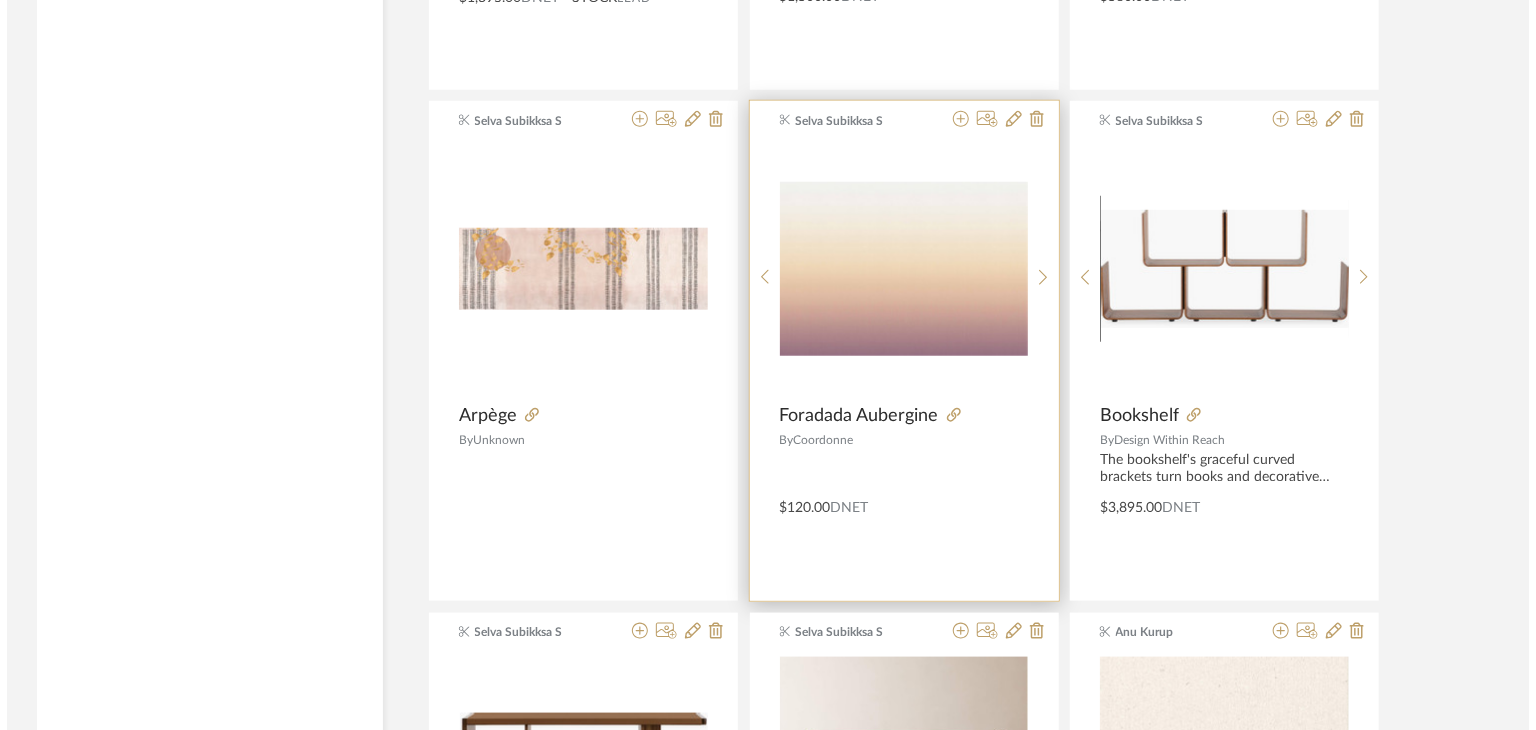 scroll, scrollTop: 0, scrollLeft: 0, axis: both 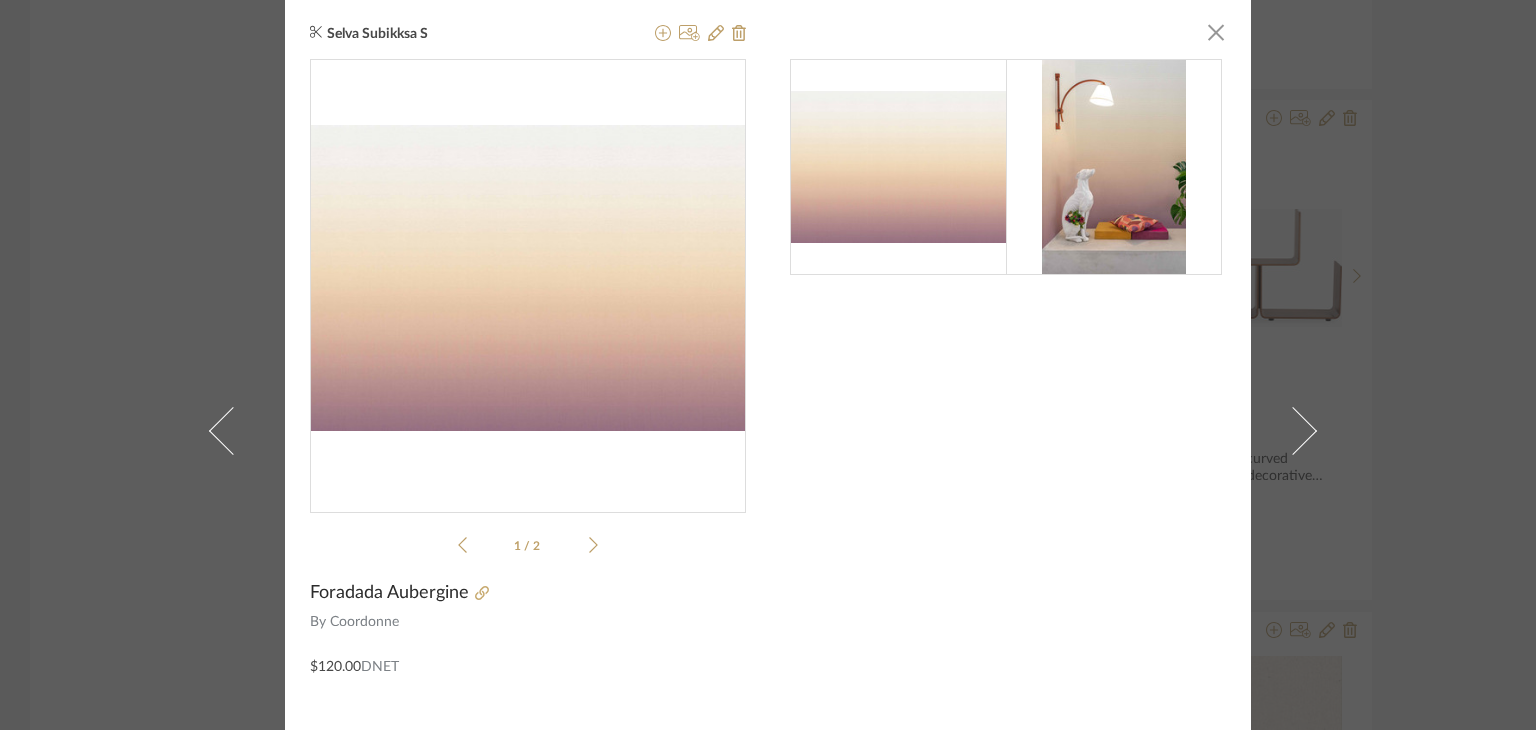 click on "[FIRST] [LAST] S × 1 / 2 Foradada Aubergine By Coordonne $120.00  DNET" at bounding box center [768, 365] 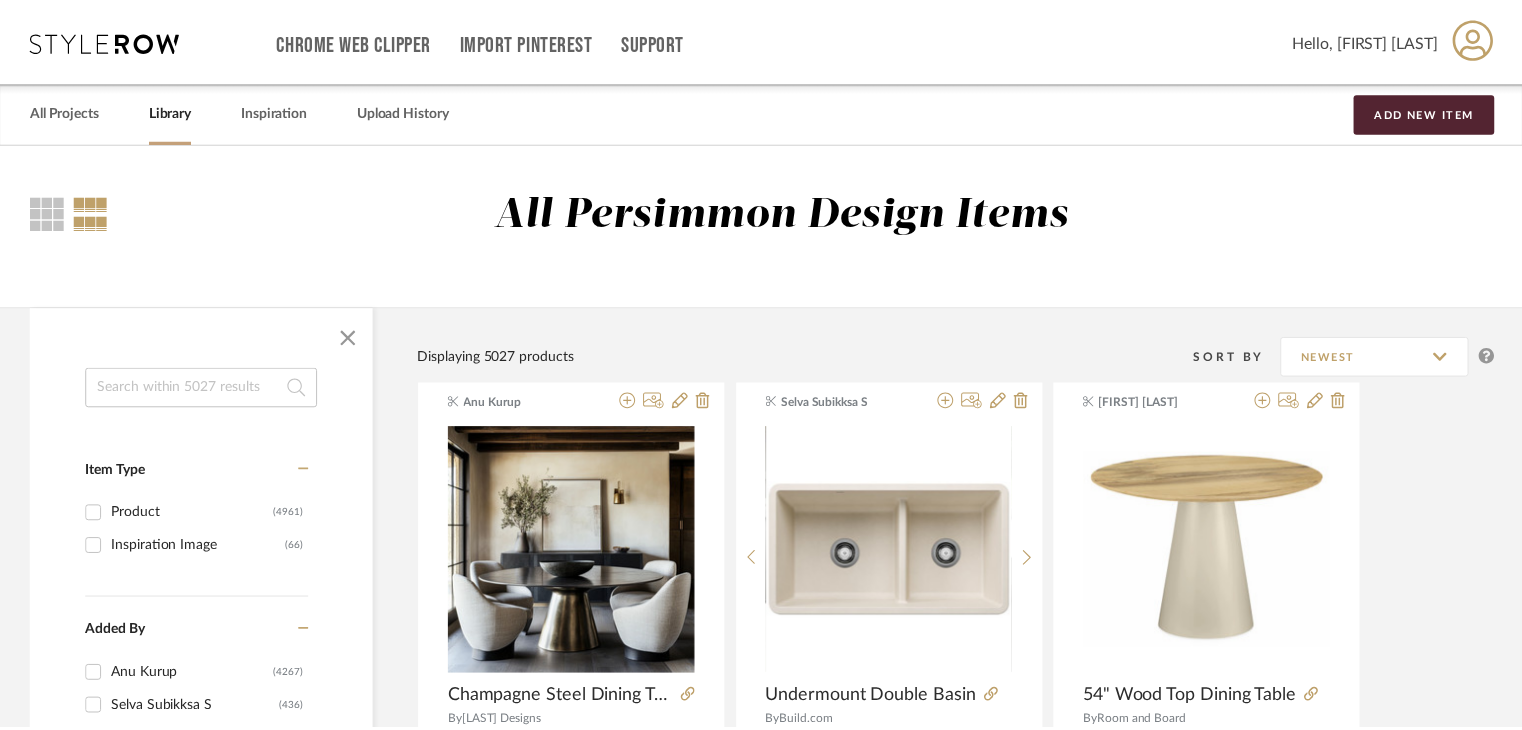 scroll, scrollTop: 8464, scrollLeft: 0, axis: vertical 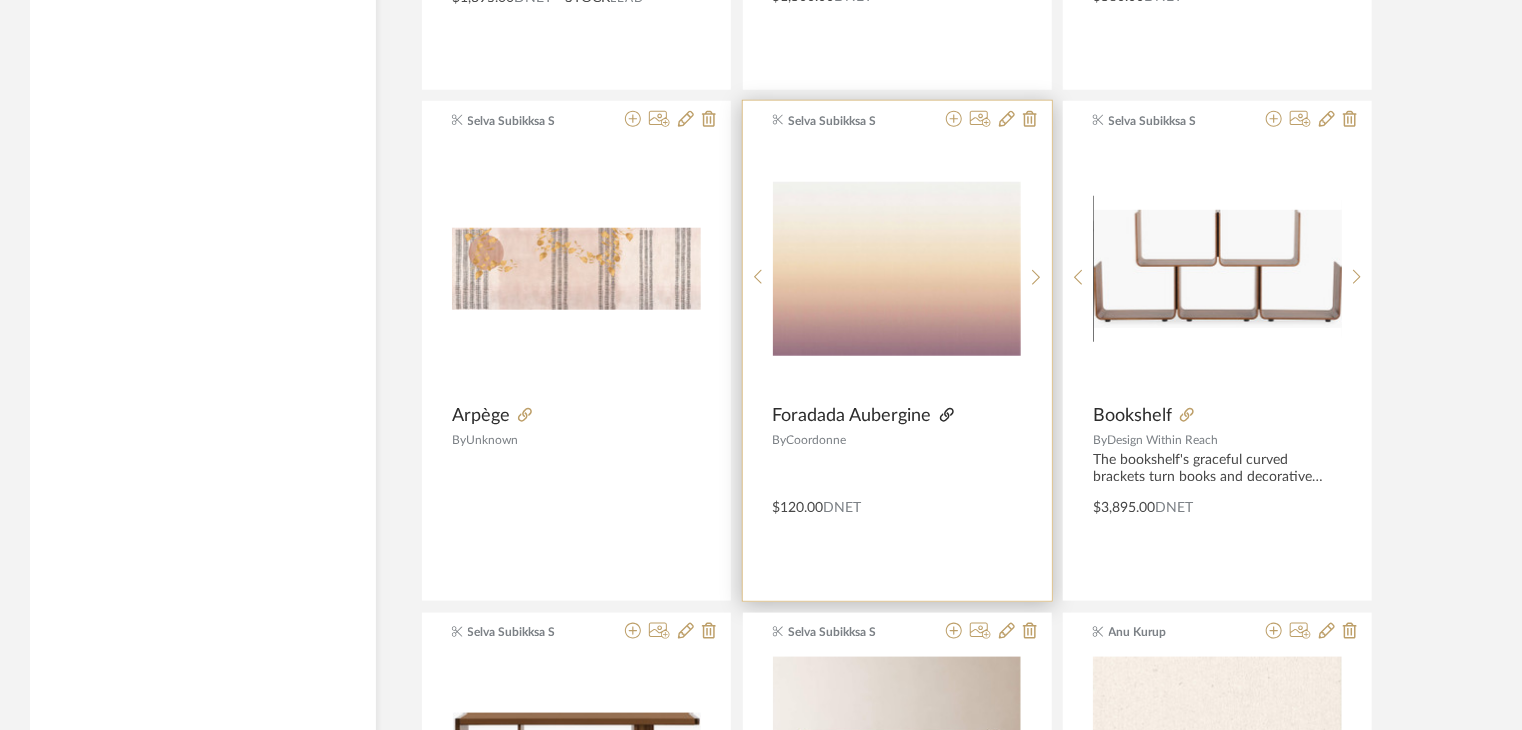 click 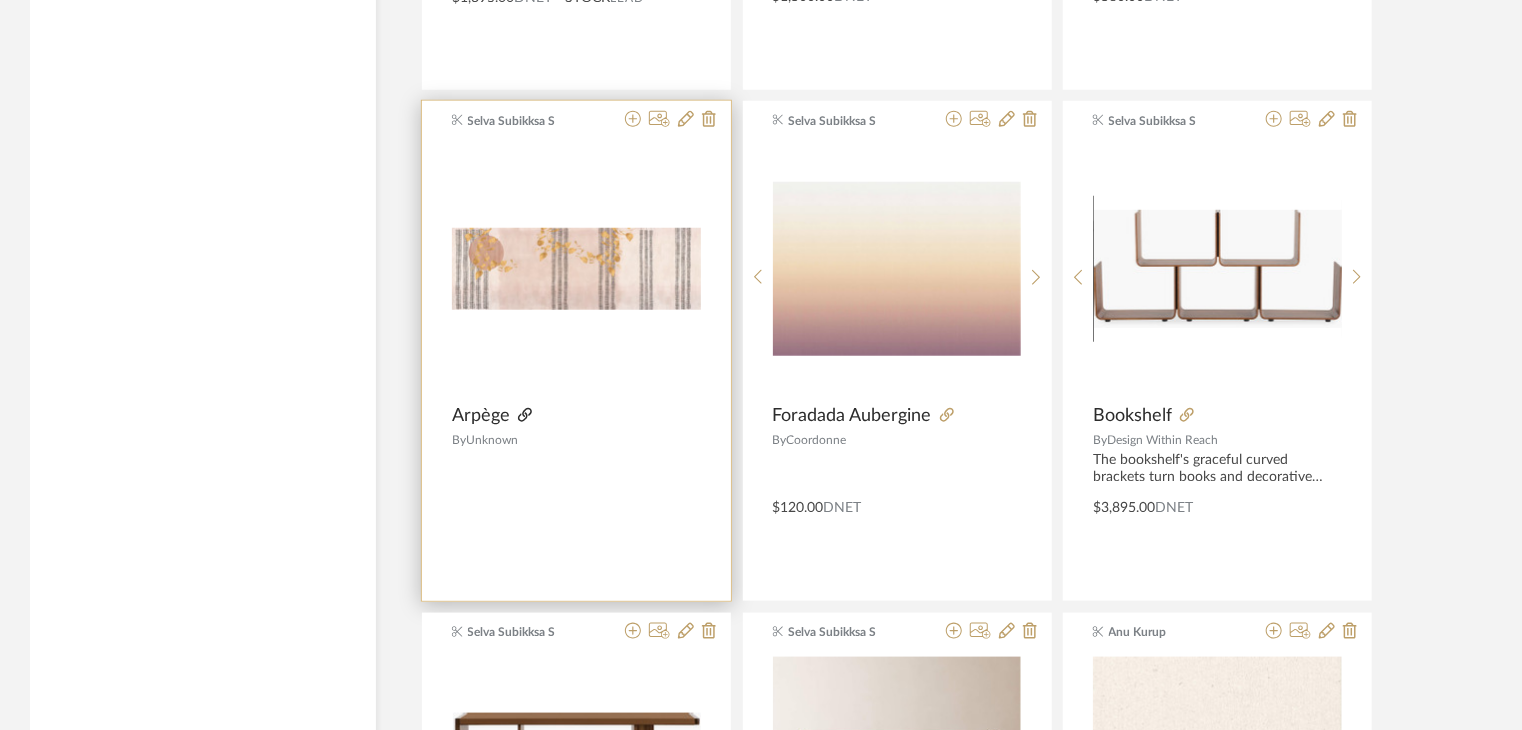 click 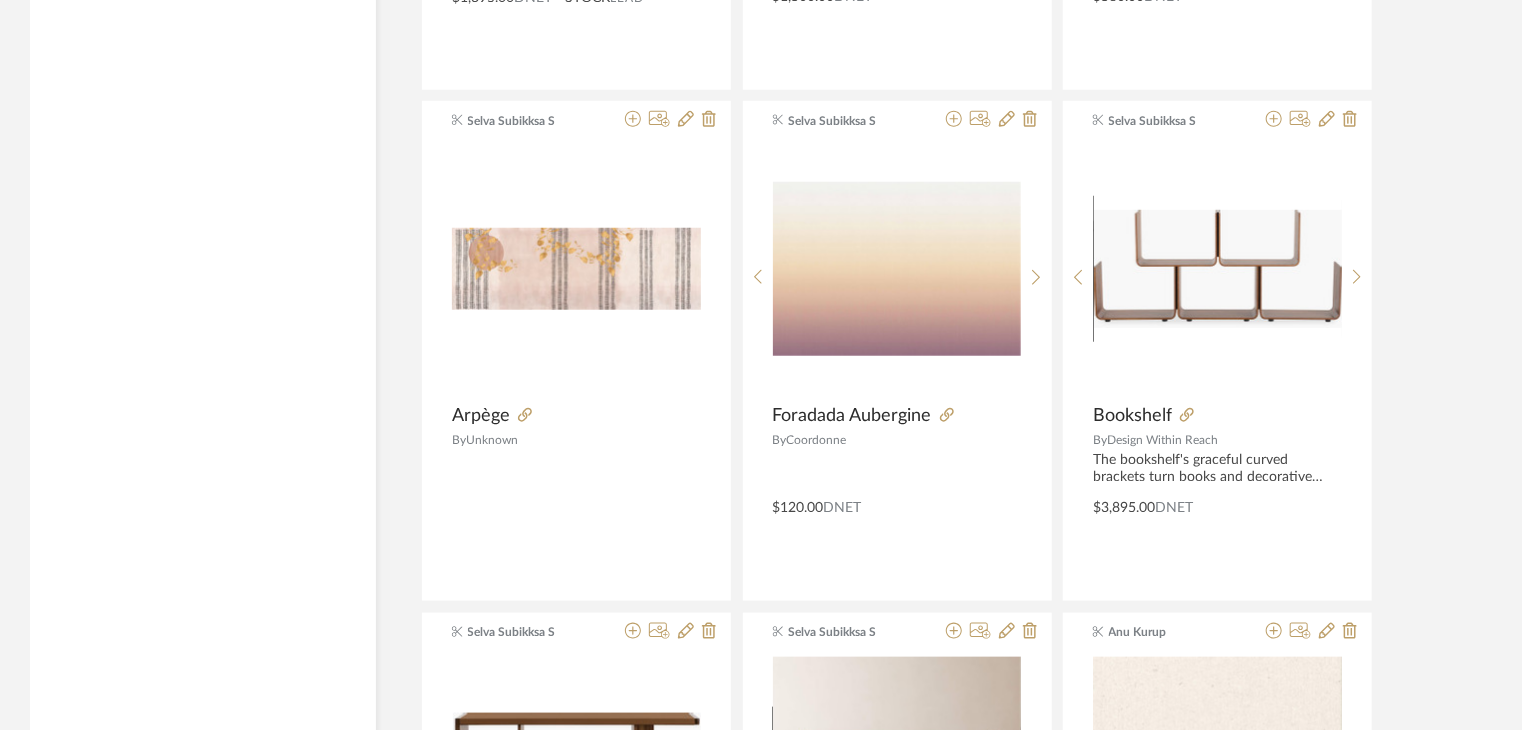 click on "Brand 1st Dibs  (6)  2Modern  (16)  54Kibo  (2)  7th Avenue  (2)  [FIRST] [LAST] Architects + Planners  (1)  Acousart  (1)  Advantage Lumber  (2)  Afloral  (5)  Afternoon Light  (5)  Alabama Sawyer  (5)  [FIRST] [LAST] Home  (1)  [FIRST] [LAST]  (17)  All Modern  (6)  Allied Maker  (1)  Allmodern  (36)  See More + Style Price" 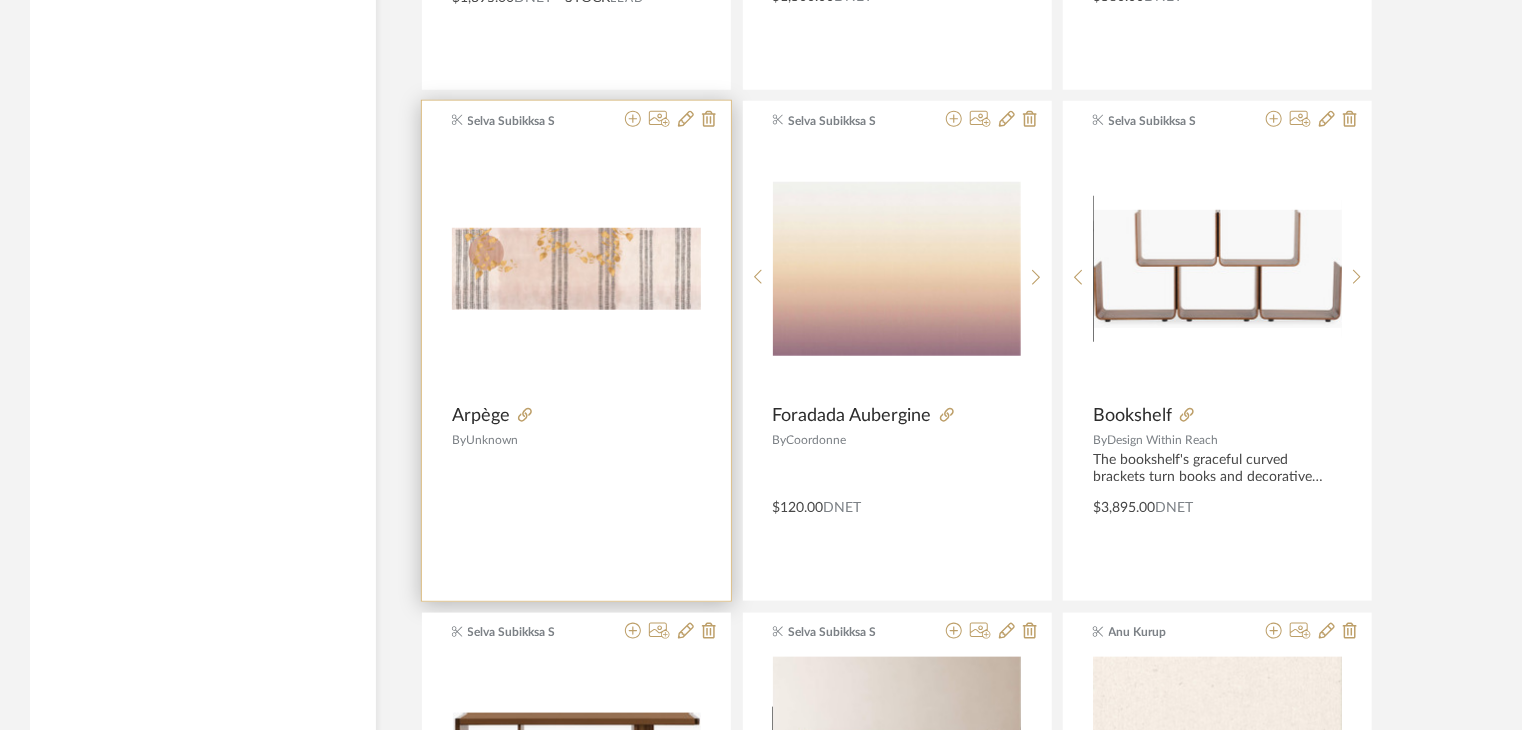 click on "Arpège" at bounding box center (481, 416) 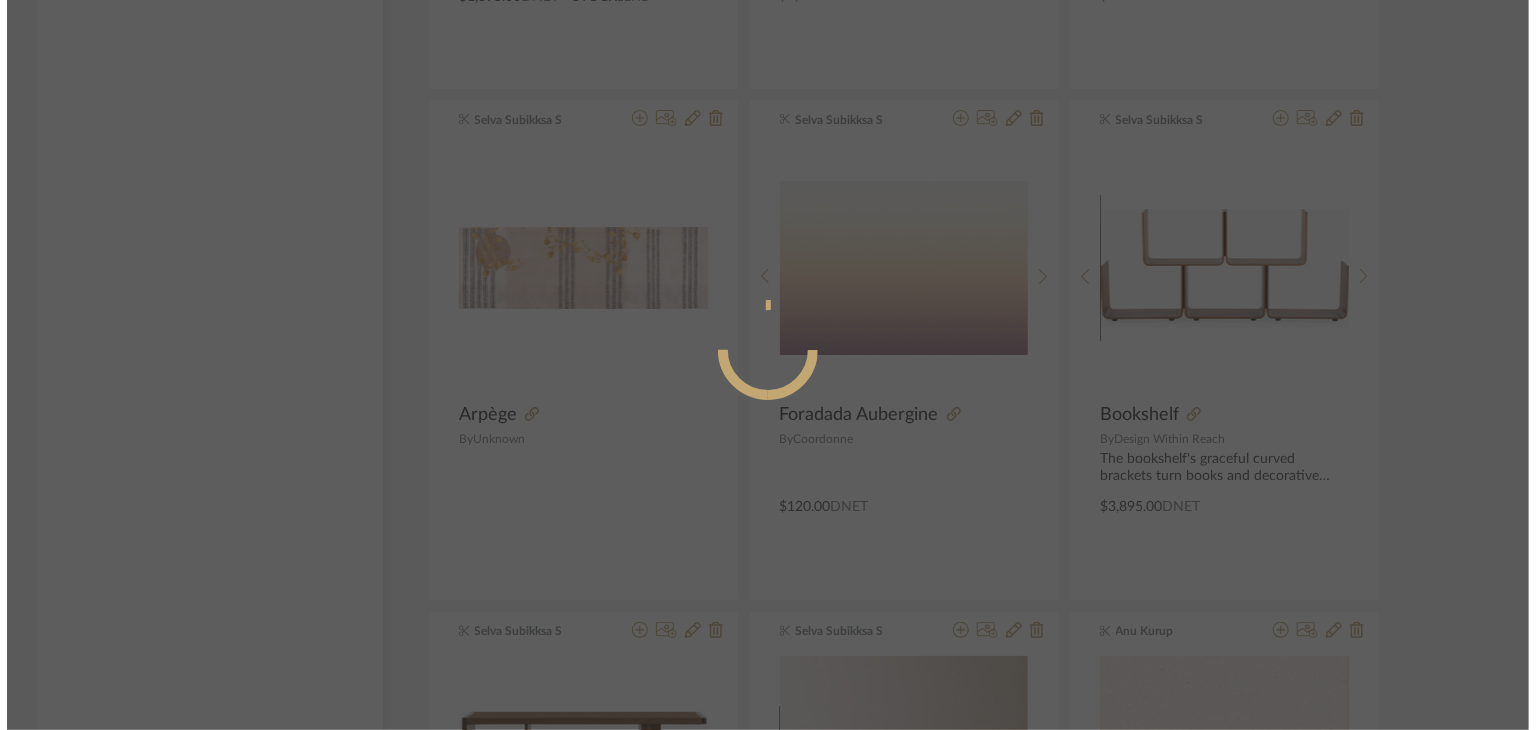 scroll, scrollTop: 0, scrollLeft: 0, axis: both 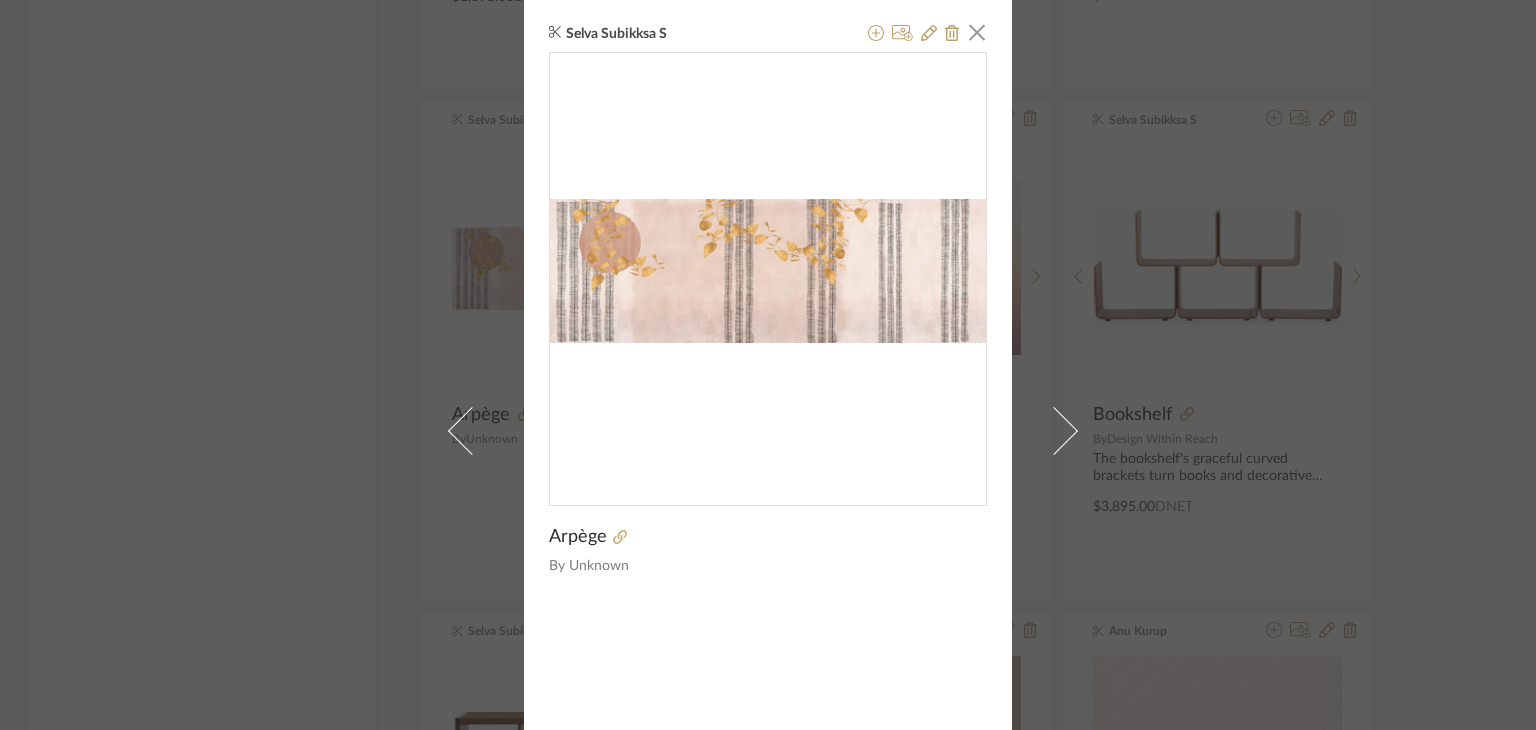 click on "[FIRST] [LAST] × Arpège  By Unknown" at bounding box center [768, 365] 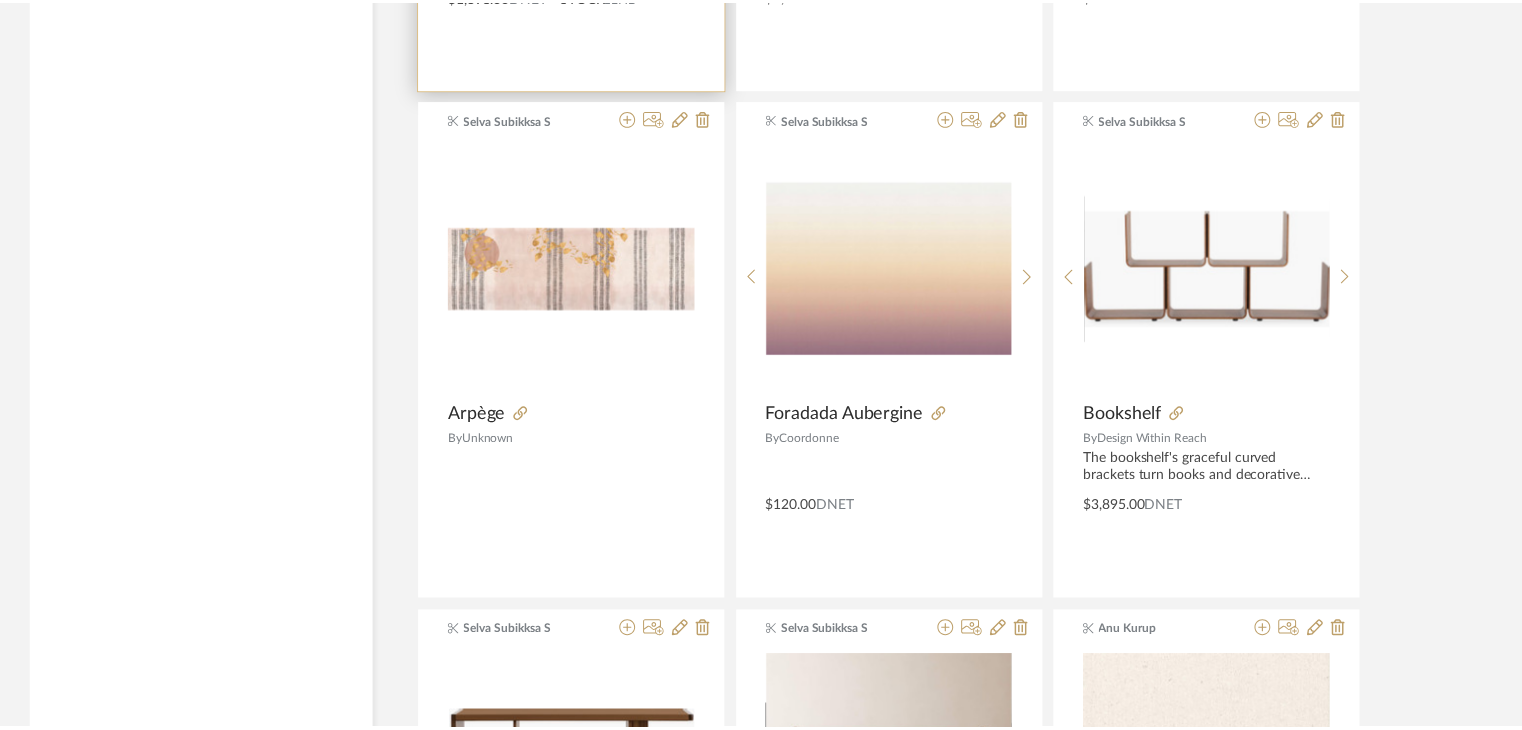 scroll, scrollTop: 8464, scrollLeft: 0, axis: vertical 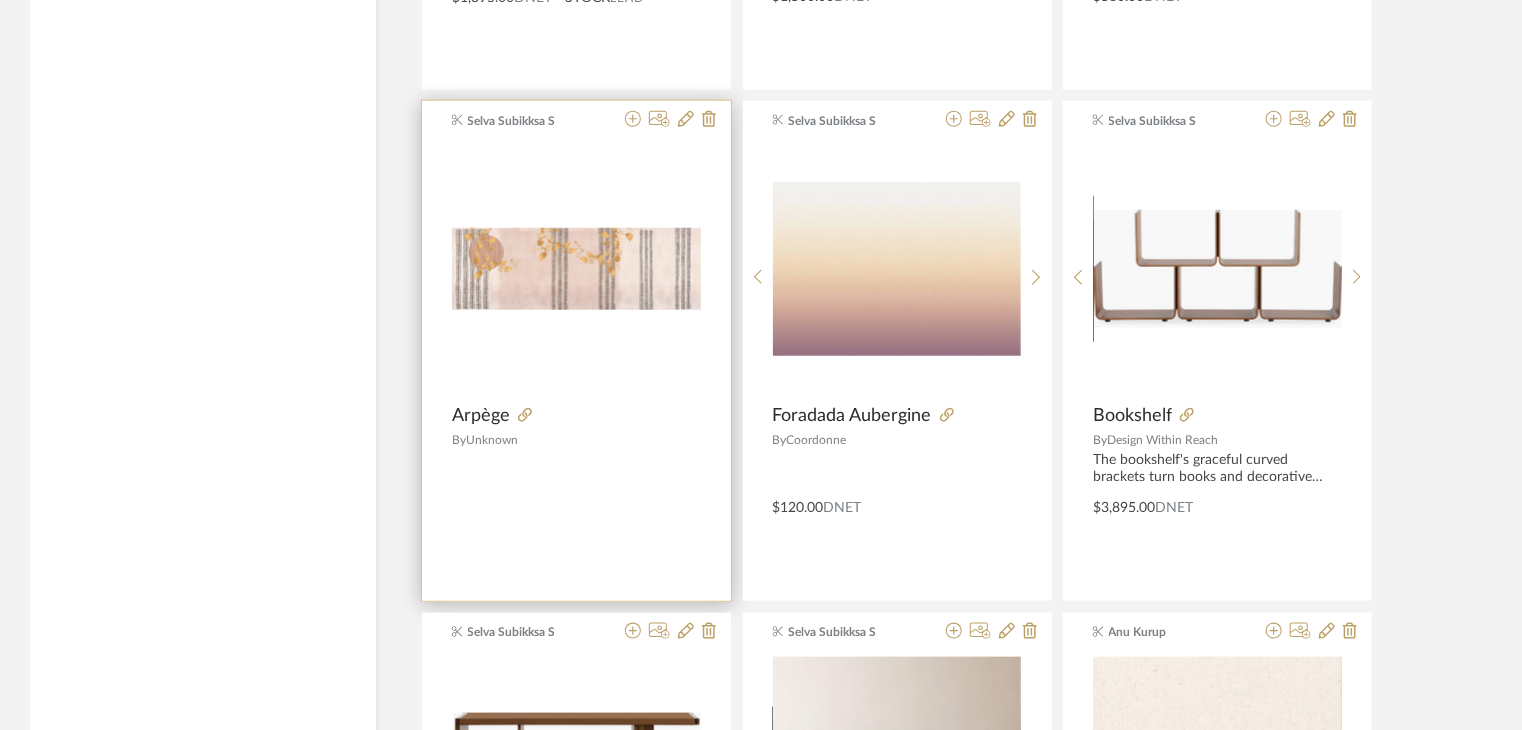 click at bounding box center [576, 269] 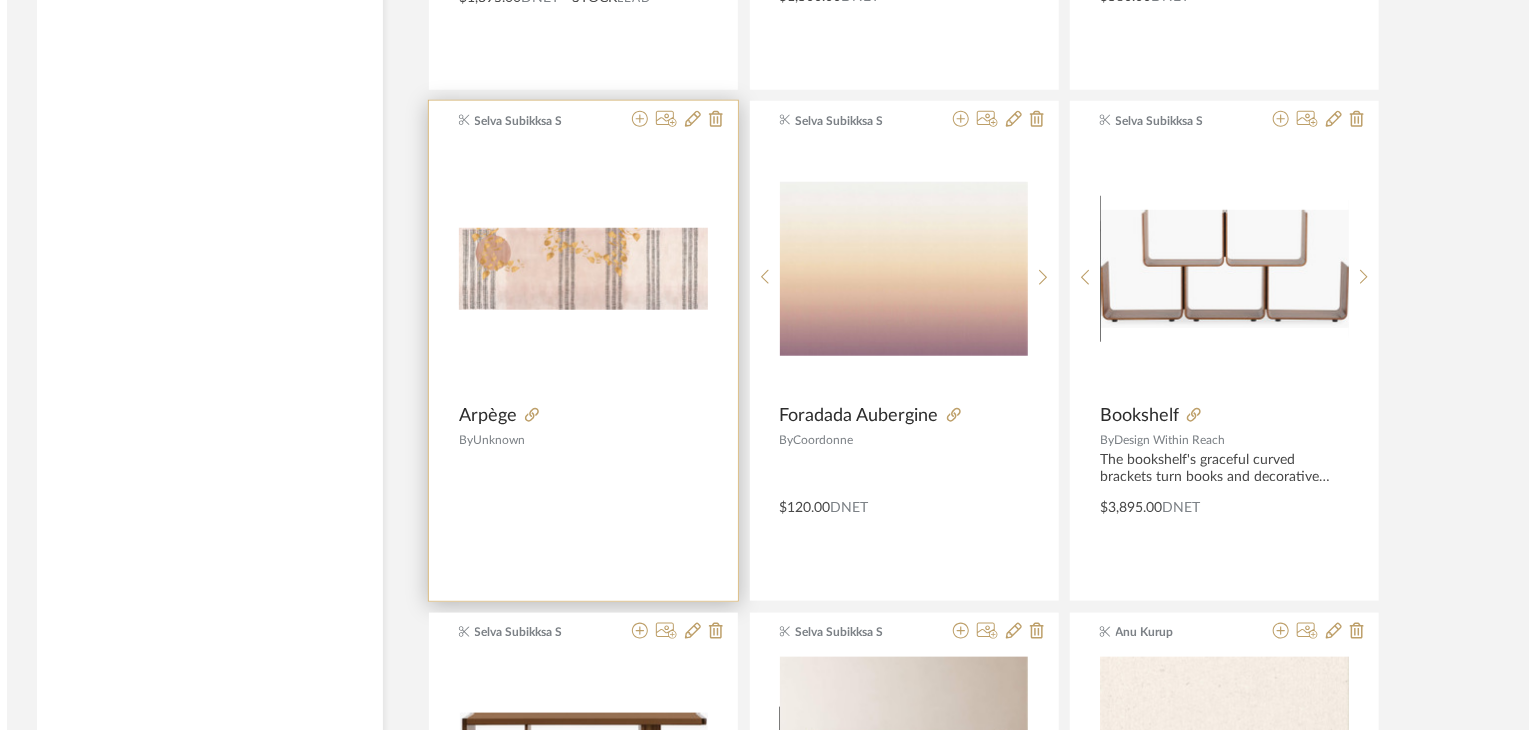 scroll, scrollTop: 0, scrollLeft: 0, axis: both 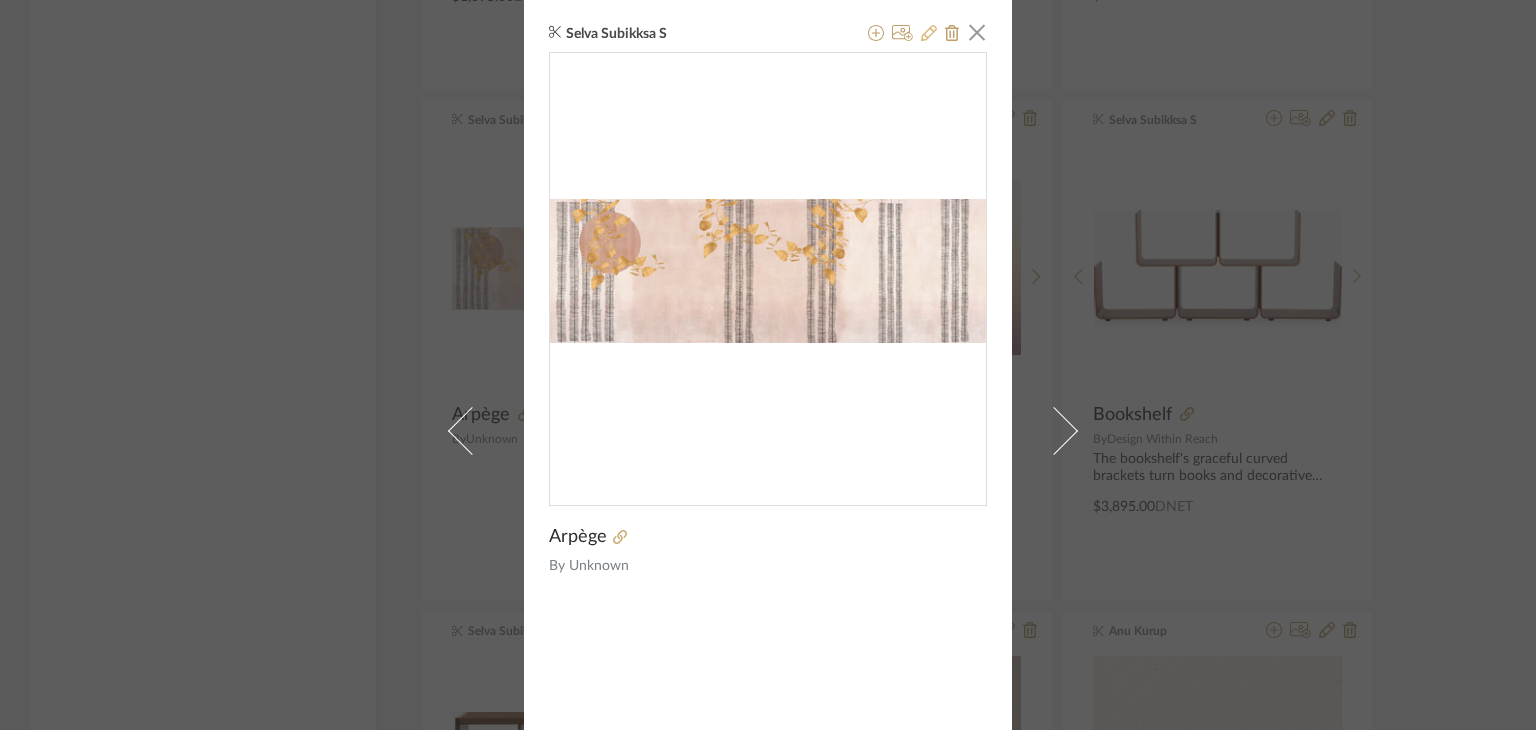 click 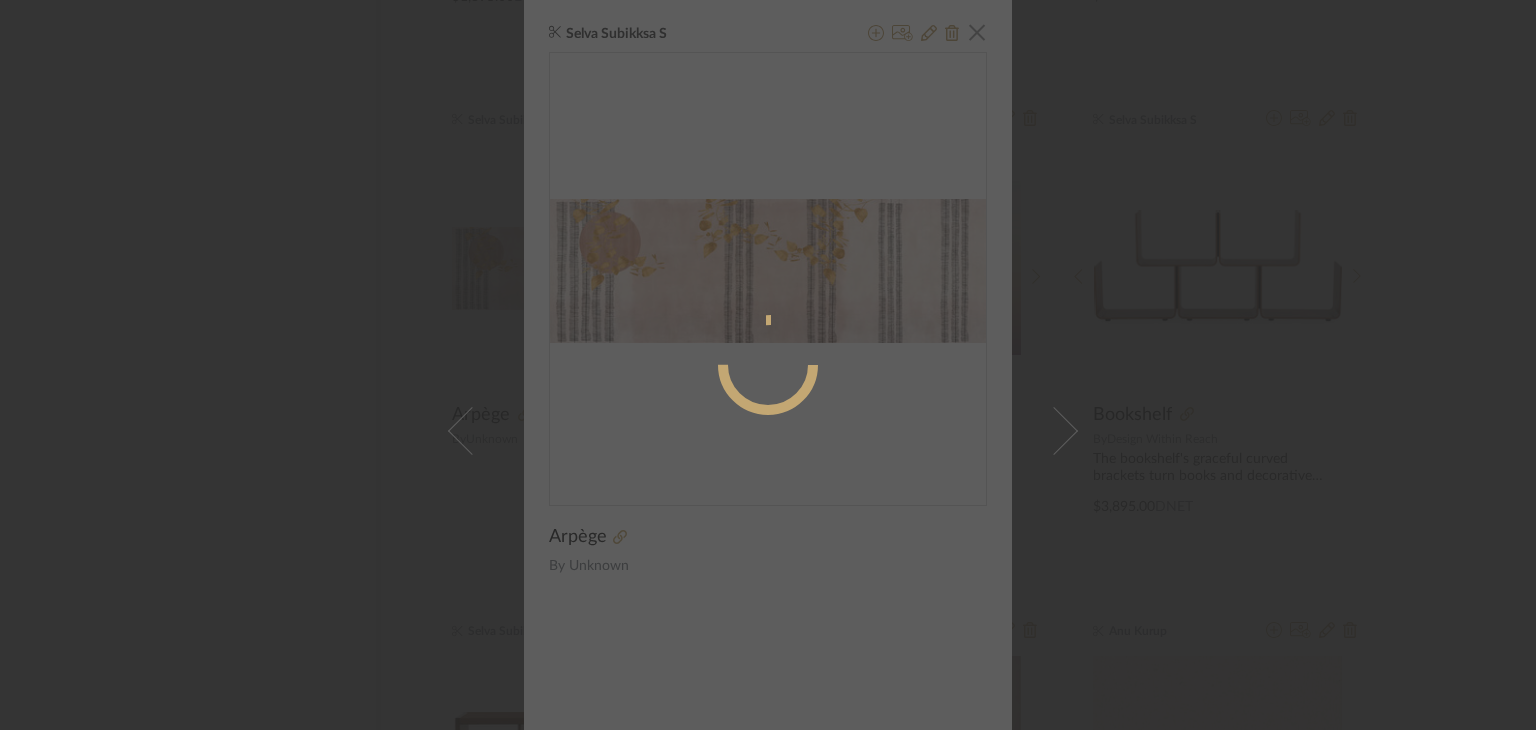 radio on "true" 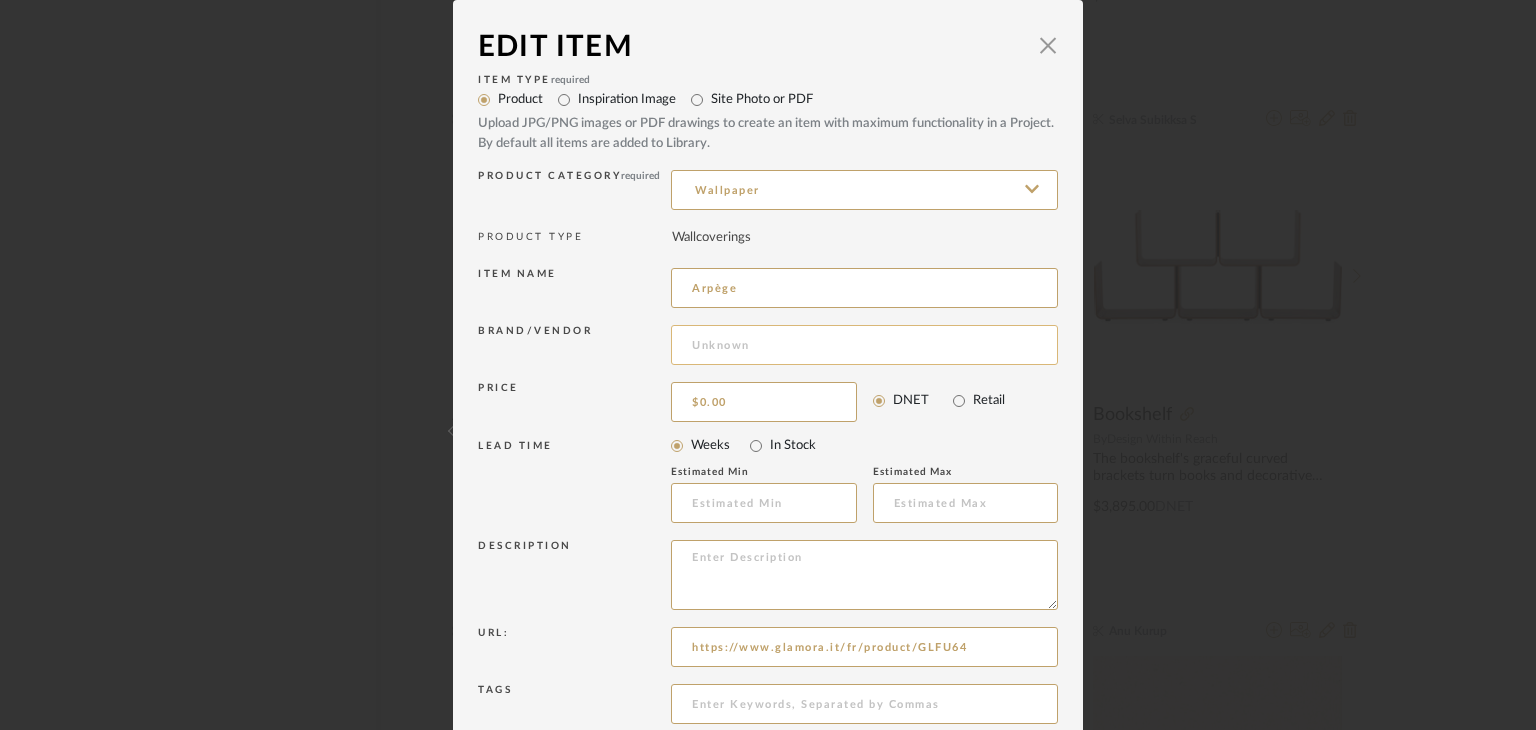 click at bounding box center (864, 345) 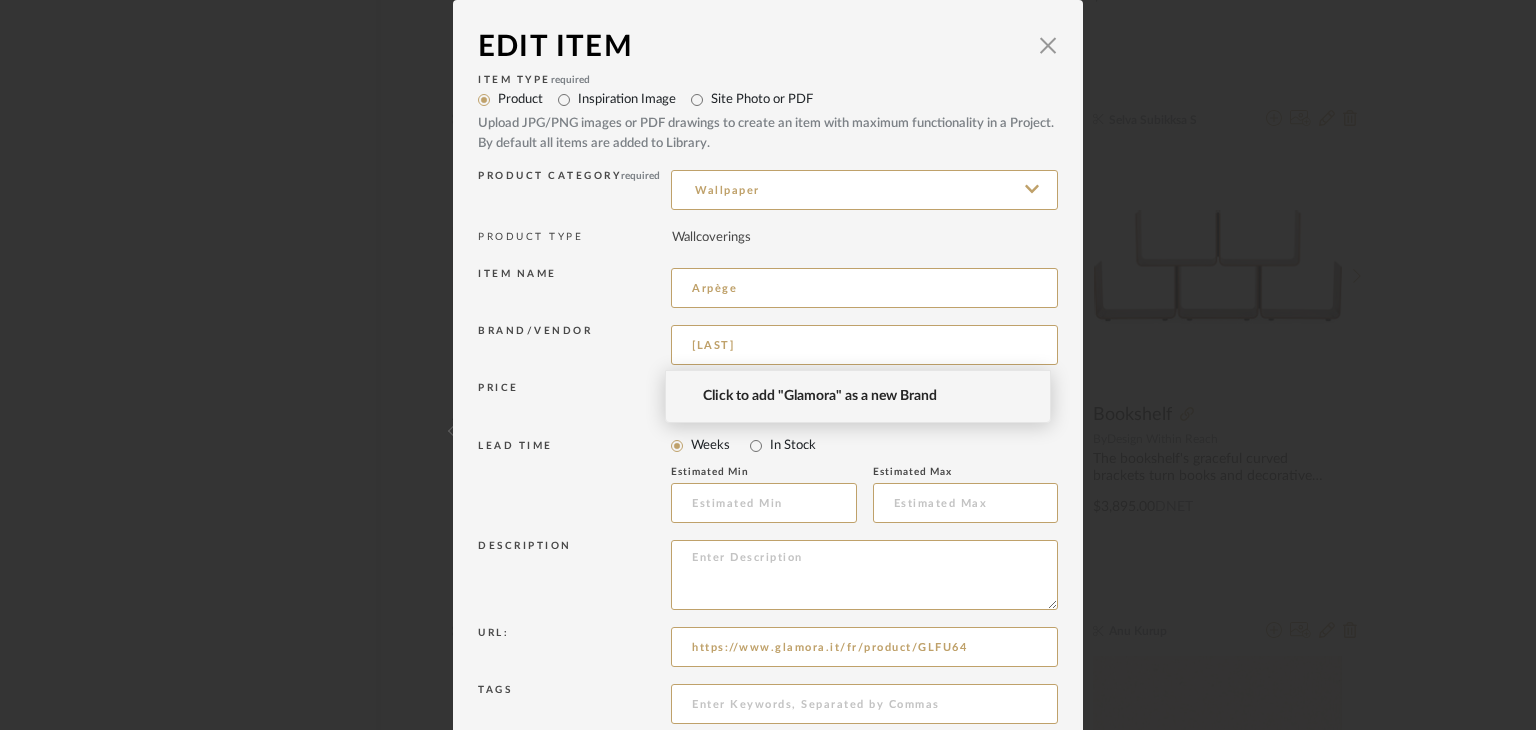 type on "[LAST]" 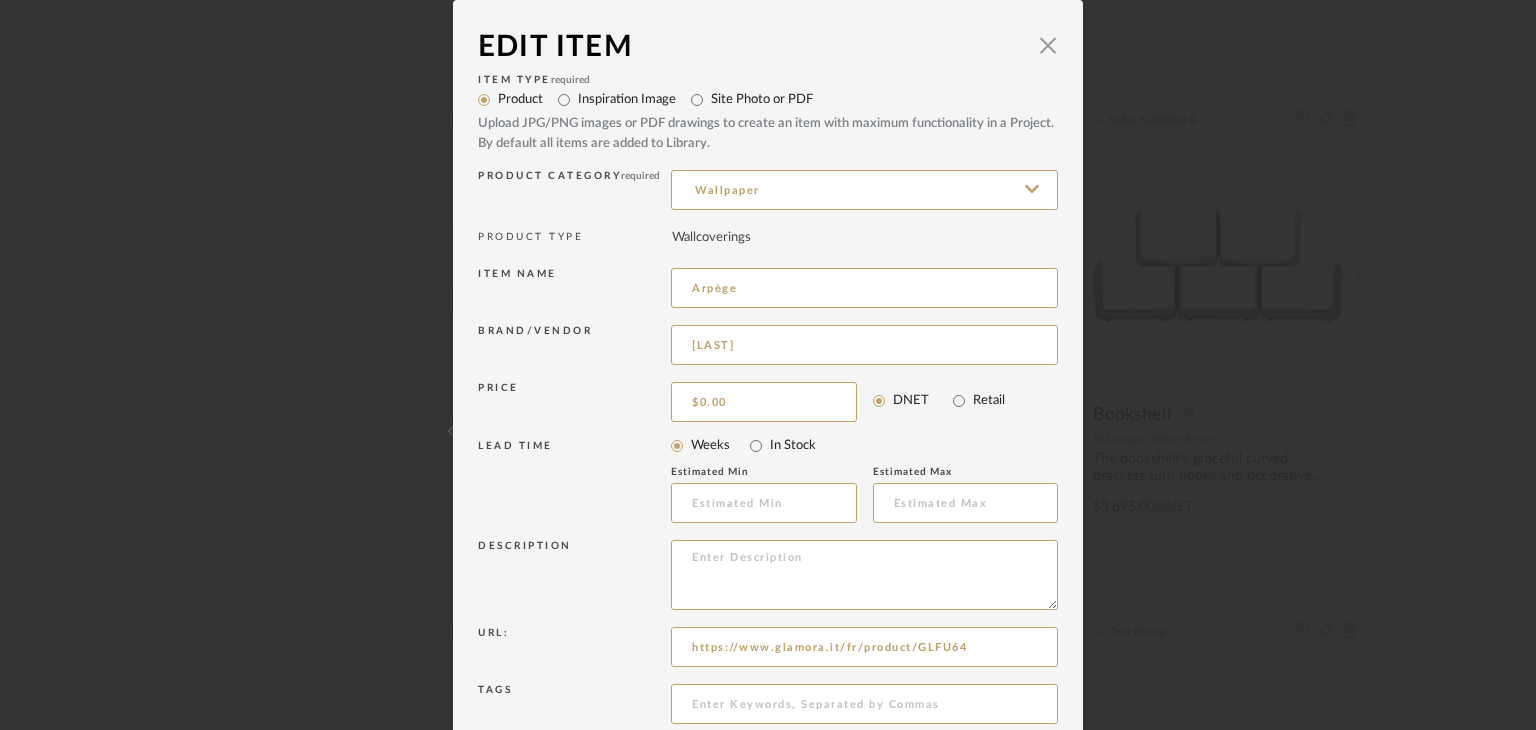 click on "Edit Item ×  Item Type  required Product Inspiration Image   Site Photo or PDF   Upload JPG/PNG images or PDF drawings to create an item with maximum functionality in a Project. By default all items are added to Library.   Product Category  required Wallpaper  PRODUCT TYPE  Wallcoverings  Item name  Arpège  Brand/Vendor  [LAST]  Price  $0.00 DNET  Retail   LEAD TIME  Weeks In Stock  Estimated Min   Estimated Max   Description   Url:  https://www.glamora.it/fr/product/GLFU64  Tags   Notes   Update  Cancel" at bounding box center (768, 365) 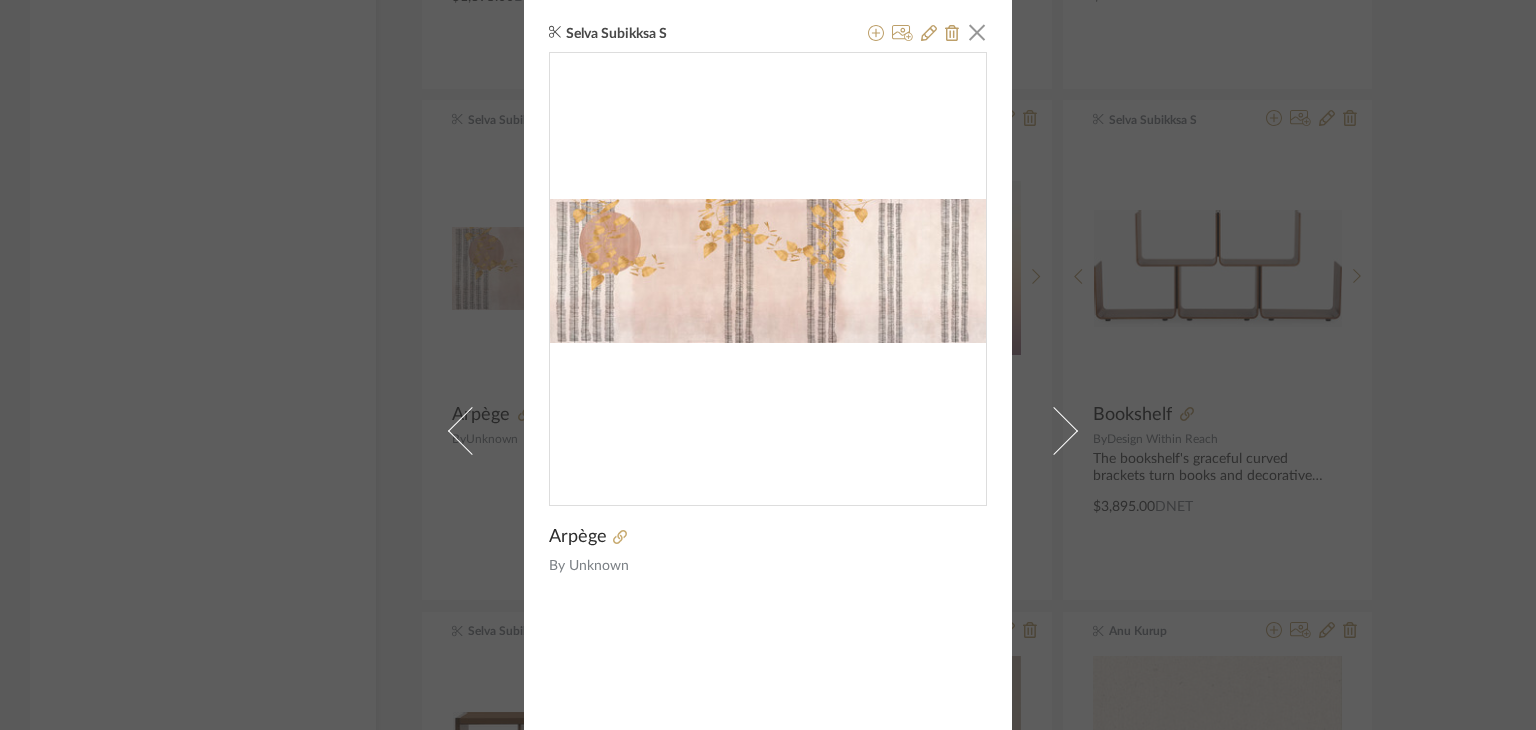 click on "[FIRST] [LAST] × Arpège  By Unknown" at bounding box center (768, 365) 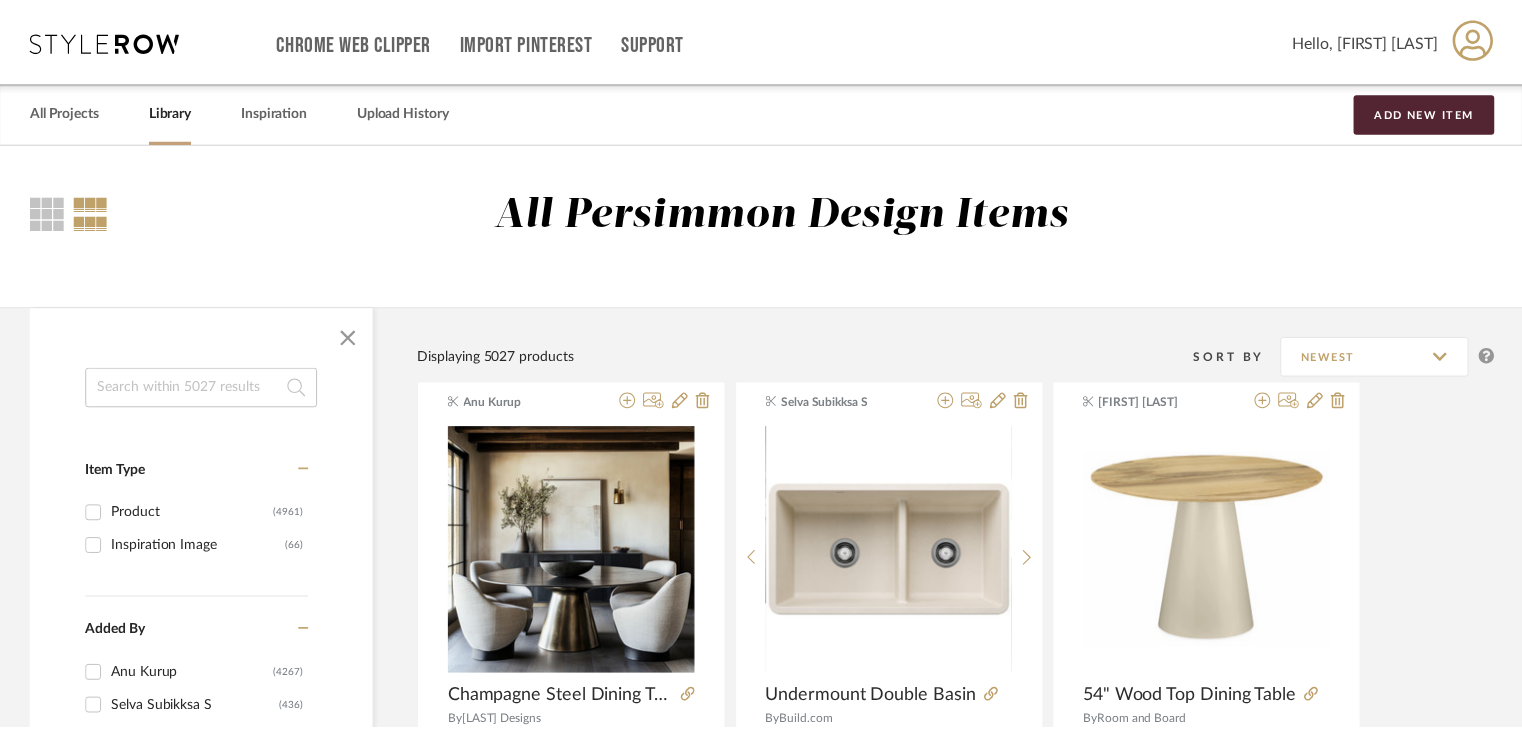 scroll, scrollTop: 8464, scrollLeft: 0, axis: vertical 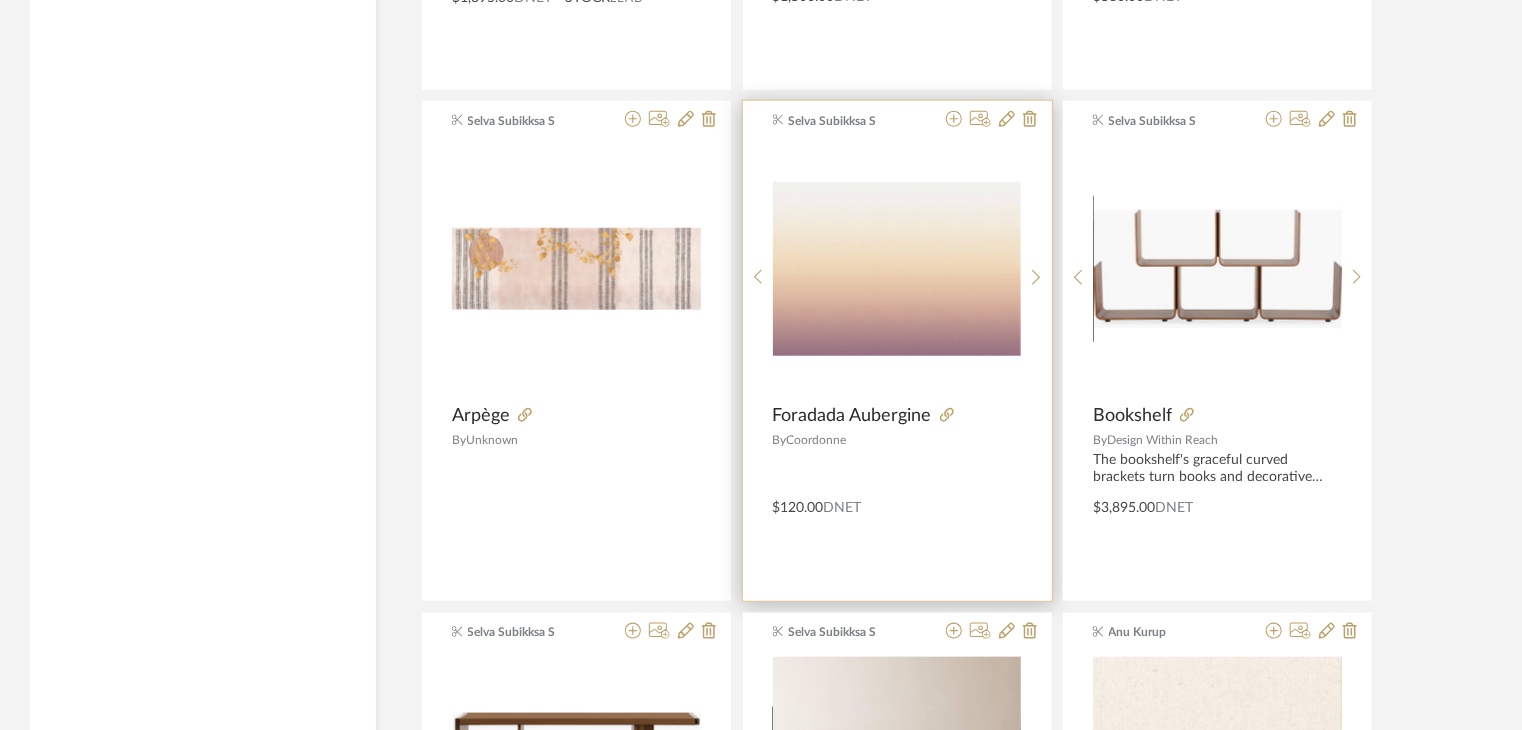 click on "Foradada Aubergine" at bounding box center (852, 416) 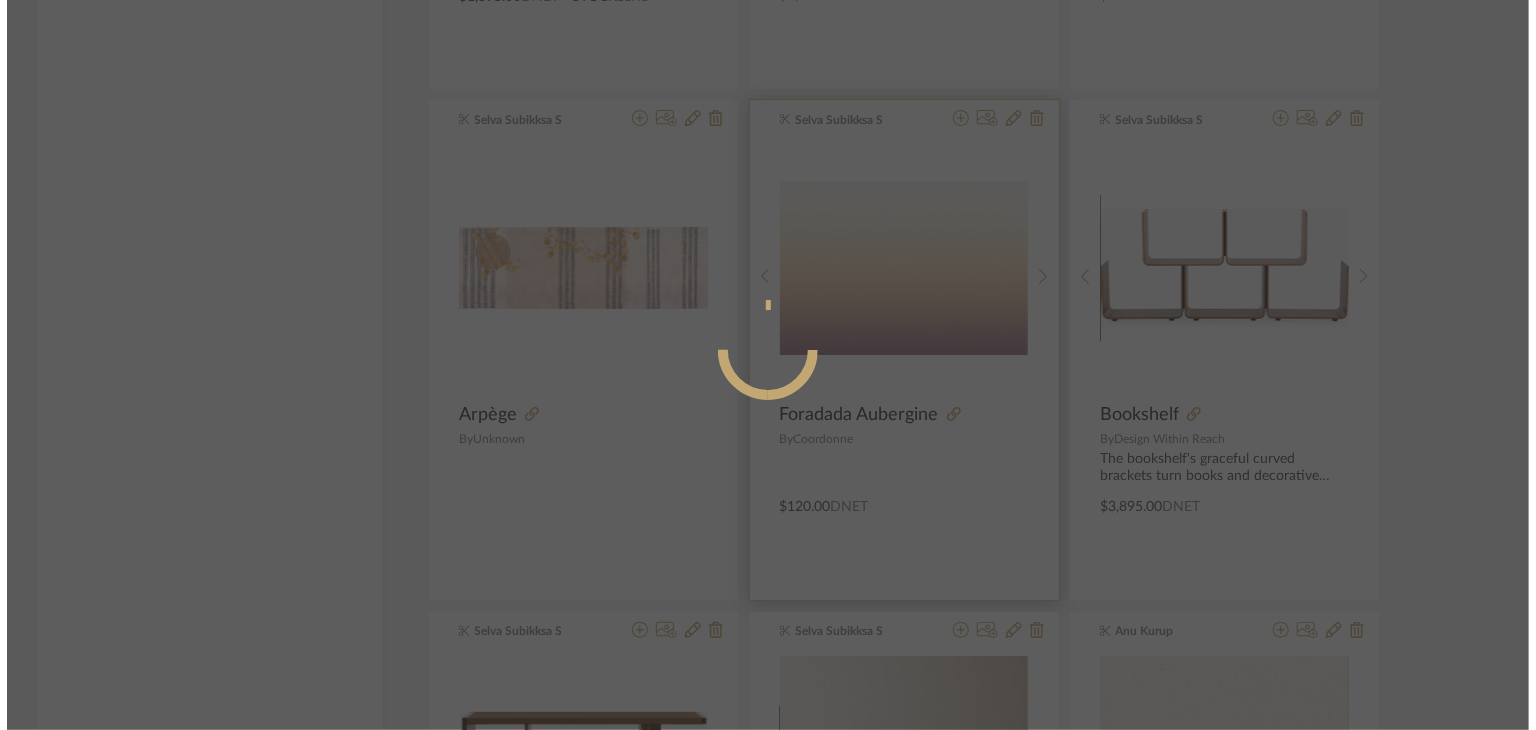 scroll, scrollTop: 0, scrollLeft: 0, axis: both 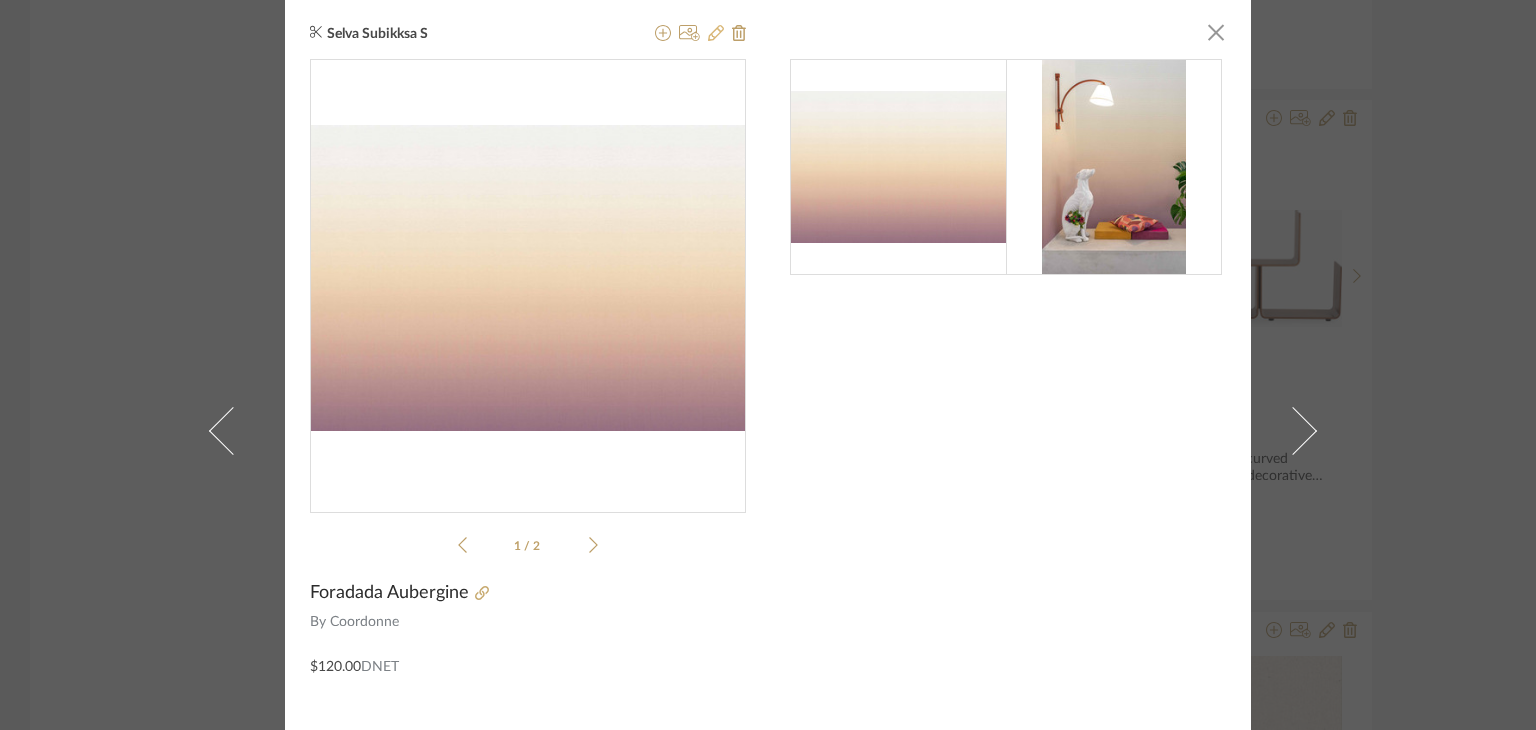 click at bounding box center [716, 34] 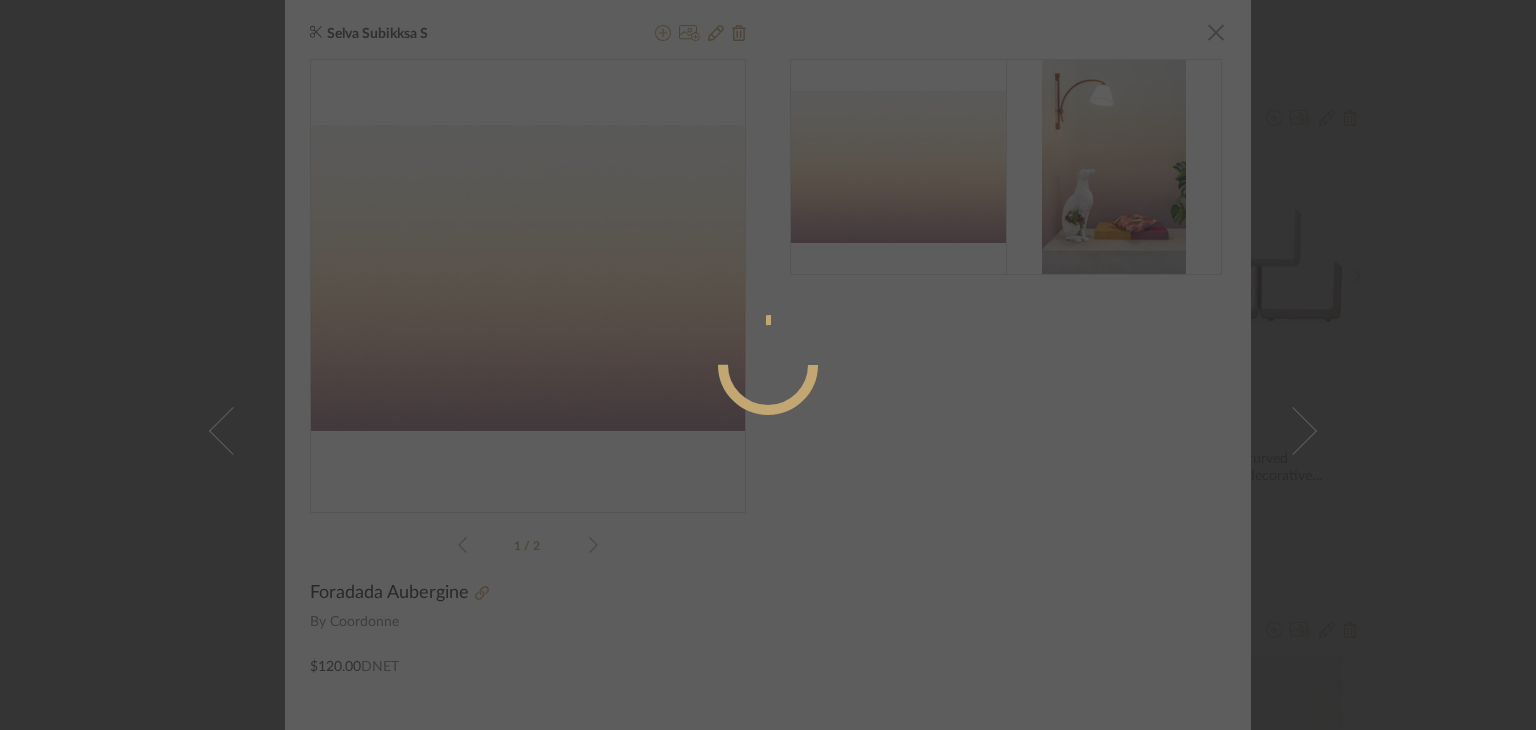 radio on "true" 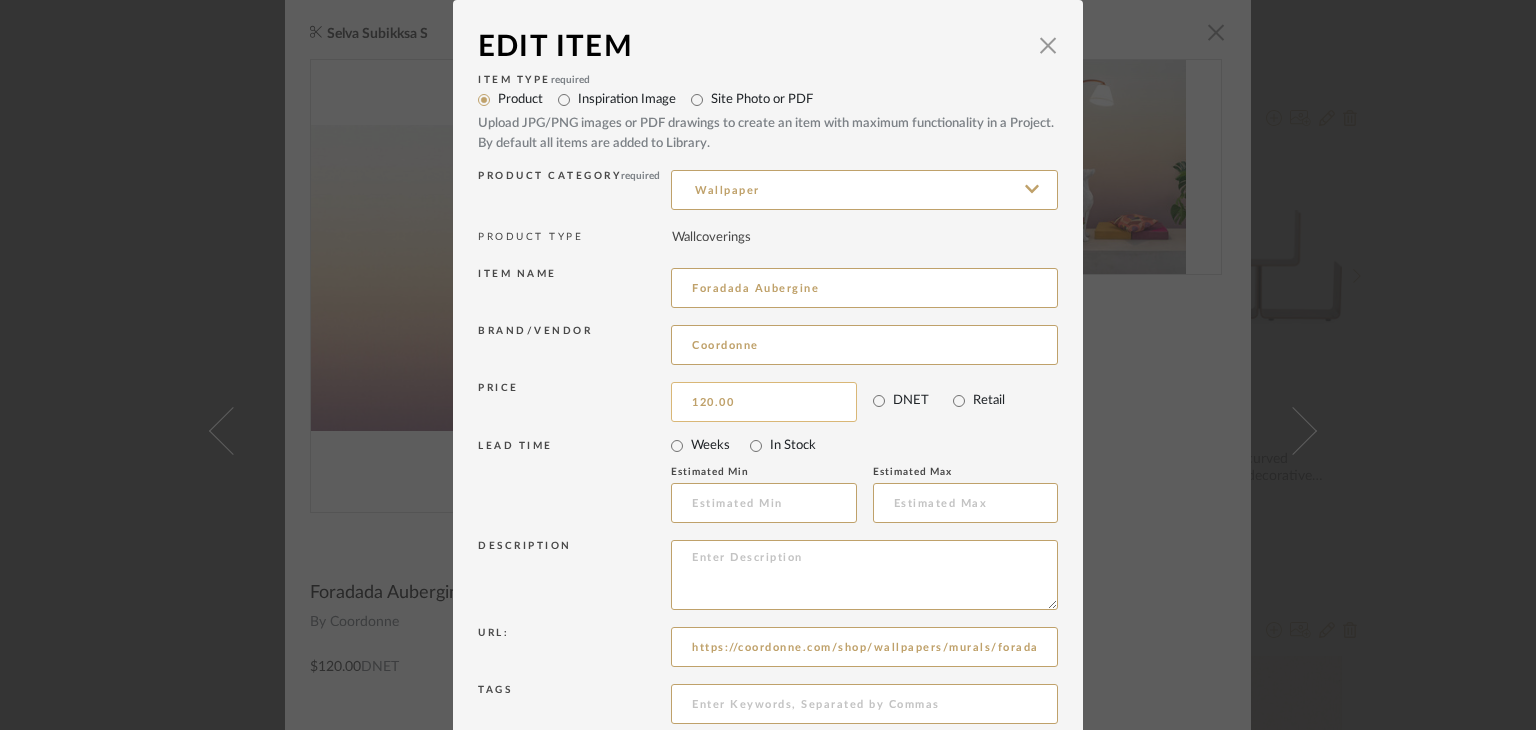 click on "120.00" at bounding box center (764, 402) 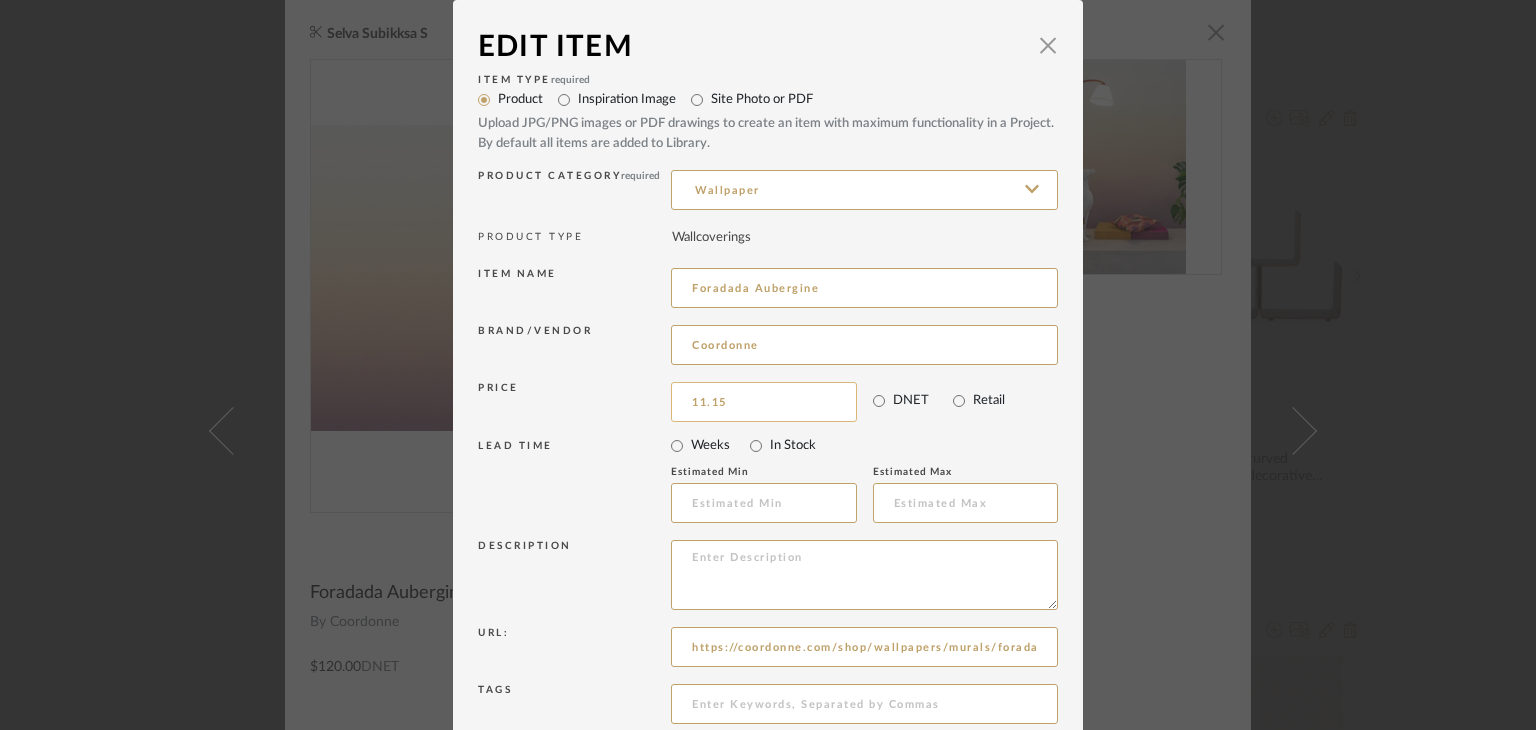 click on "11.15" at bounding box center [764, 402] 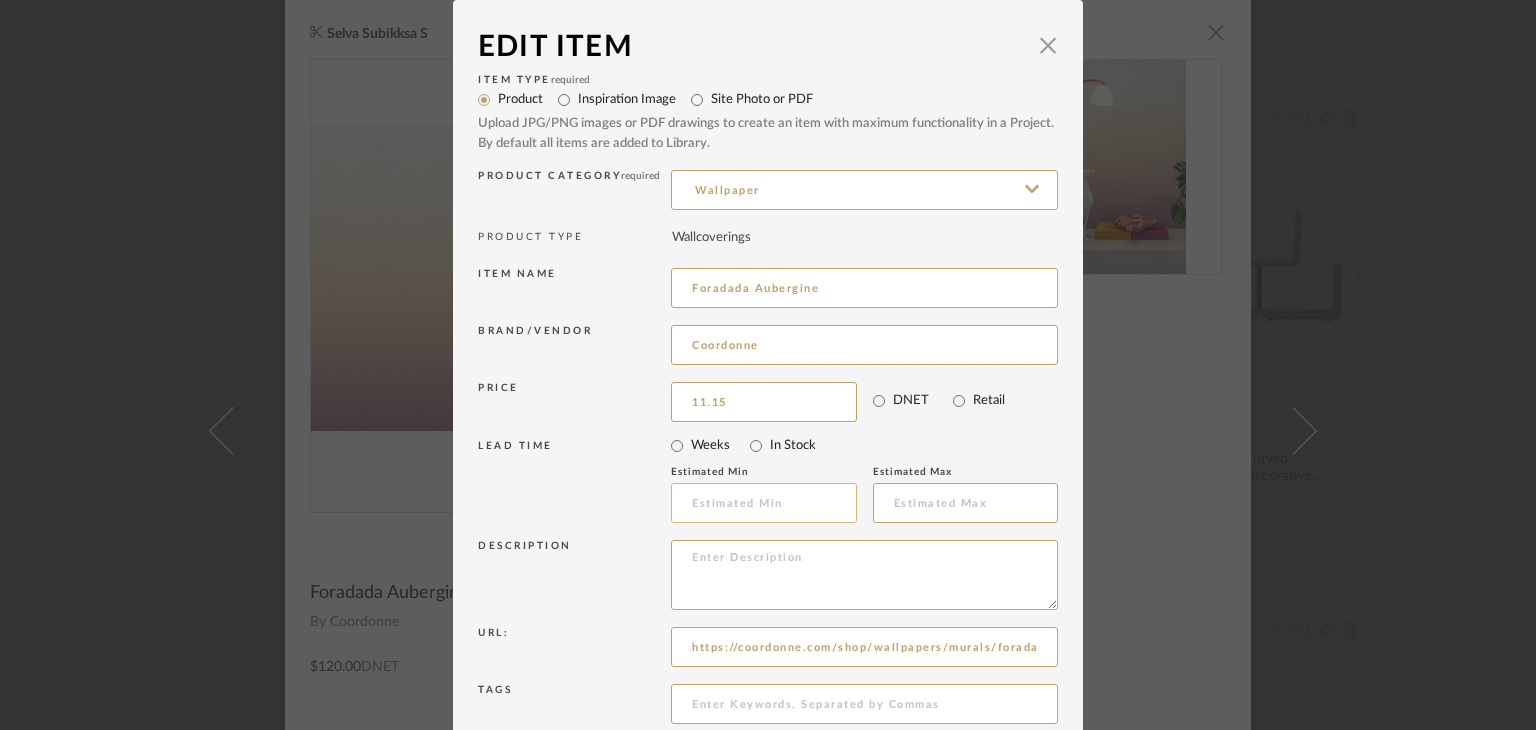 type on "$11.15" 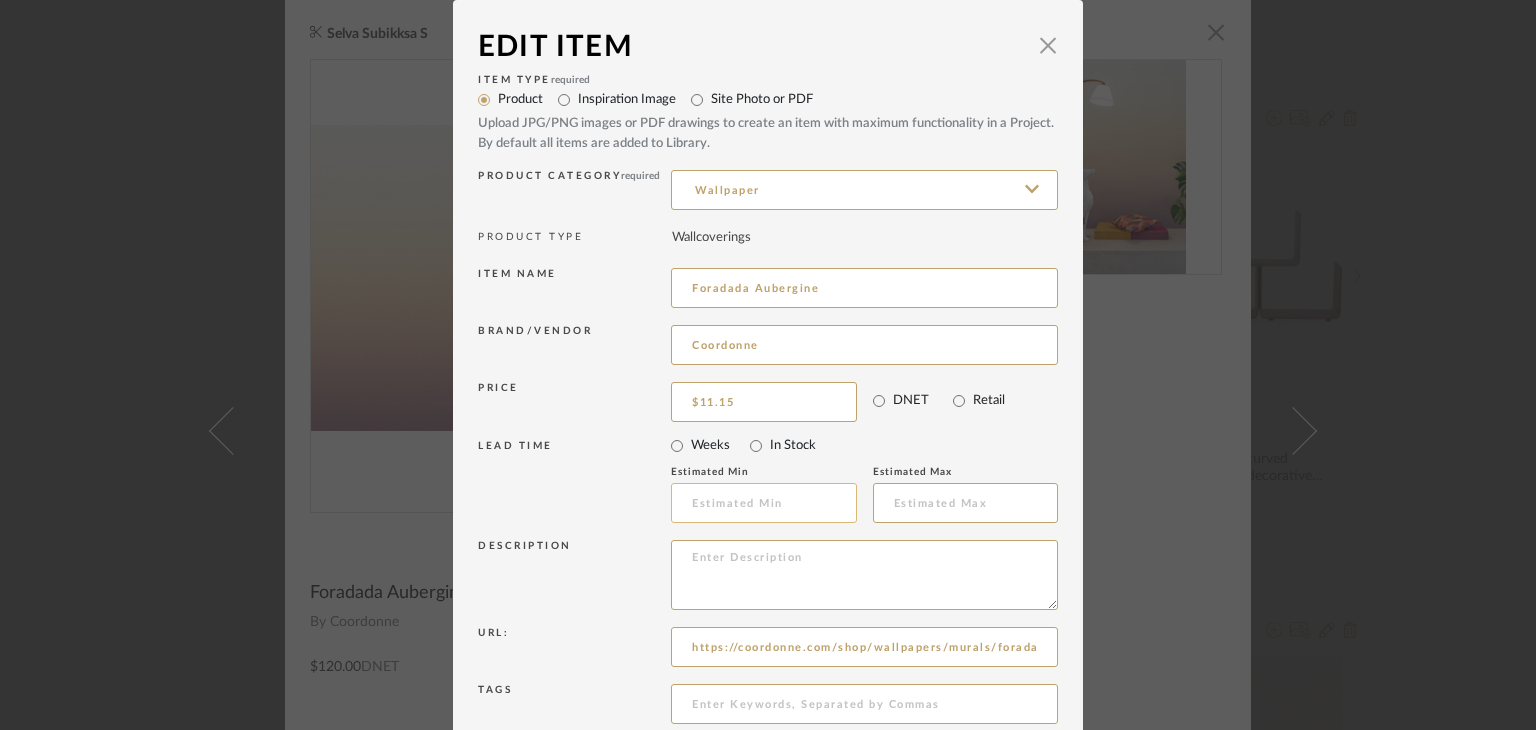 click at bounding box center [764, 503] 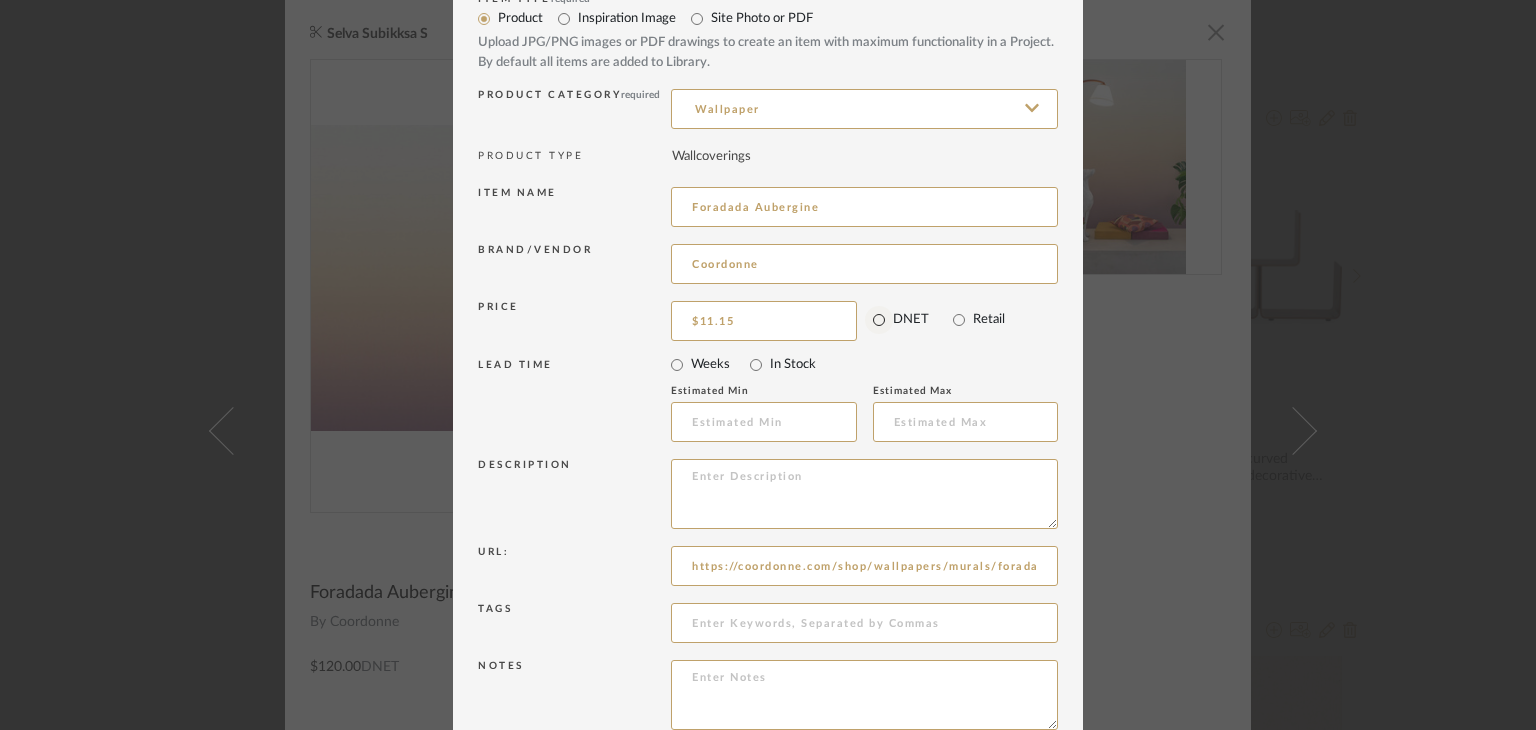 scroll, scrollTop: 0, scrollLeft: 0, axis: both 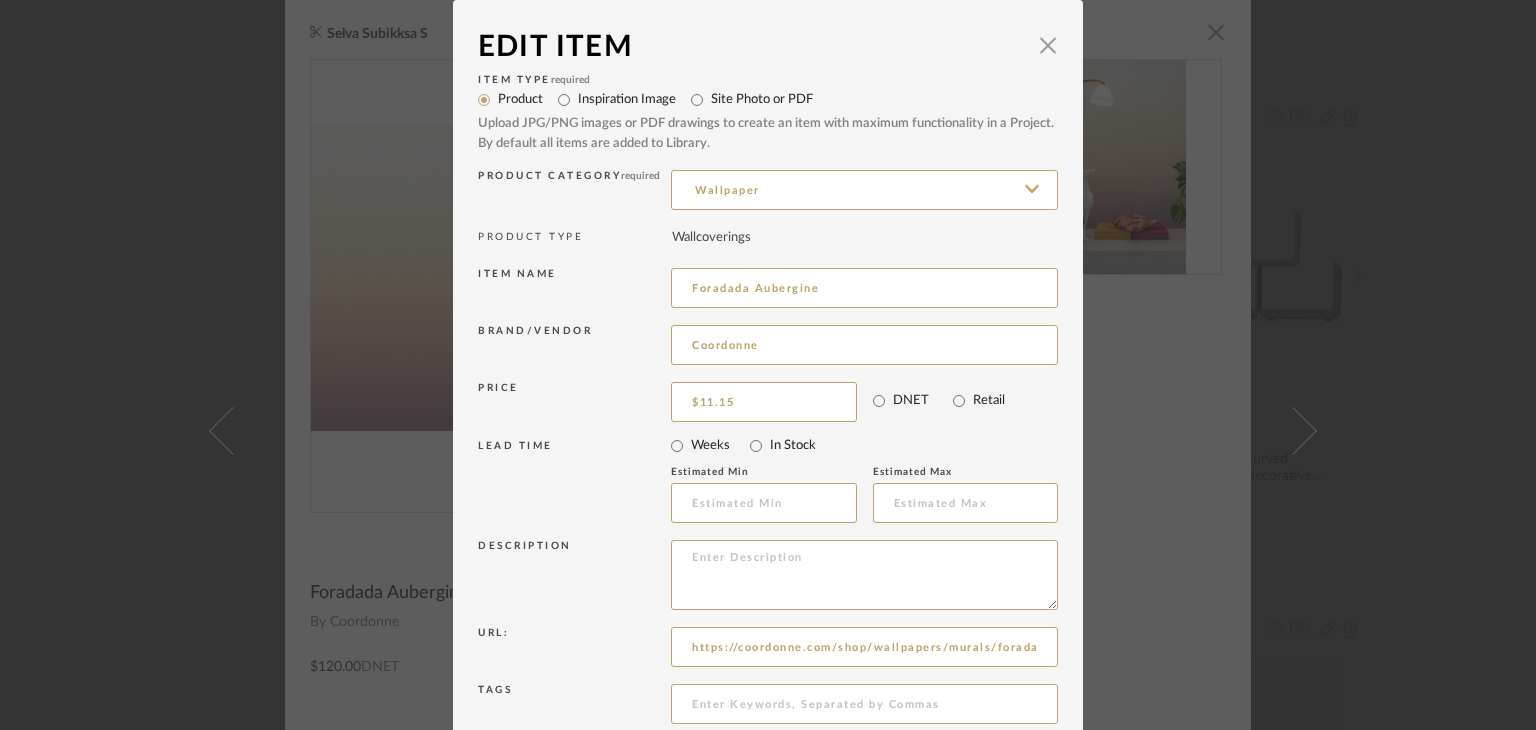 click on "Inspiration Image" at bounding box center (627, 100) 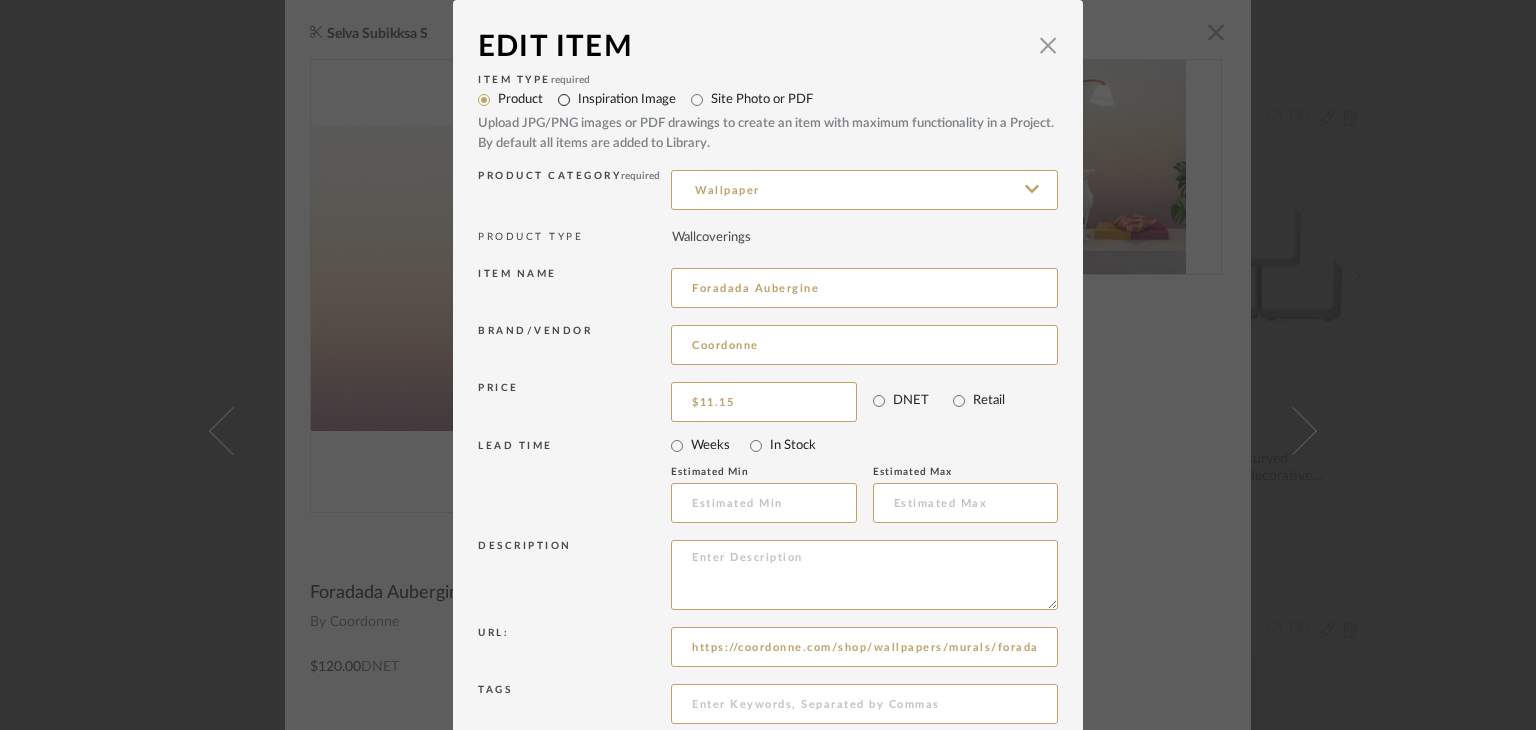 click on "Inspiration Image" at bounding box center [564, 100] 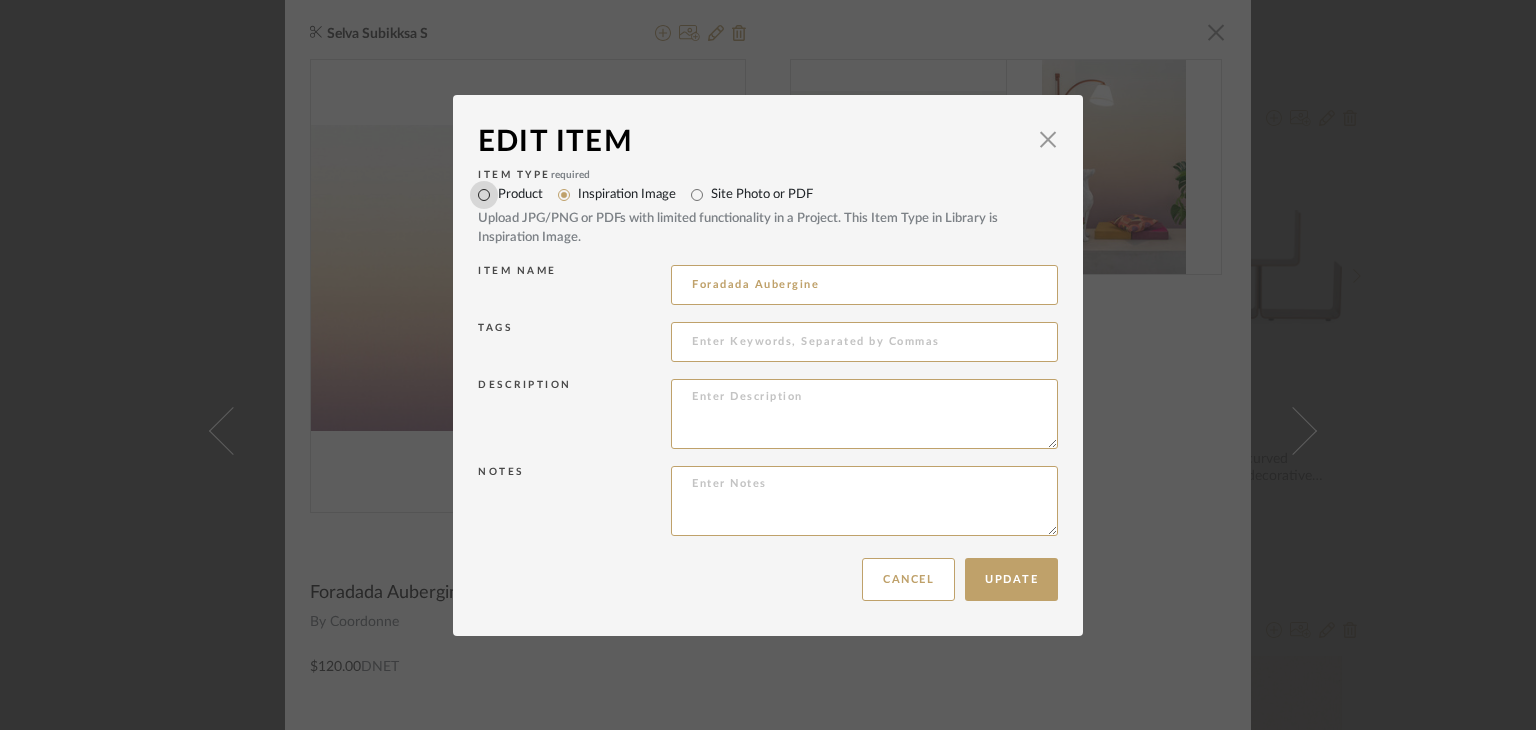 click on "Product" at bounding box center [484, 195] 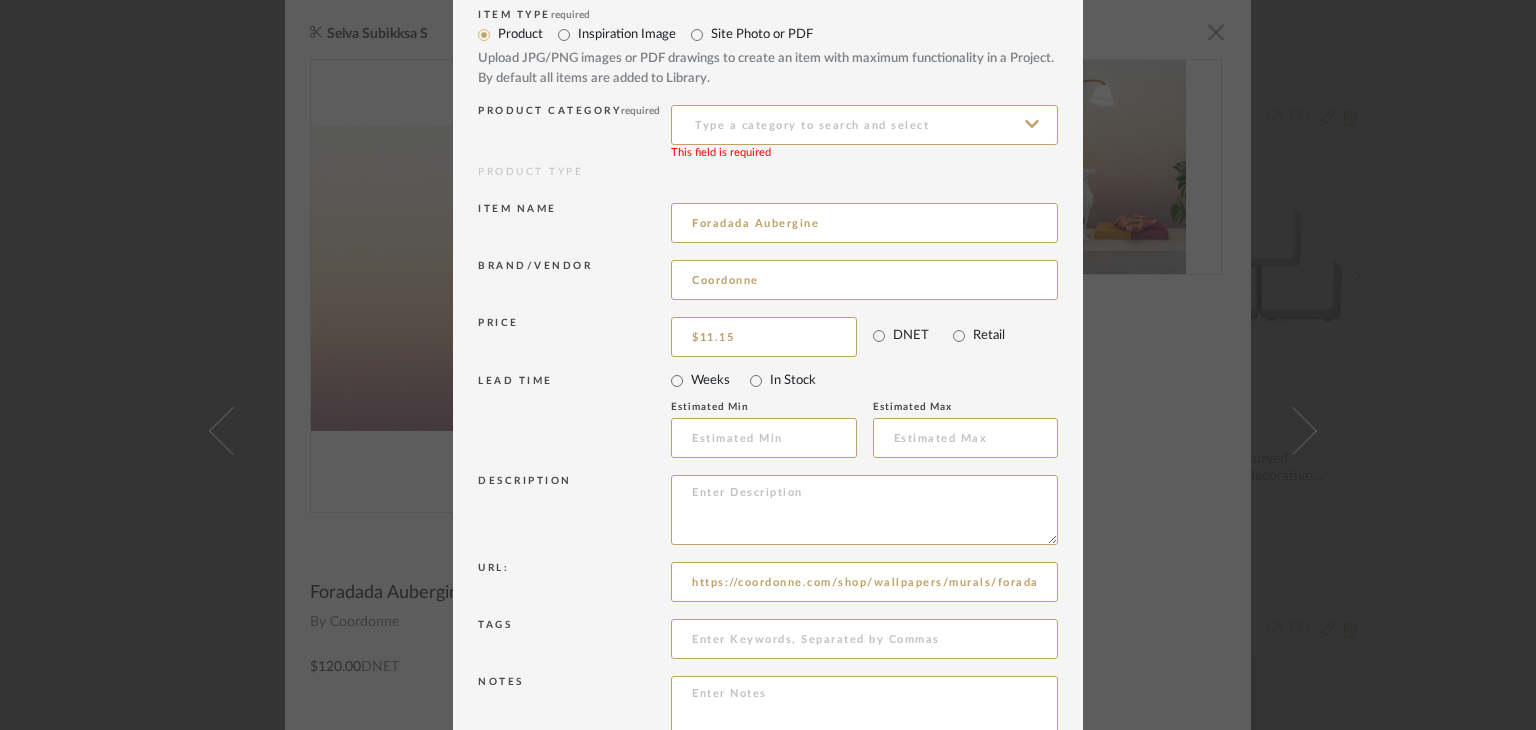 scroll, scrollTop: 100, scrollLeft: 0, axis: vertical 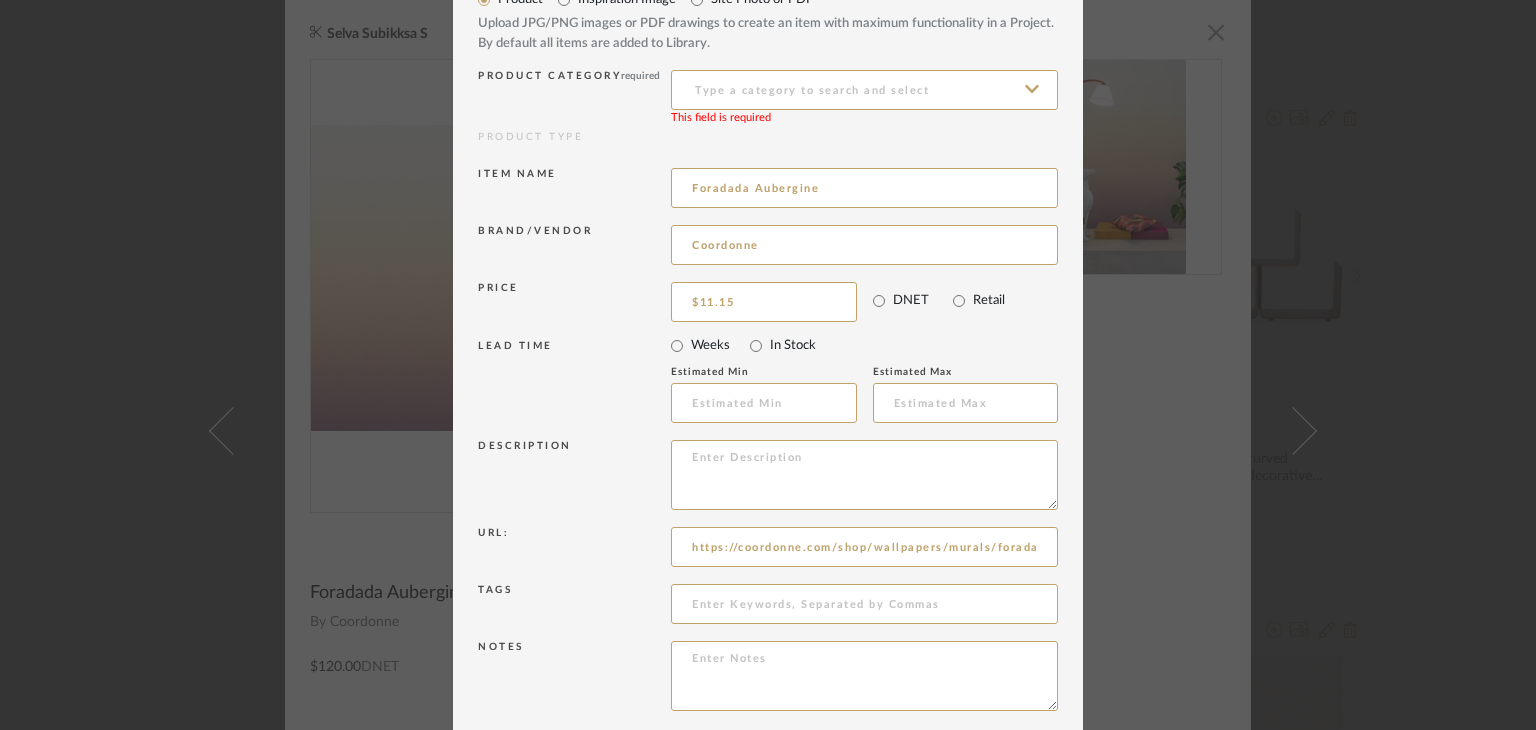click on "Edit Item ×  Item Type  required Product Inspiration Image   Site Photo or PDF   Upload JPG/PNG images or PDF drawings to create an item with maximum functionality in a Project. By default all items are added to Library.   Product Category  required This field is required  PRODUCT TYPE   Item name  Foradada Aubergine  Brand/Vendor  Coordonne  Price  $11.15 DNET  Retail   LEAD TIME  Weeks In Stock  Estimated Min   Estimated Max   Description   Url:  https://coordonne.com/shop/wallpapers/murals/foradada-aubergine/  Tags   Notes   Update  Cancel" at bounding box center (768, 365) 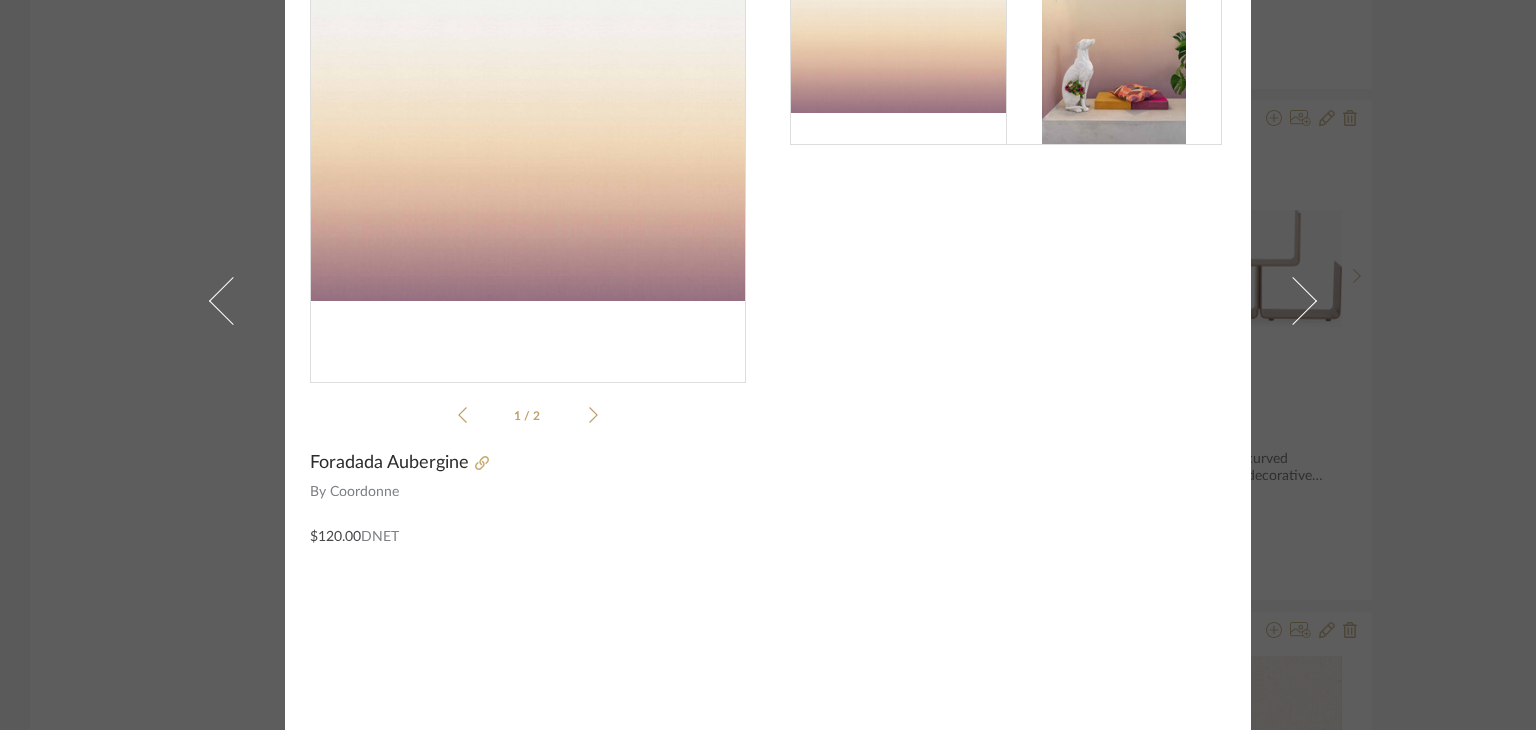 scroll, scrollTop: 131, scrollLeft: 0, axis: vertical 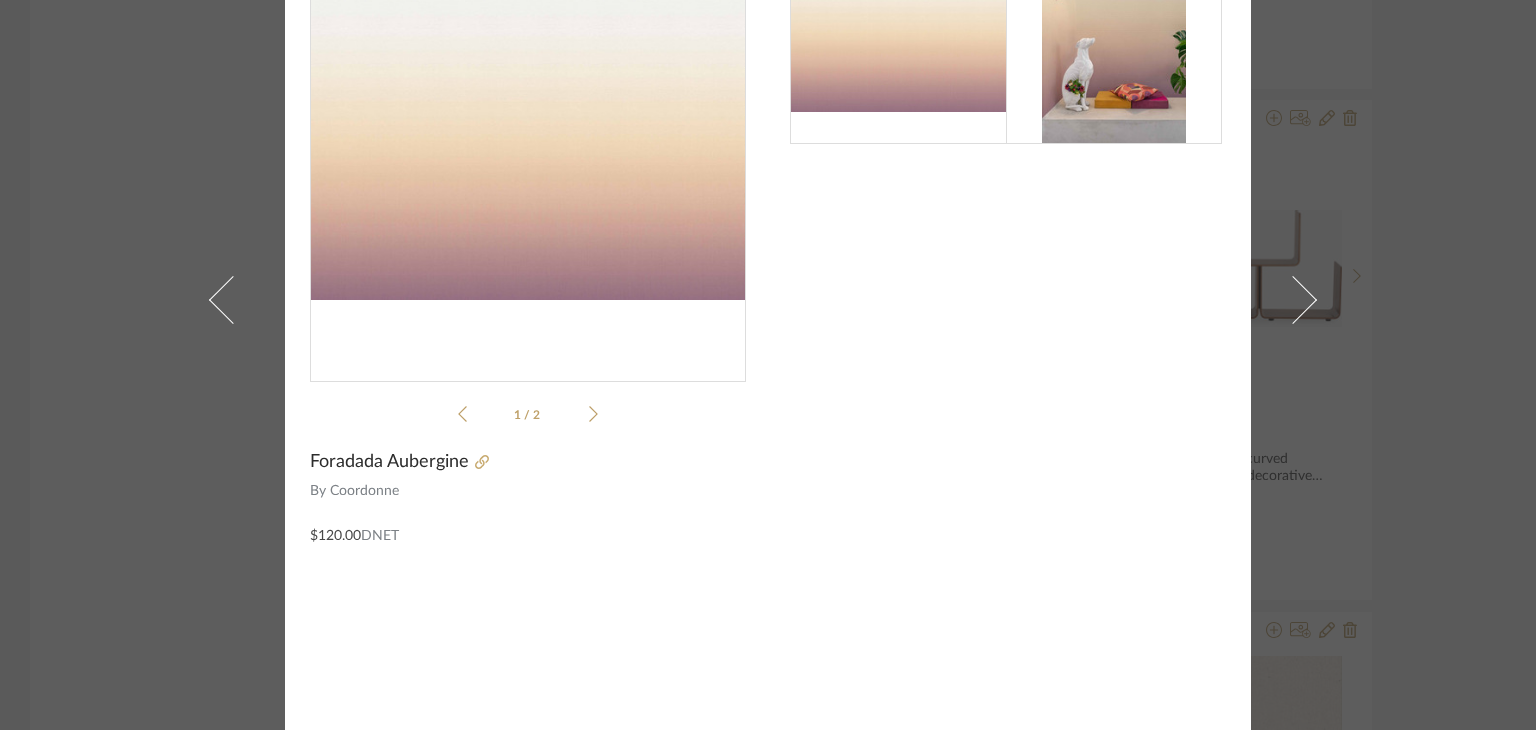 click on "[FIRST] [LAST] S × 1 / 2 Foradada Aubergine By Coordonne $120.00  DNET" at bounding box center (768, 365) 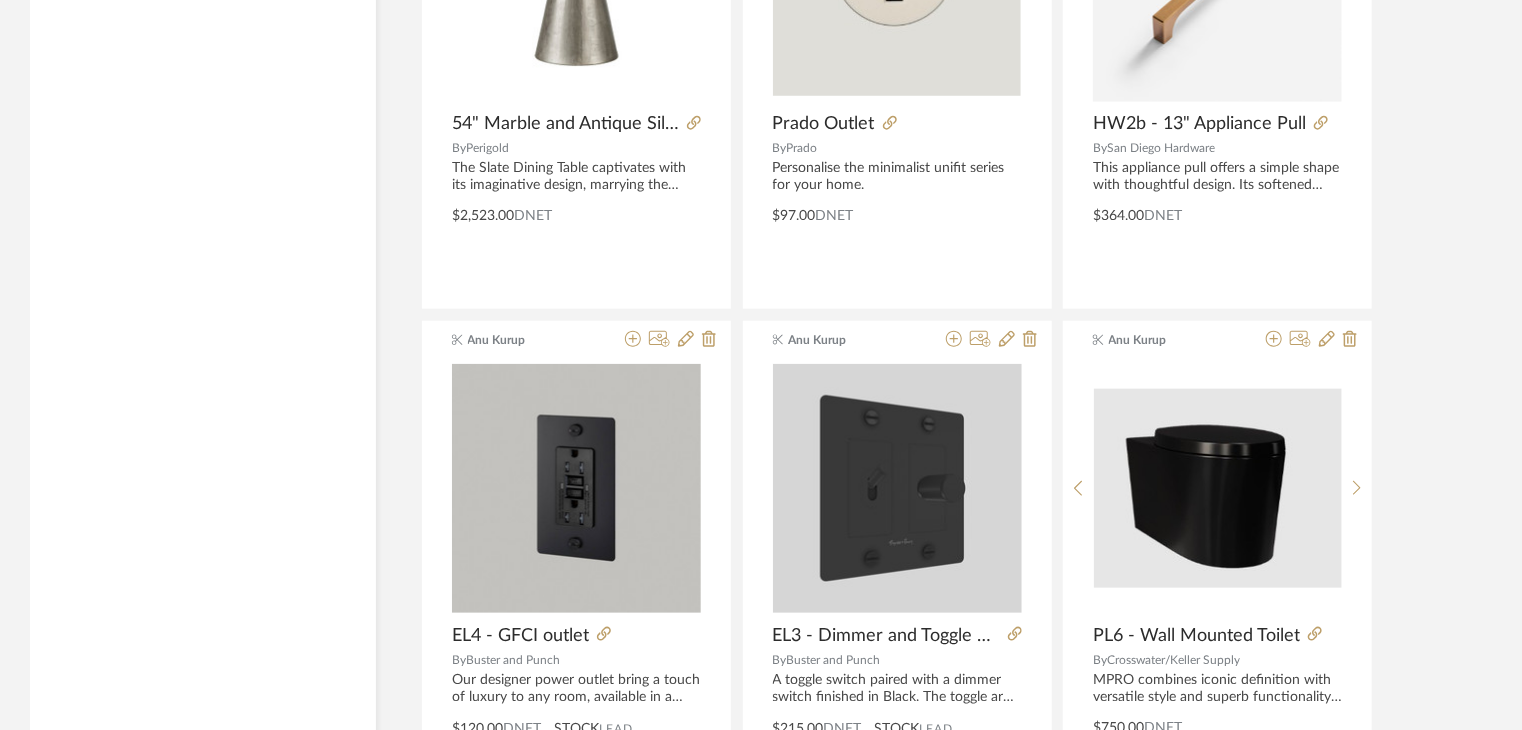 scroll, scrollTop: 3864, scrollLeft: 0, axis: vertical 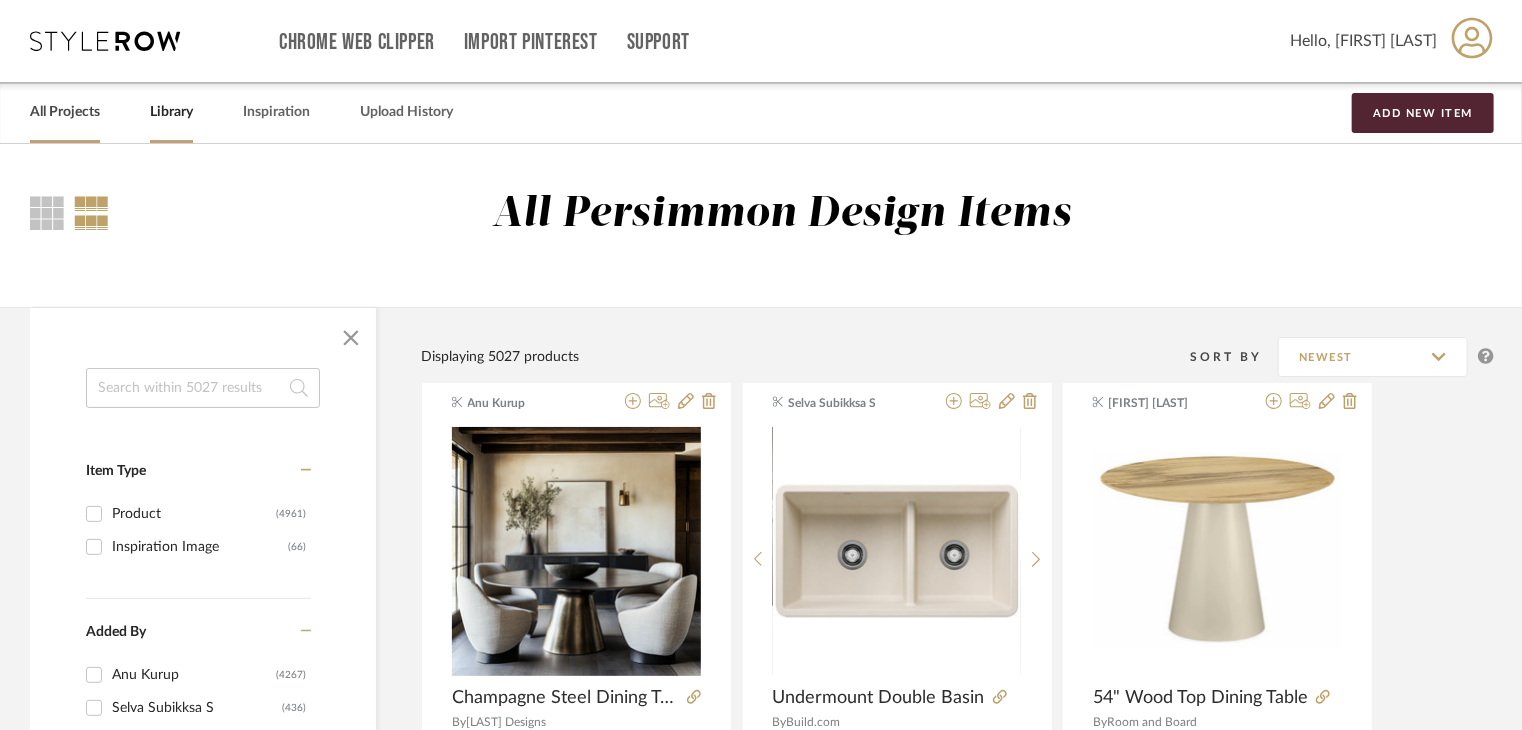 click on "All Projects" at bounding box center [65, 112] 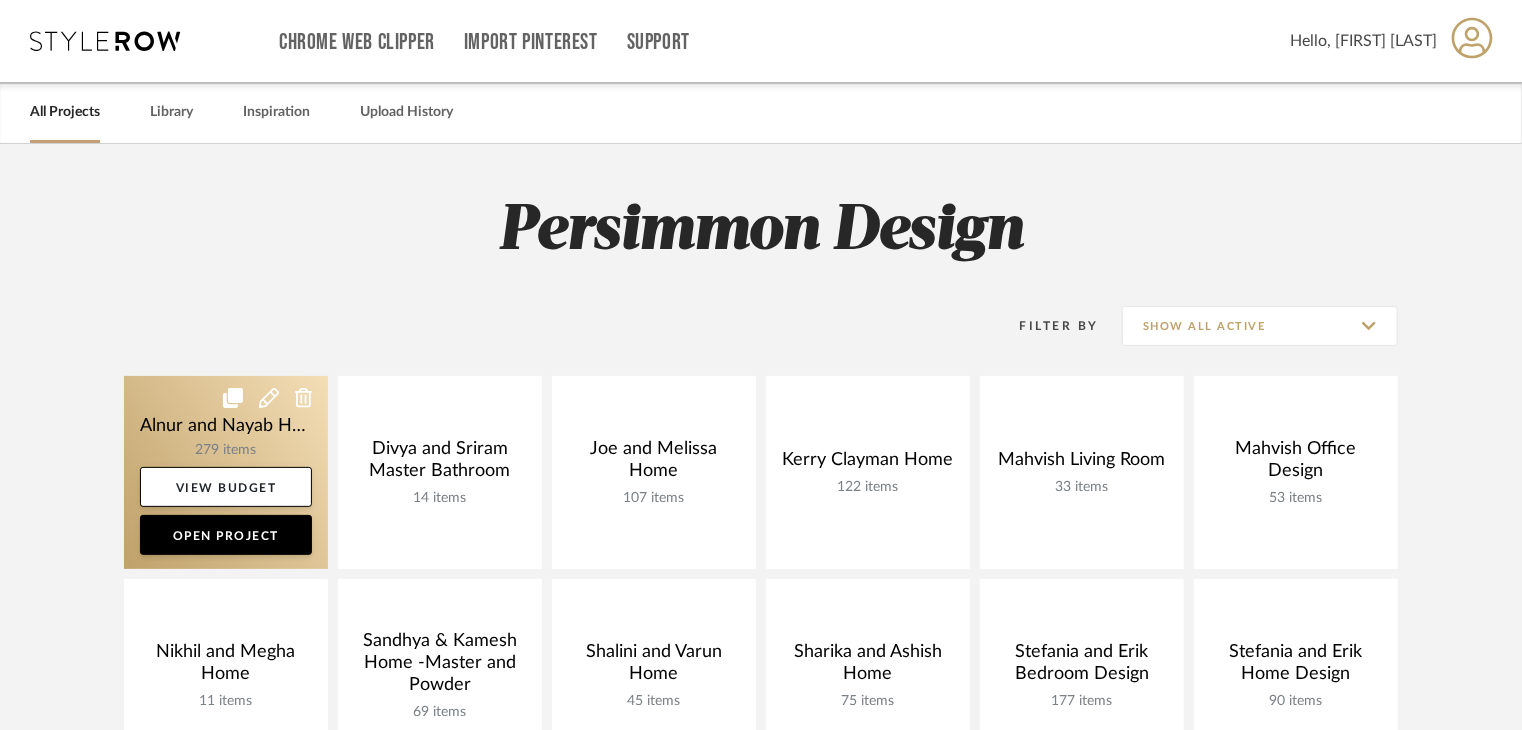 click 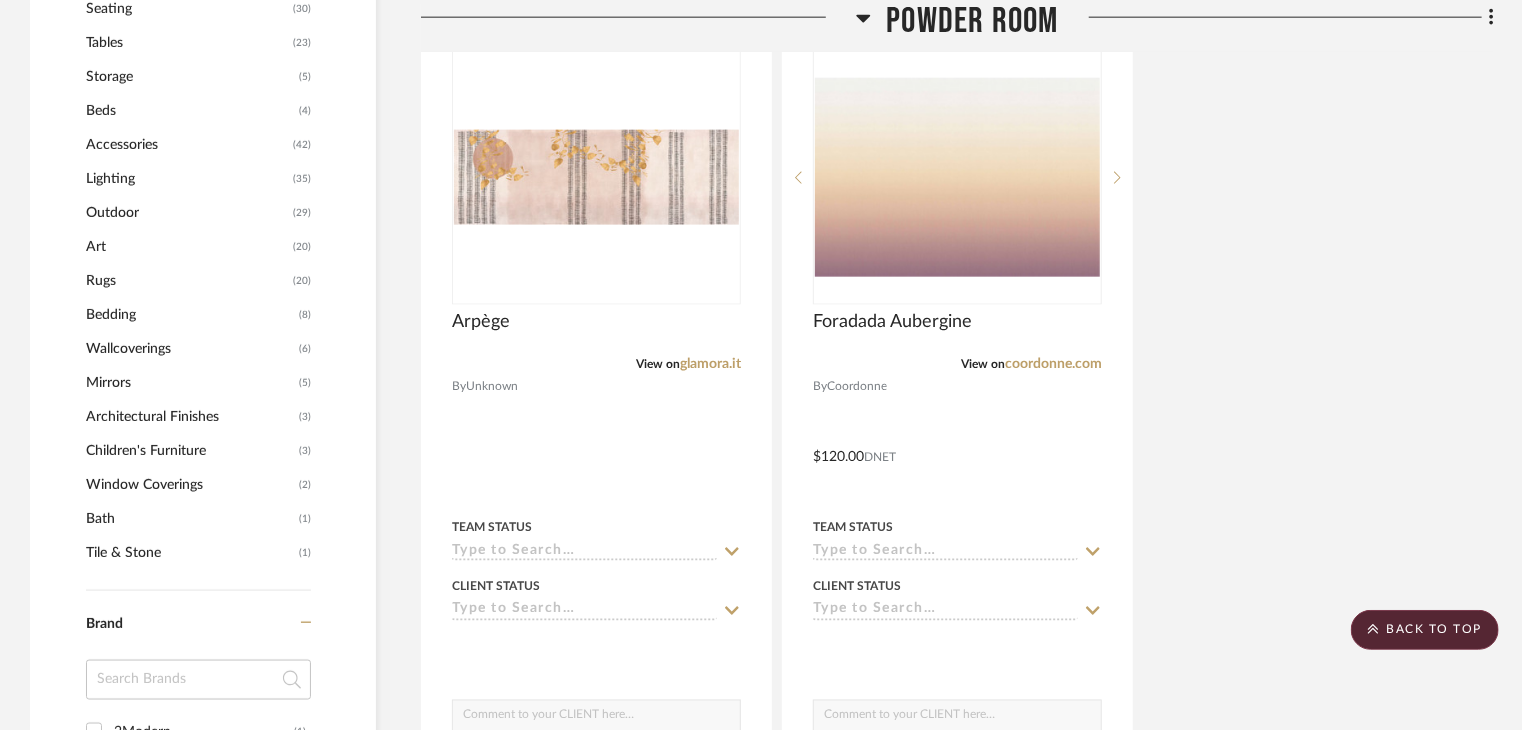 scroll, scrollTop: 1300, scrollLeft: 0, axis: vertical 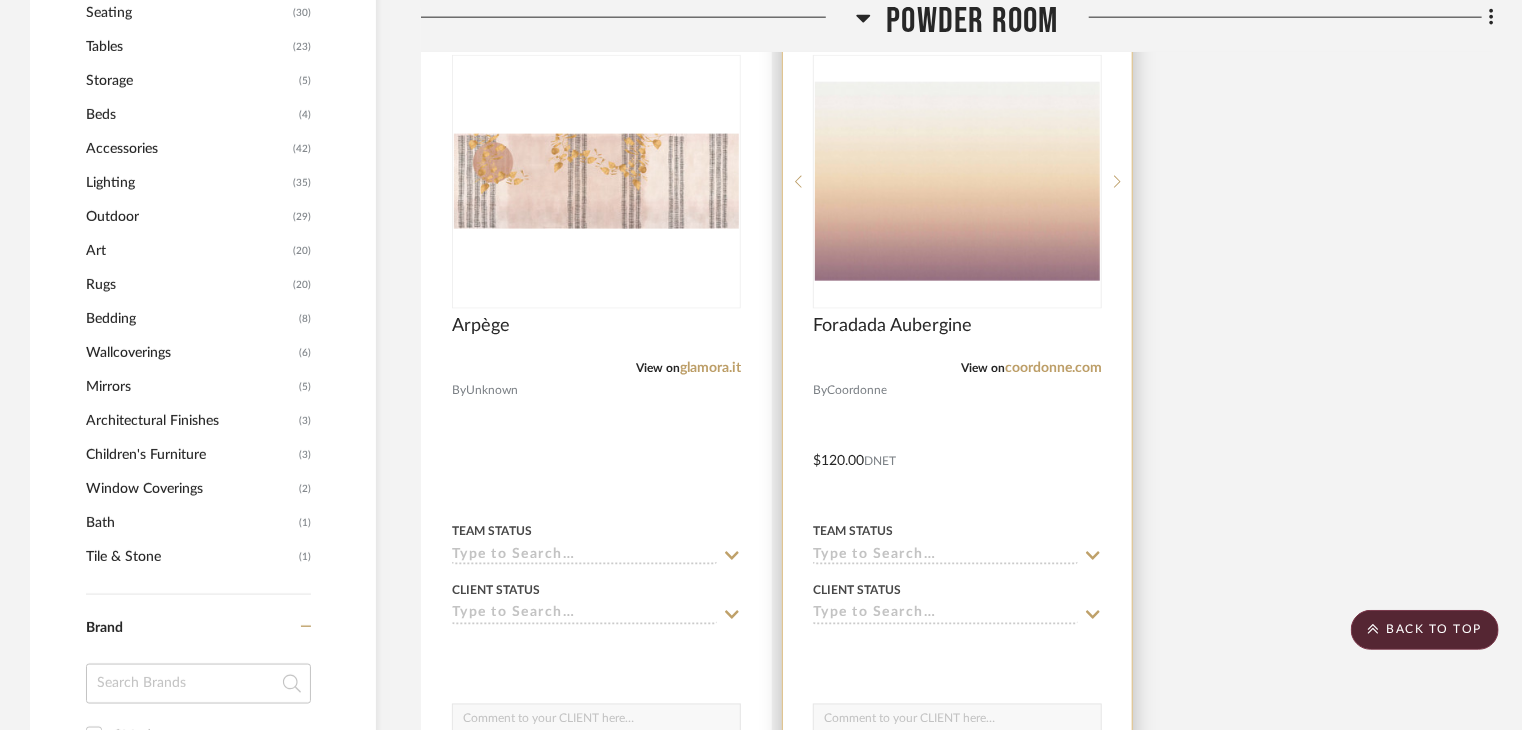 click on "Foradada Aubergine" at bounding box center [957, 337] 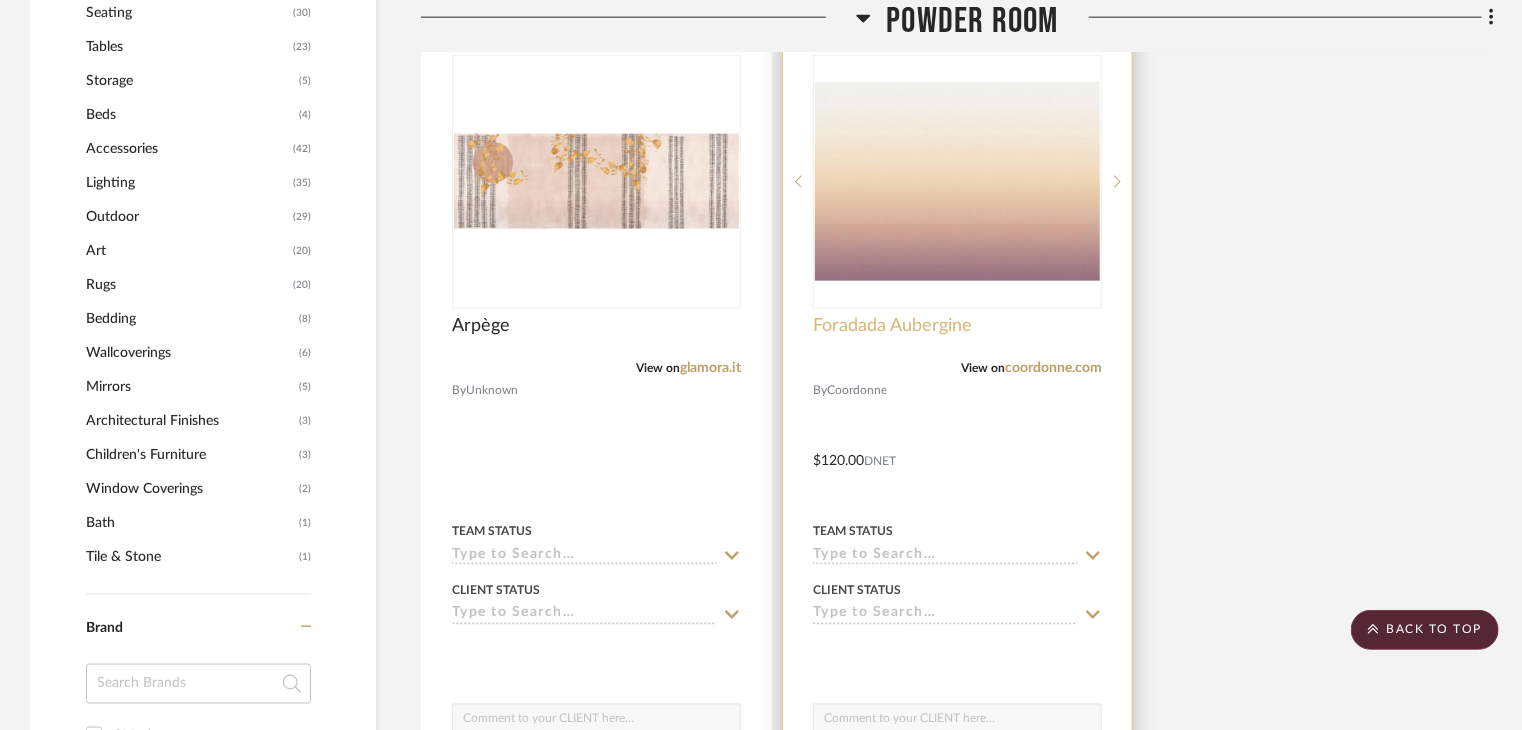 click on "Foradada Aubergine" at bounding box center (892, 326) 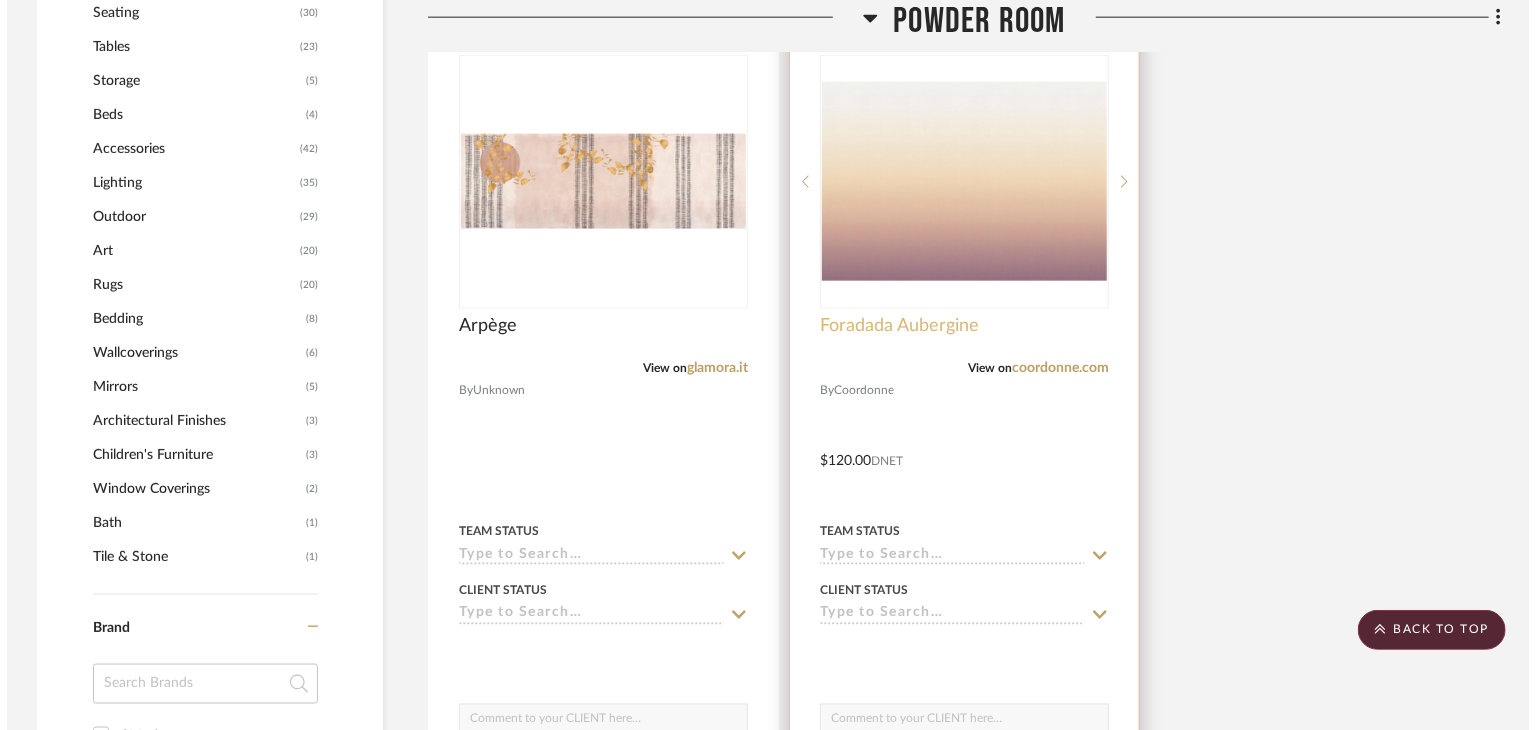 scroll, scrollTop: 0, scrollLeft: 0, axis: both 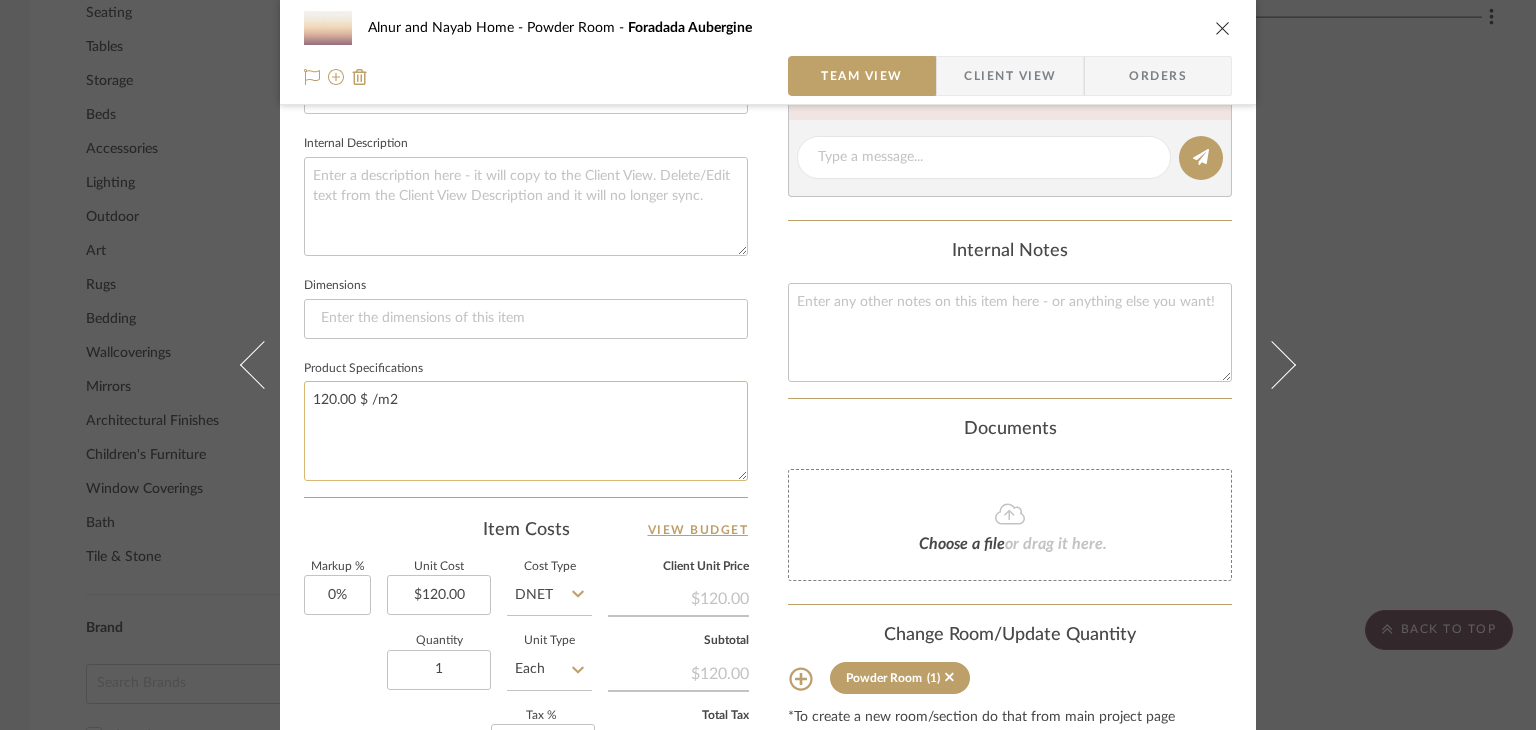 click on "120.00 $ /m2" 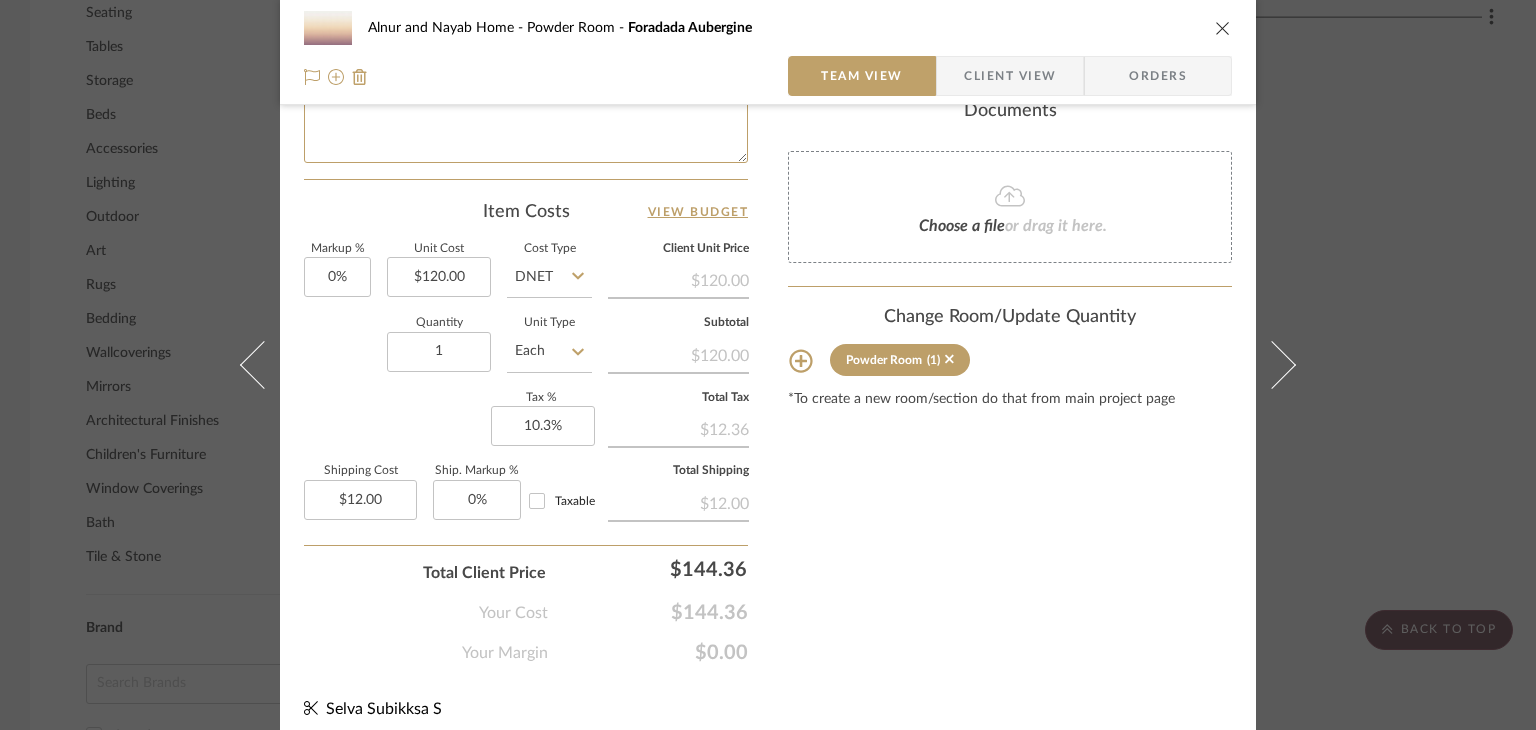 scroll, scrollTop: 1031, scrollLeft: 0, axis: vertical 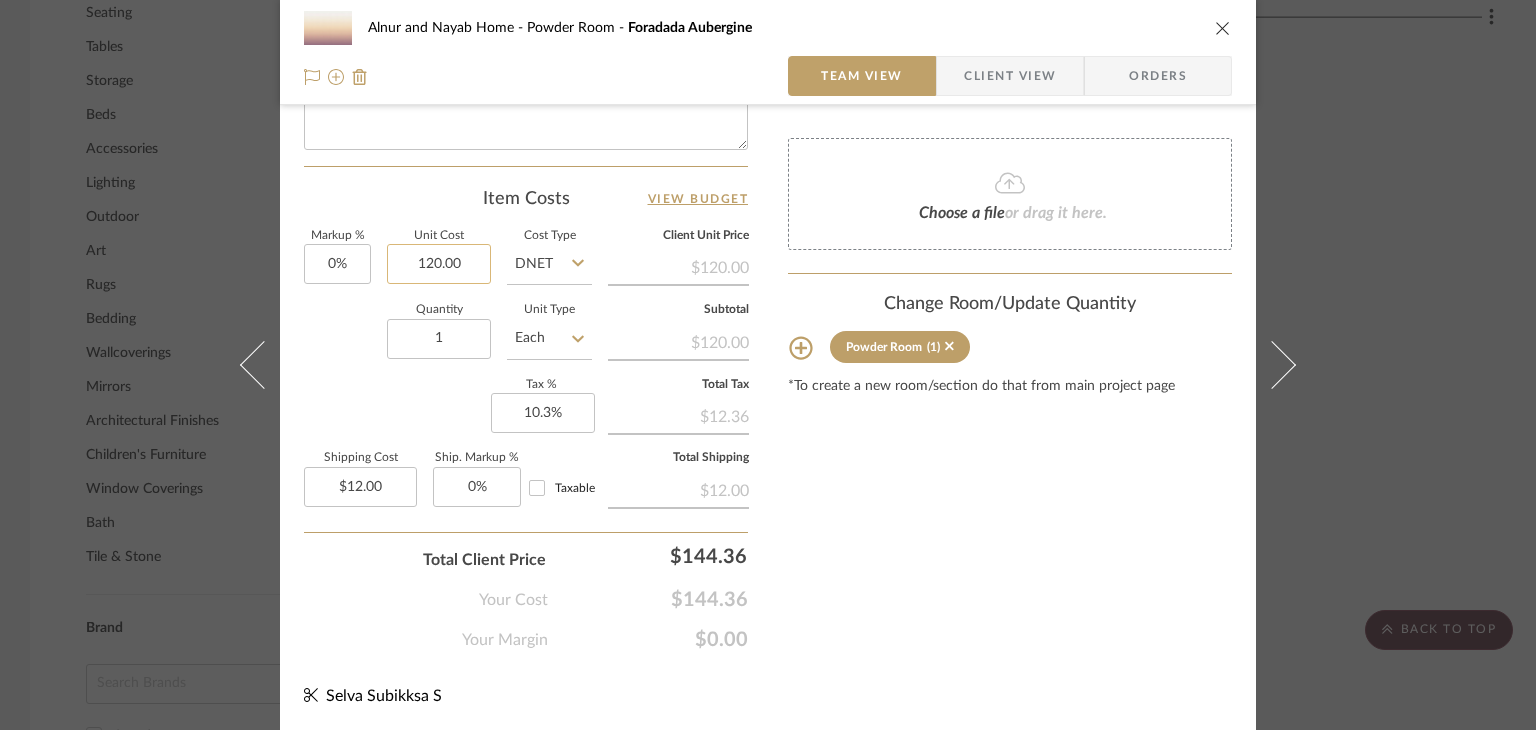 click on "120.00" 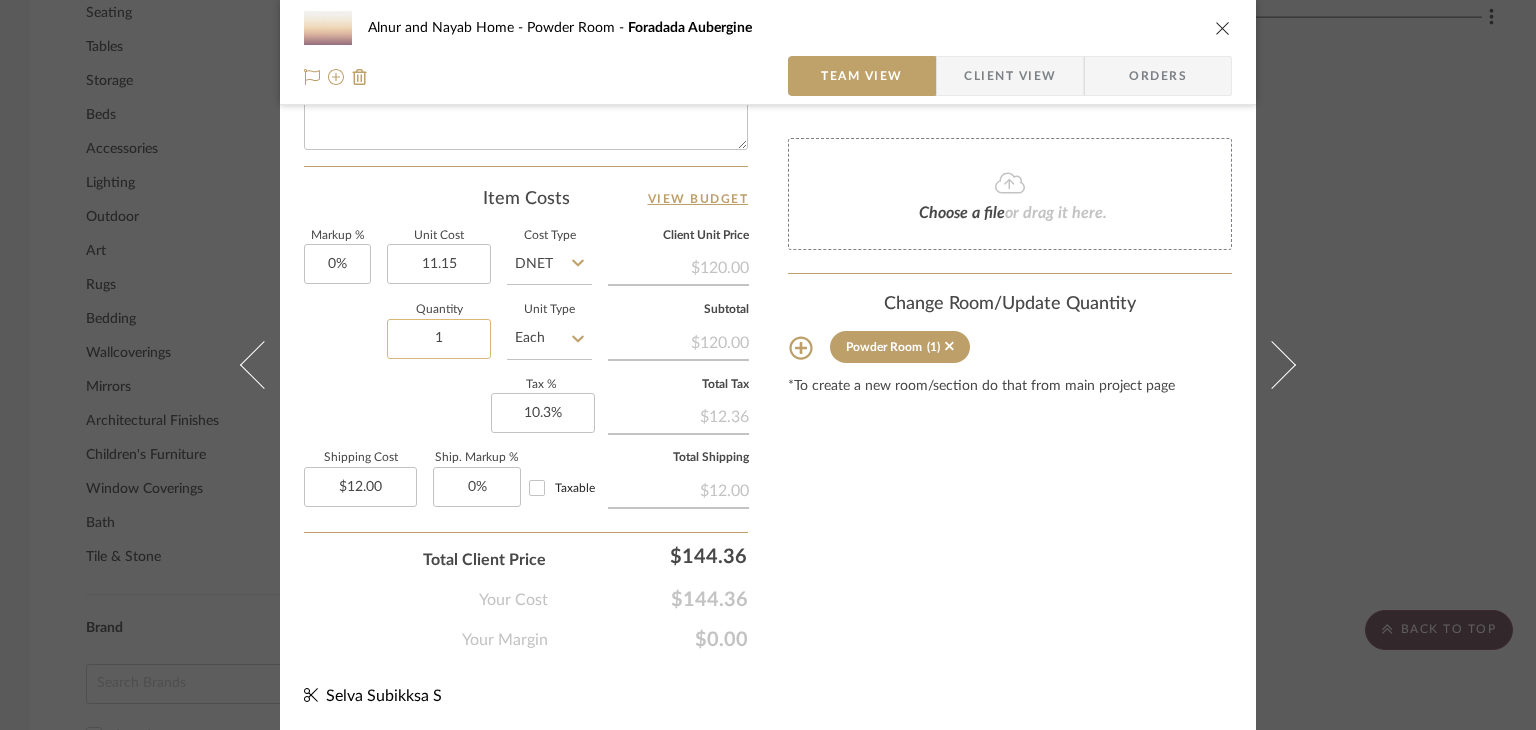 type on "$11.15" 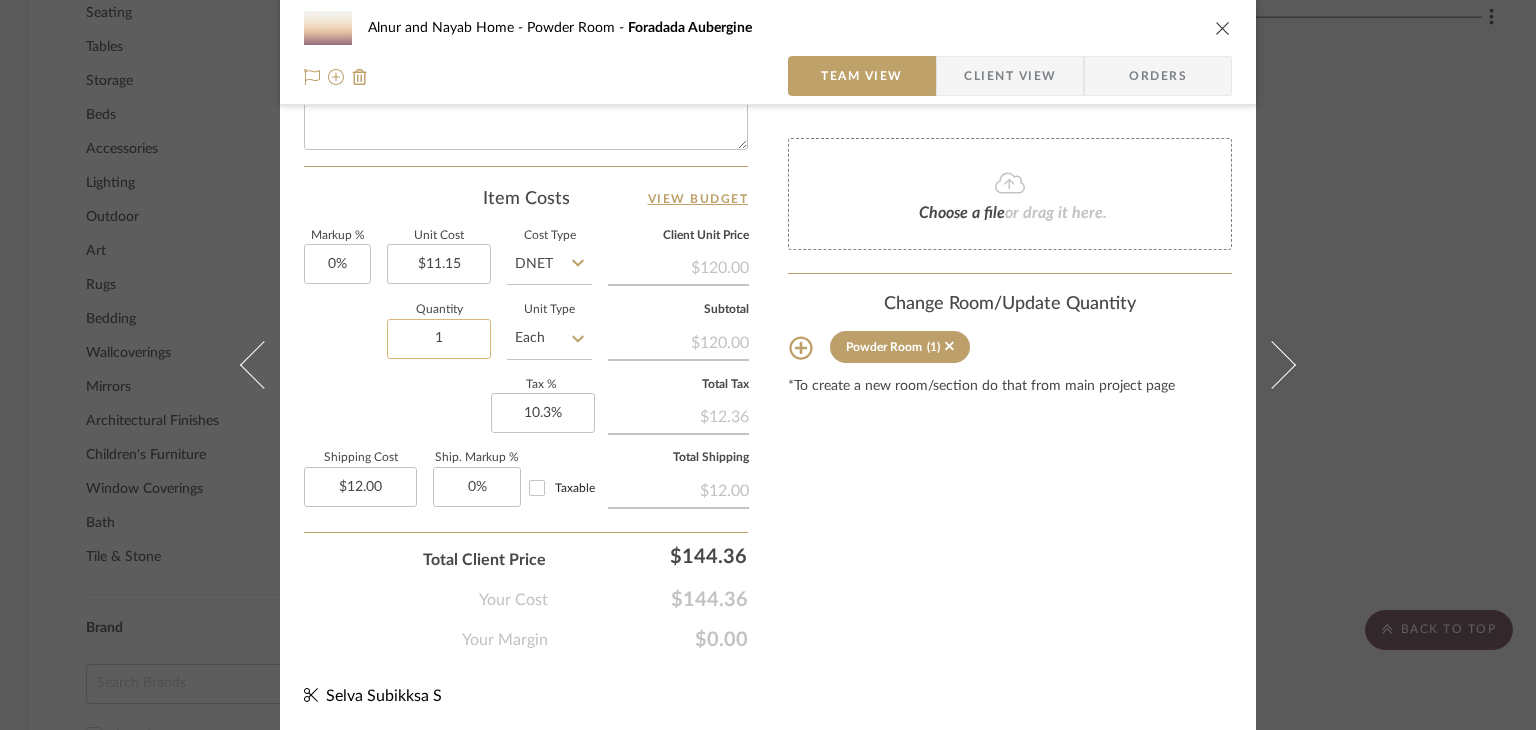 click on "1" 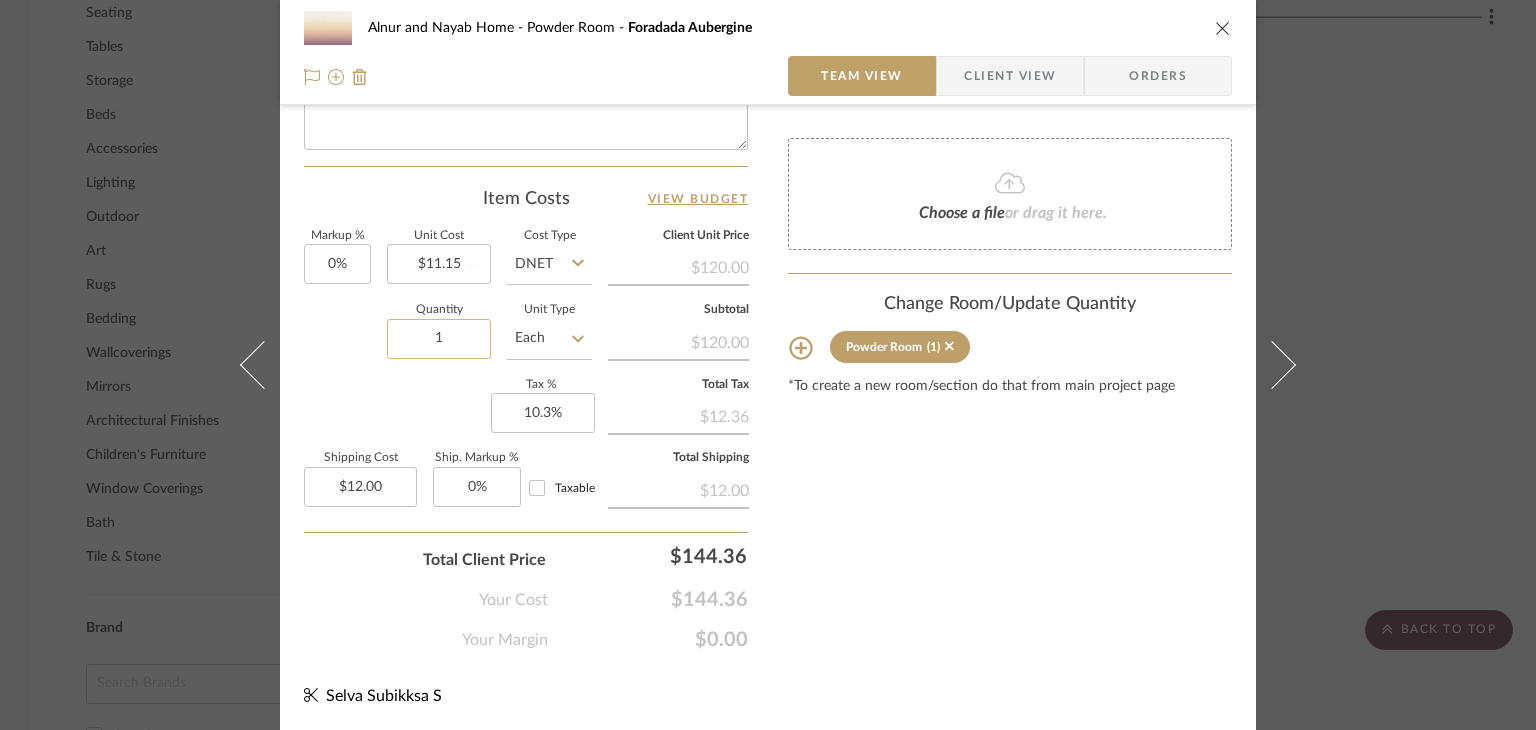 type 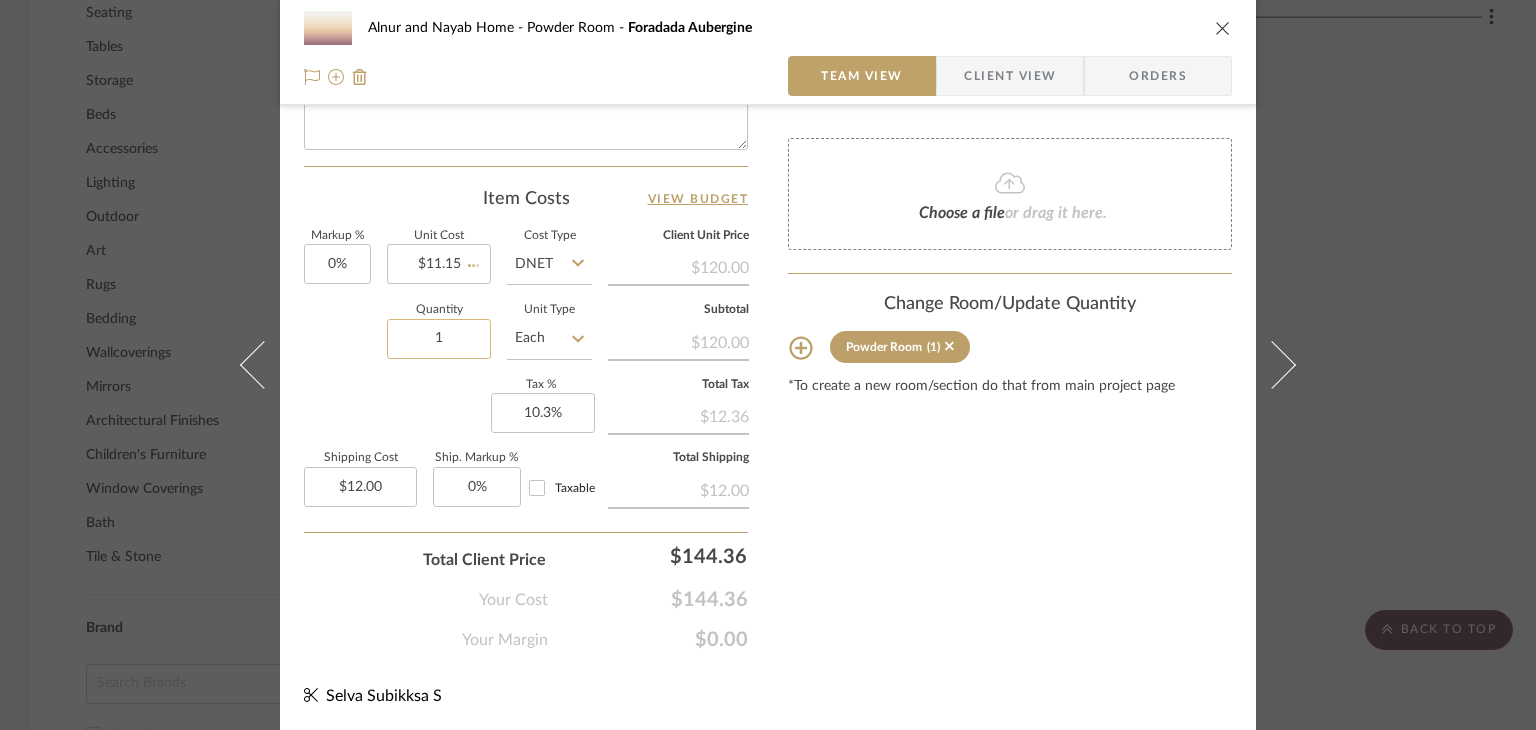 type 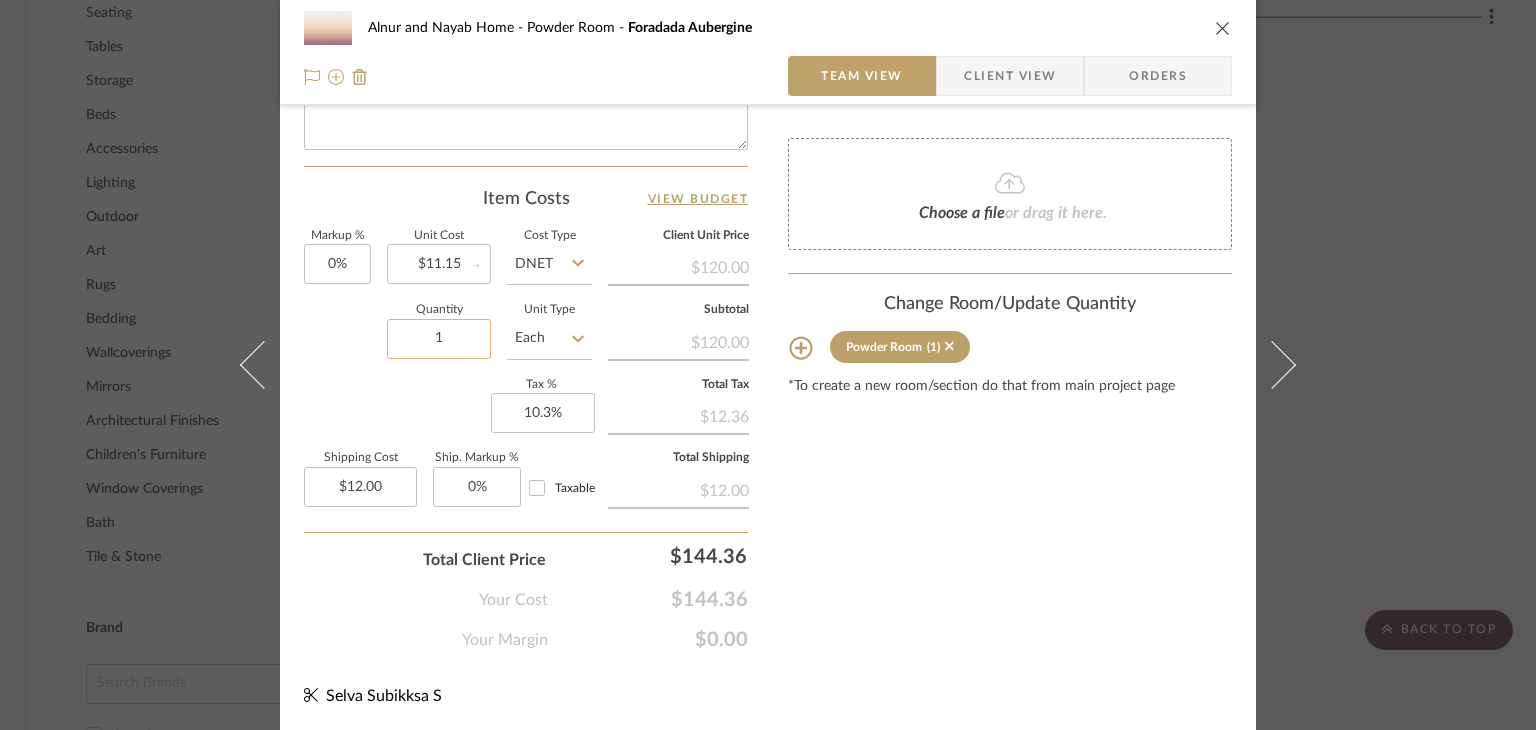 type on "$1.12" 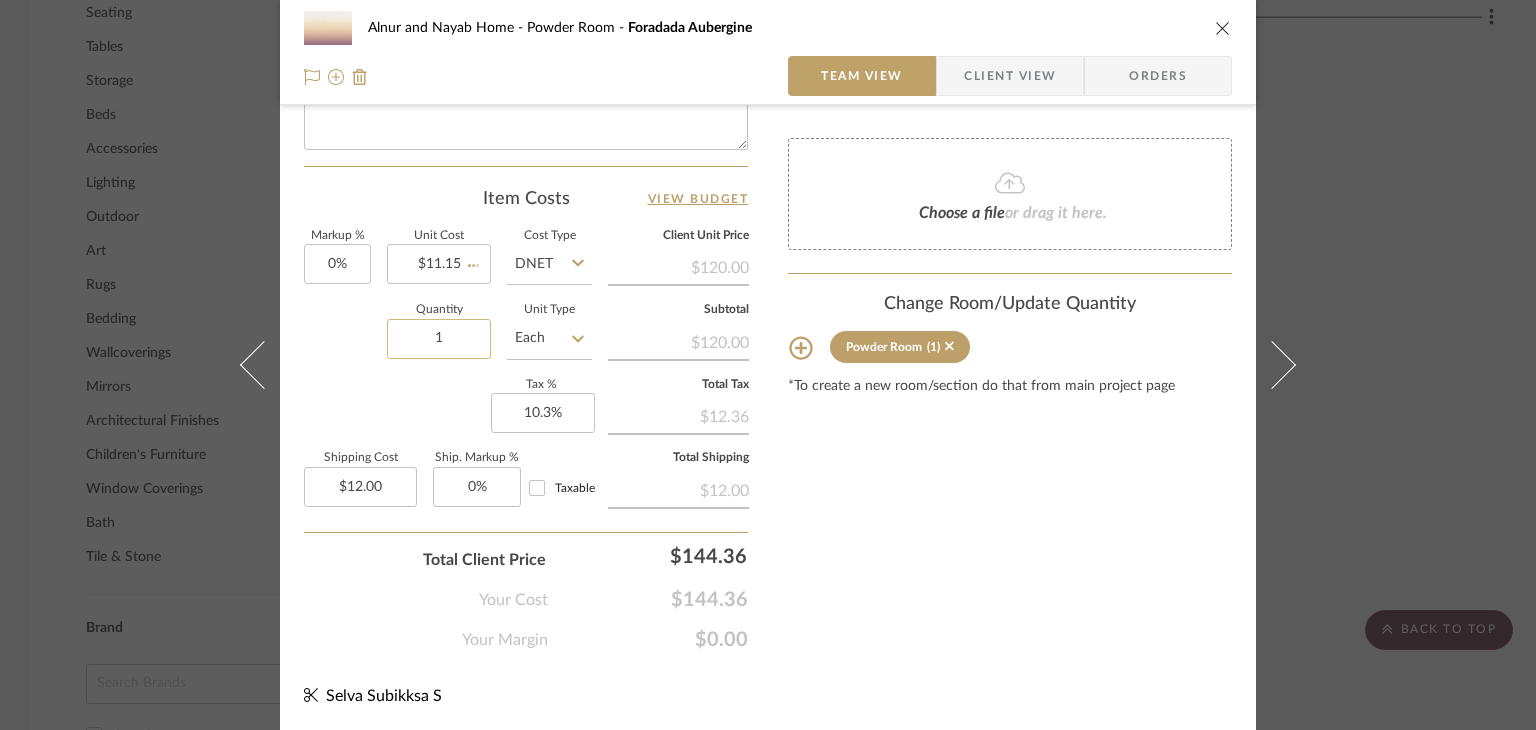 type 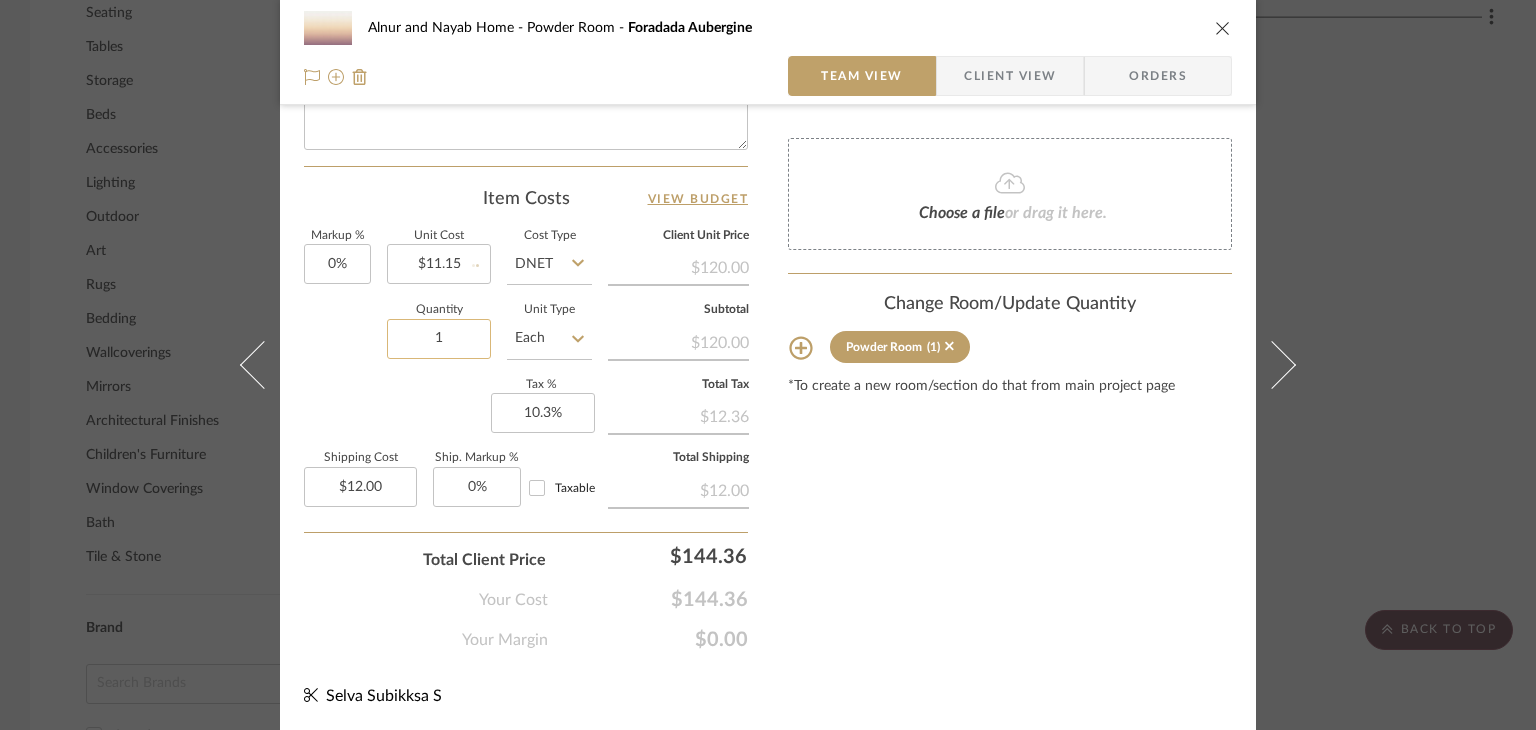 type 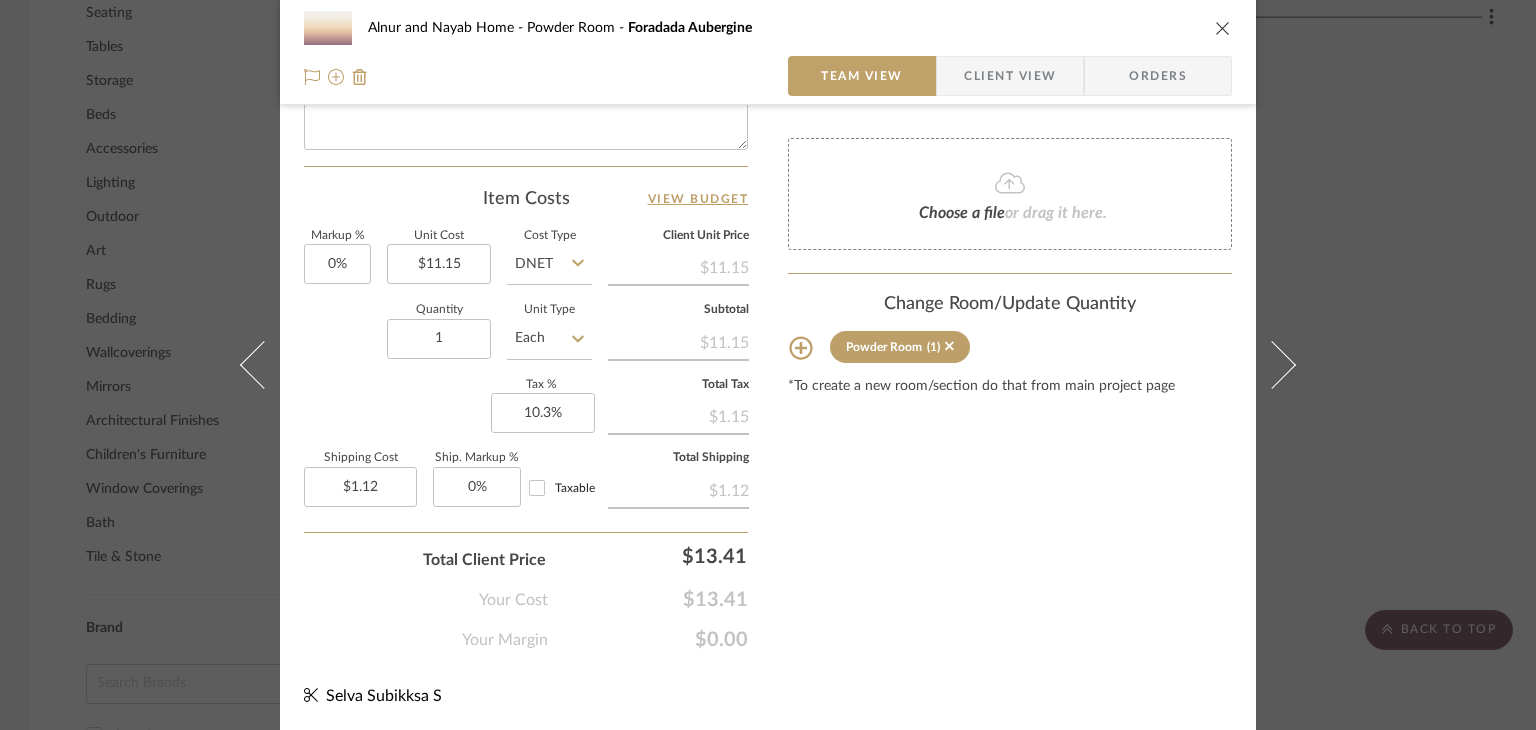 click on "Markup %  0%  Unit Cost  $11.15  Cost Type  DNET  Client Unit Price   $11.15   Quantity  1  Unit Type  Each  Subtotal   $11.15   Tax %  10.3%  Total Tax   $1.15   Shipping Cost  $1.12  Ship. Markup %  0% Taxable  Total Shipping   $1.12" 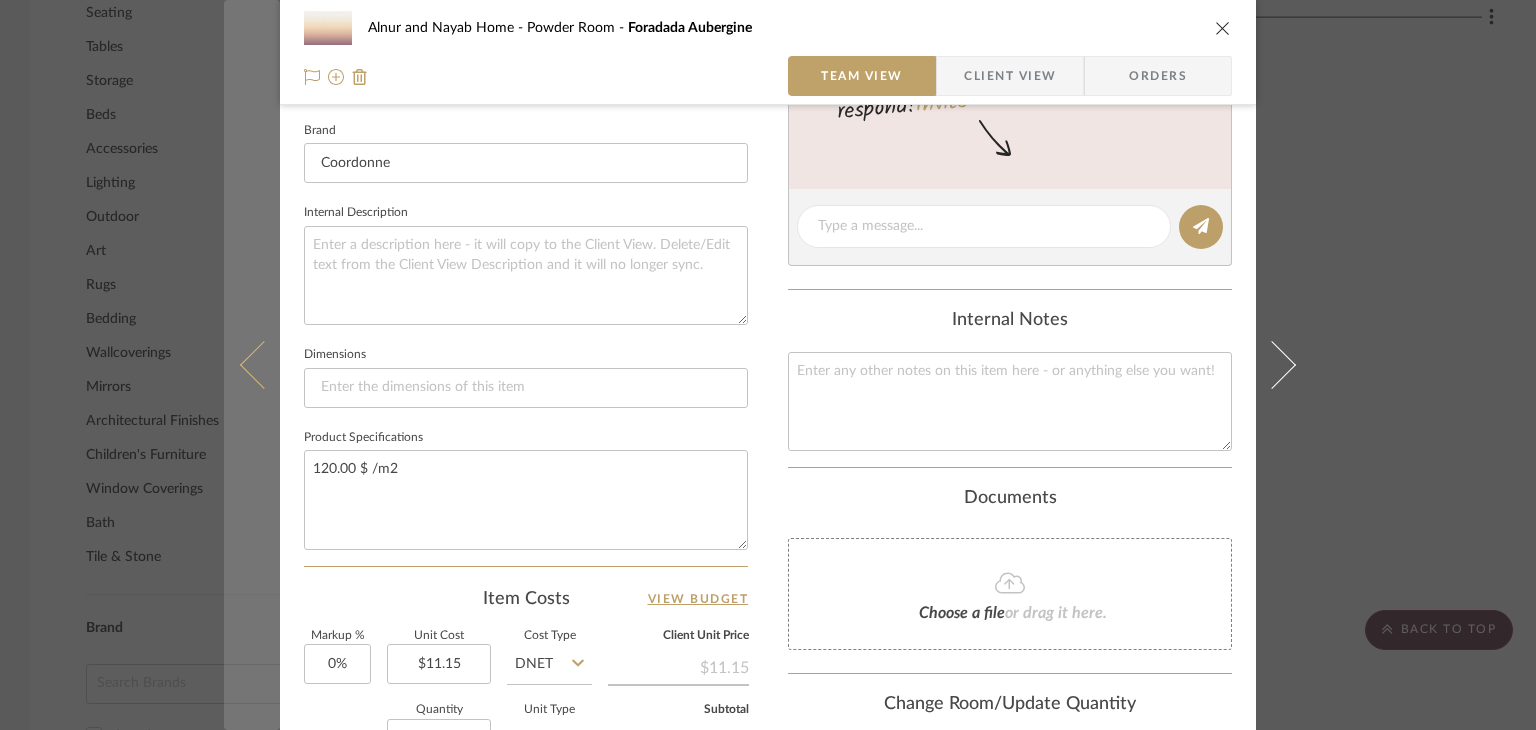 click at bounding box center (252, 365) 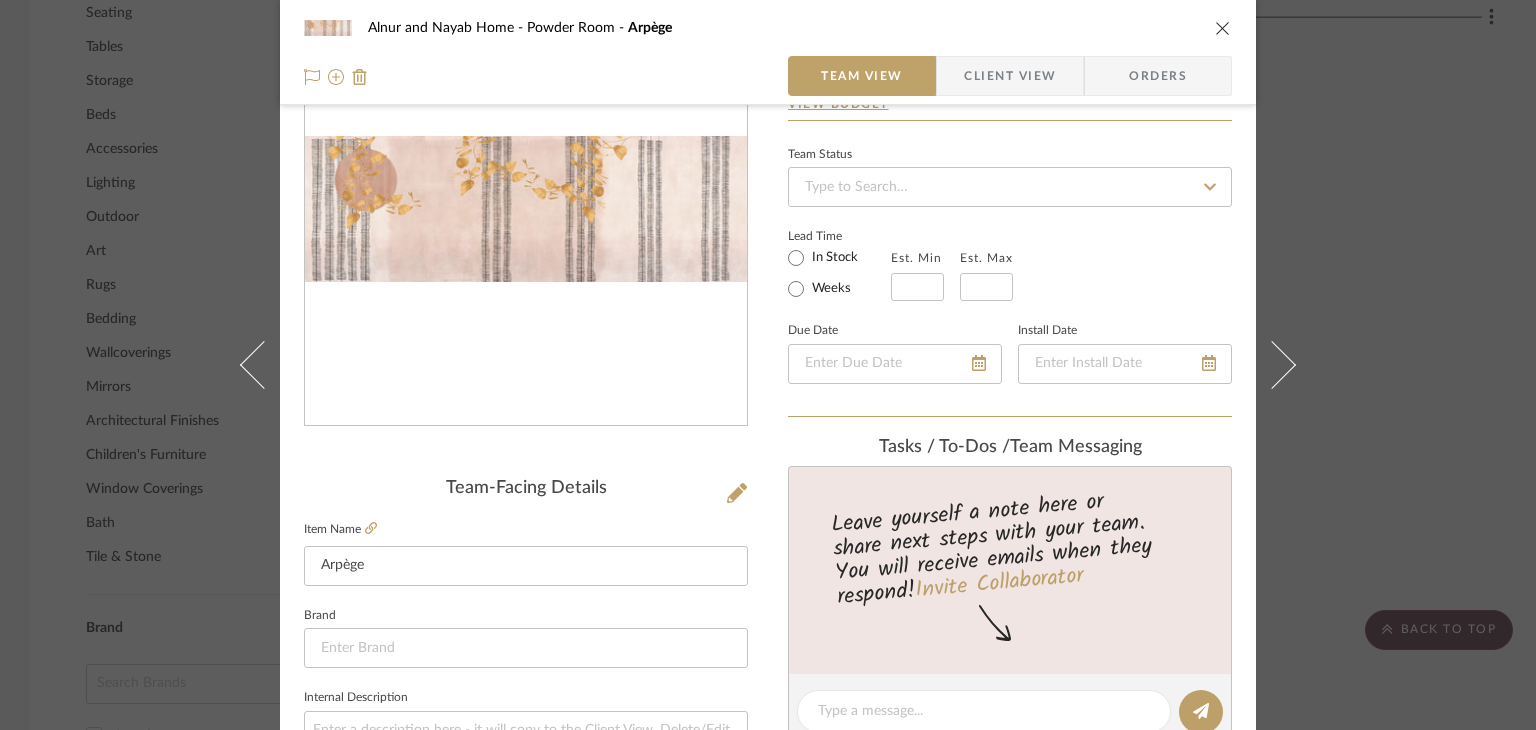 scroll, scrollTop: 631, scrollLeft: 0, axis: vertical 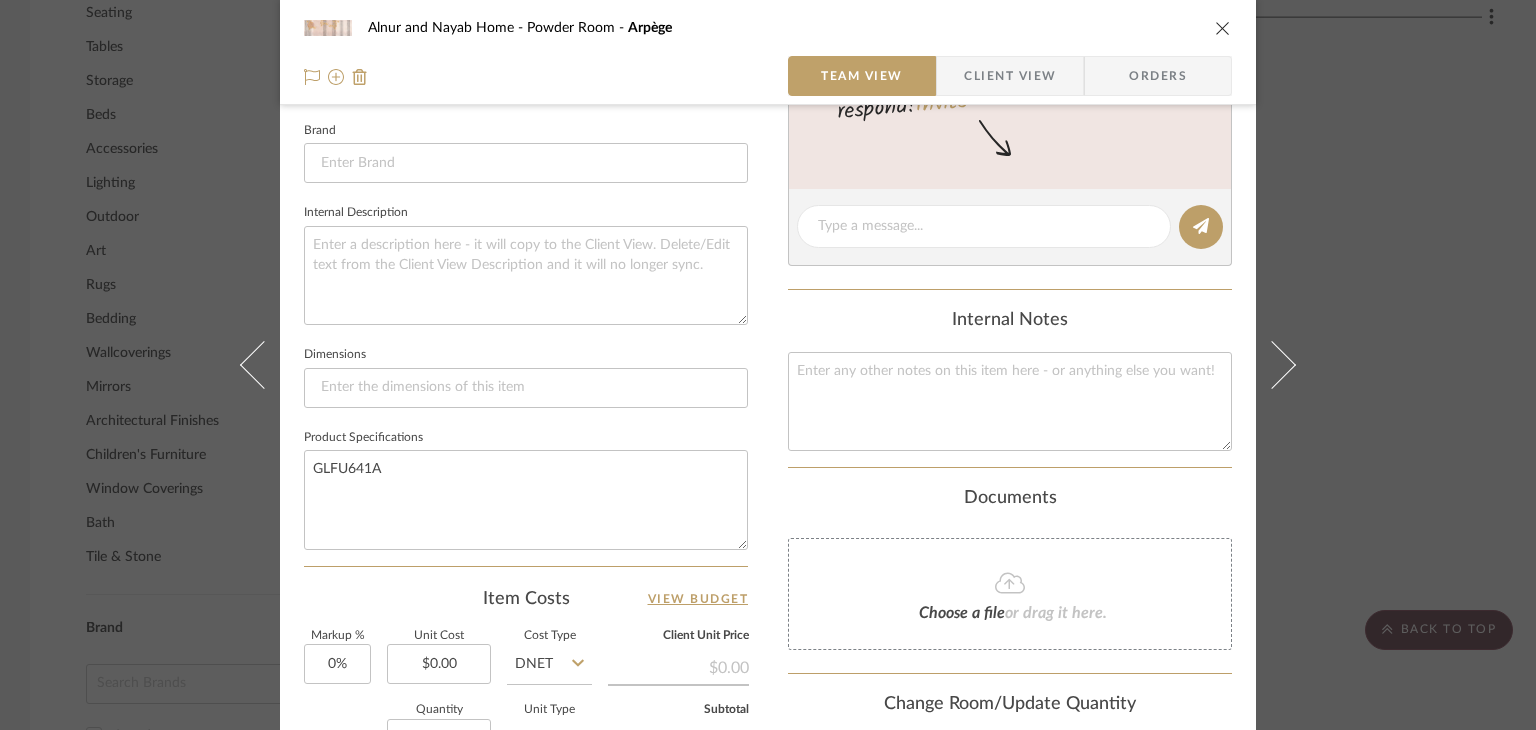 click on "Alnur and Nayab Home Powder Room Arpège  Team View Client View Orders  Team-Facing Details   Item Name  Arpège  Brand   Internal Description   Dimensions   Product Specifications  GLFU641A  Item Costs   View Budget   Markup %  0%  Unit Cost  $0.00  Cost Type  DNET  Client Unit Price   $0.00   Quantity  1  Unit Type  Each  Subtotal   $0.00   Tax %  10.3%  Total Tax   $0.00   Shipping Cost  $0.00  Ship. Markup %  0% Taxable  Total Shipping   $0.00  Total Client Price  $0.00  Your Cost  $0.00  Your Margin  $0.00  Content here copies to Client View - confirm visibility there.  Show in Client Dashboard   Include in Budget   View Budget  Team Status  Lead Time  In Stock Weeks  Est. Min   Est. Max   Due Date   Install Date  Tasks / To-Dos /  team Messaging  Leave yourself a note here or share next steps with your team. You will receive emails when they
respond!  Invite Collaborator Internal Notes  Documents  Choose a file  or drag it here. Change Room/Update Quantity  Powder Room  (1)" at bounding box center [768, 365] 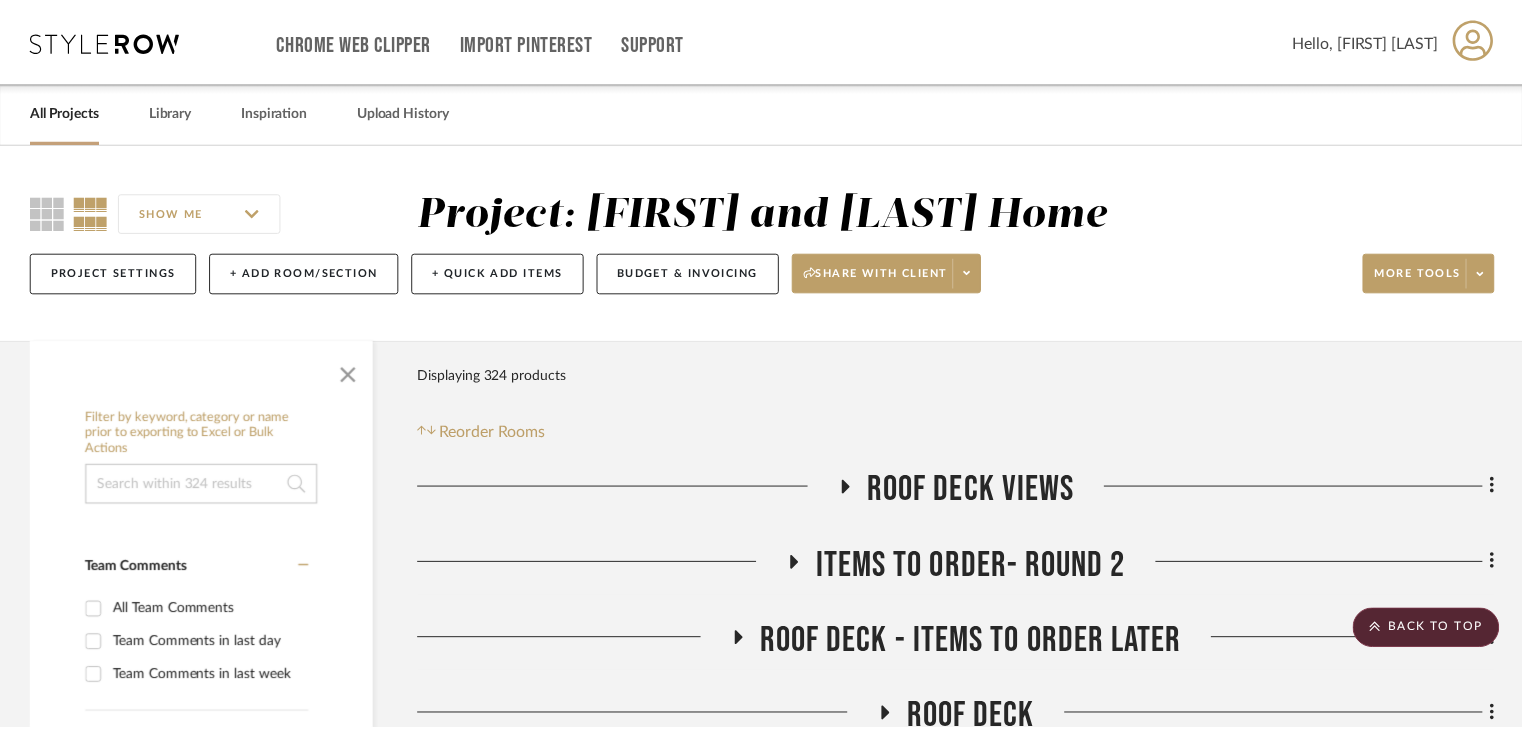 scroll, scrollTop: 1300, scrollLeft: 0, axis: vertical 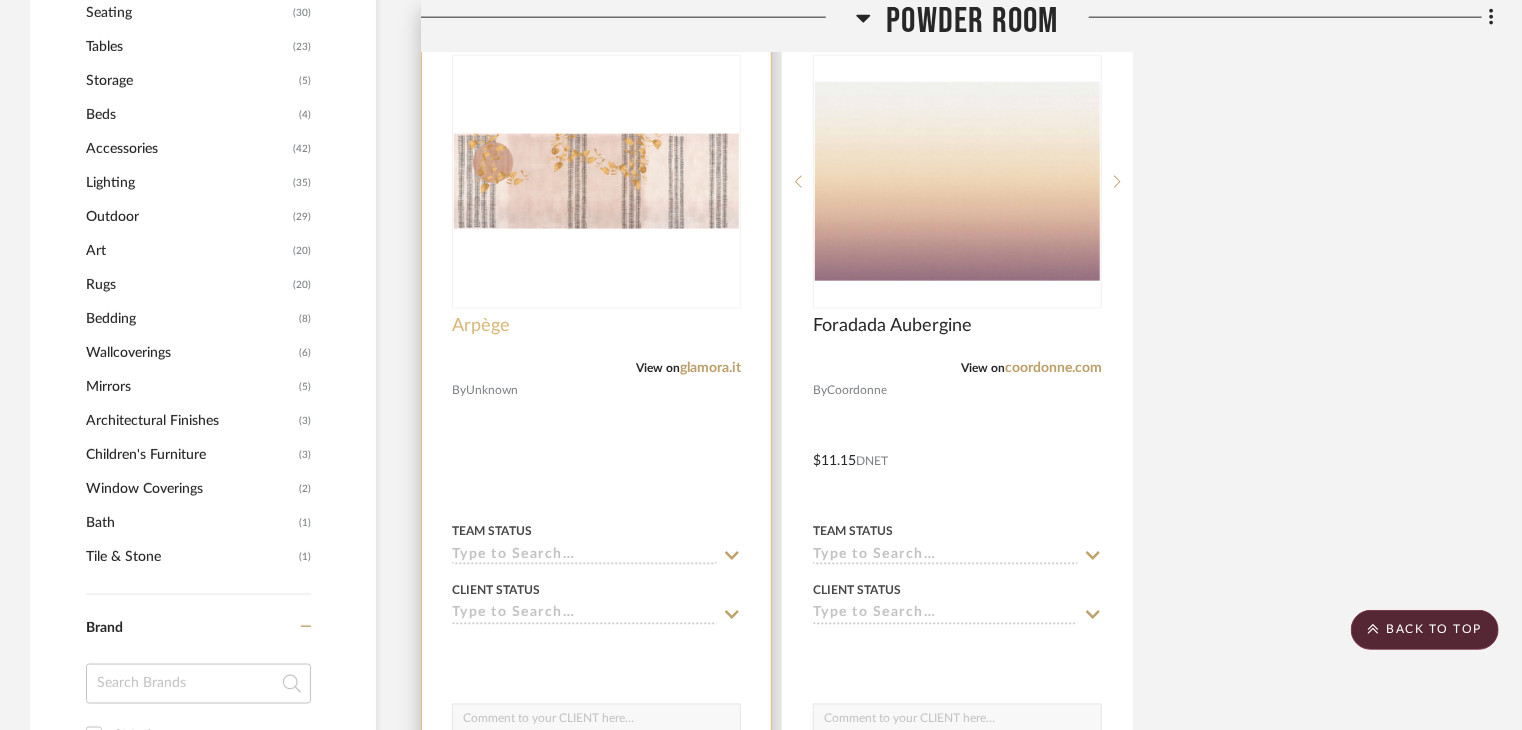 click on "Arpège" at bounding box center (481, 326) 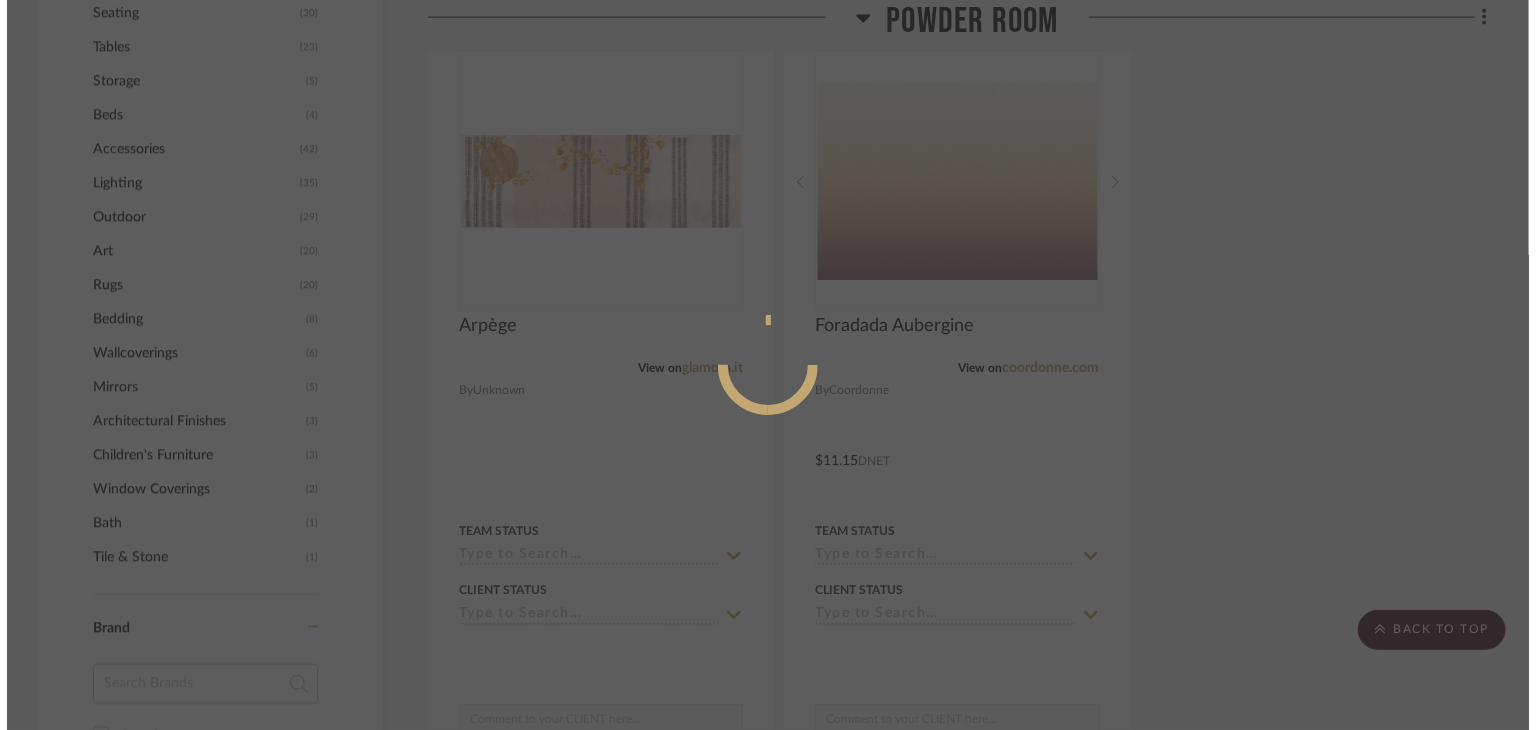 scroll, scrollTop: 0, scrollLeft: 0, axis: both 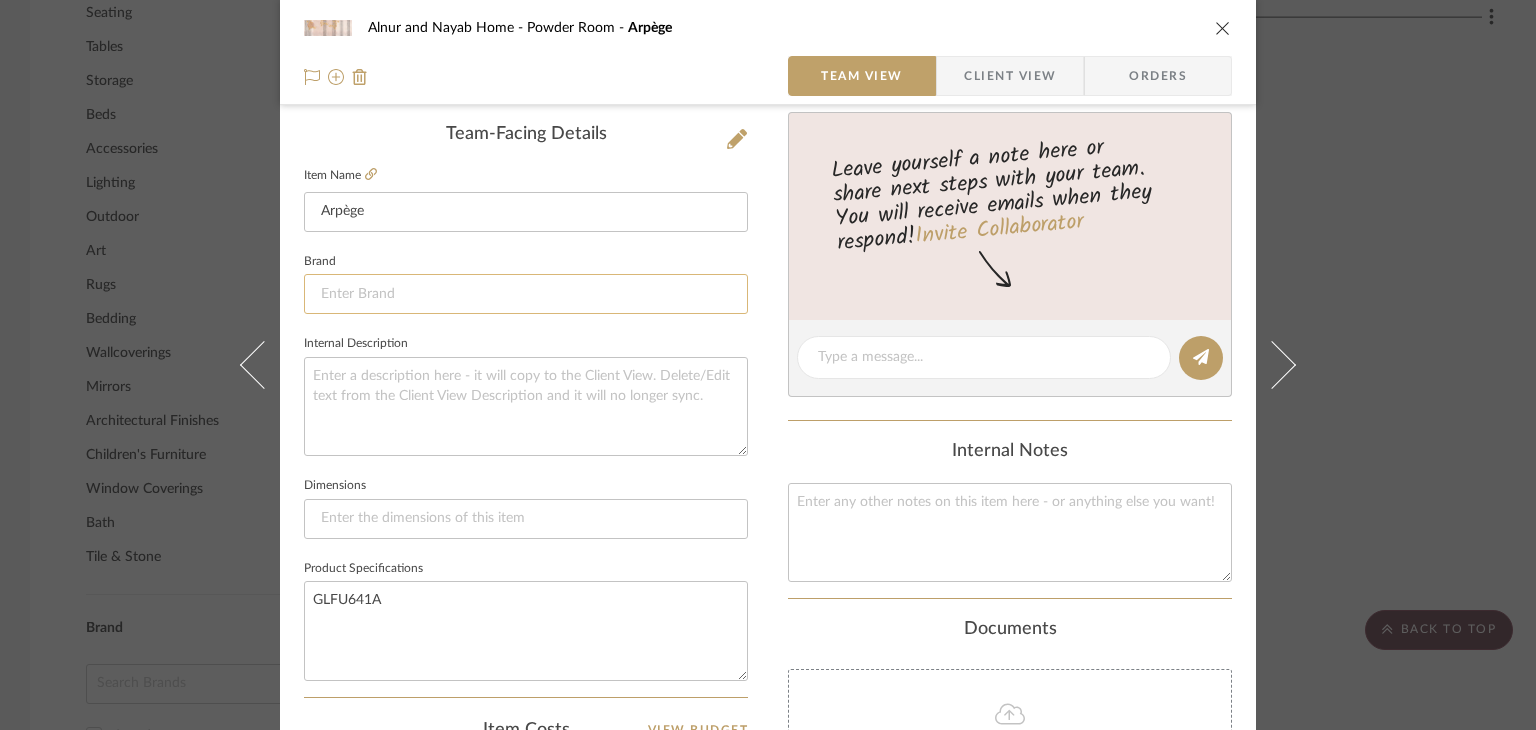 click 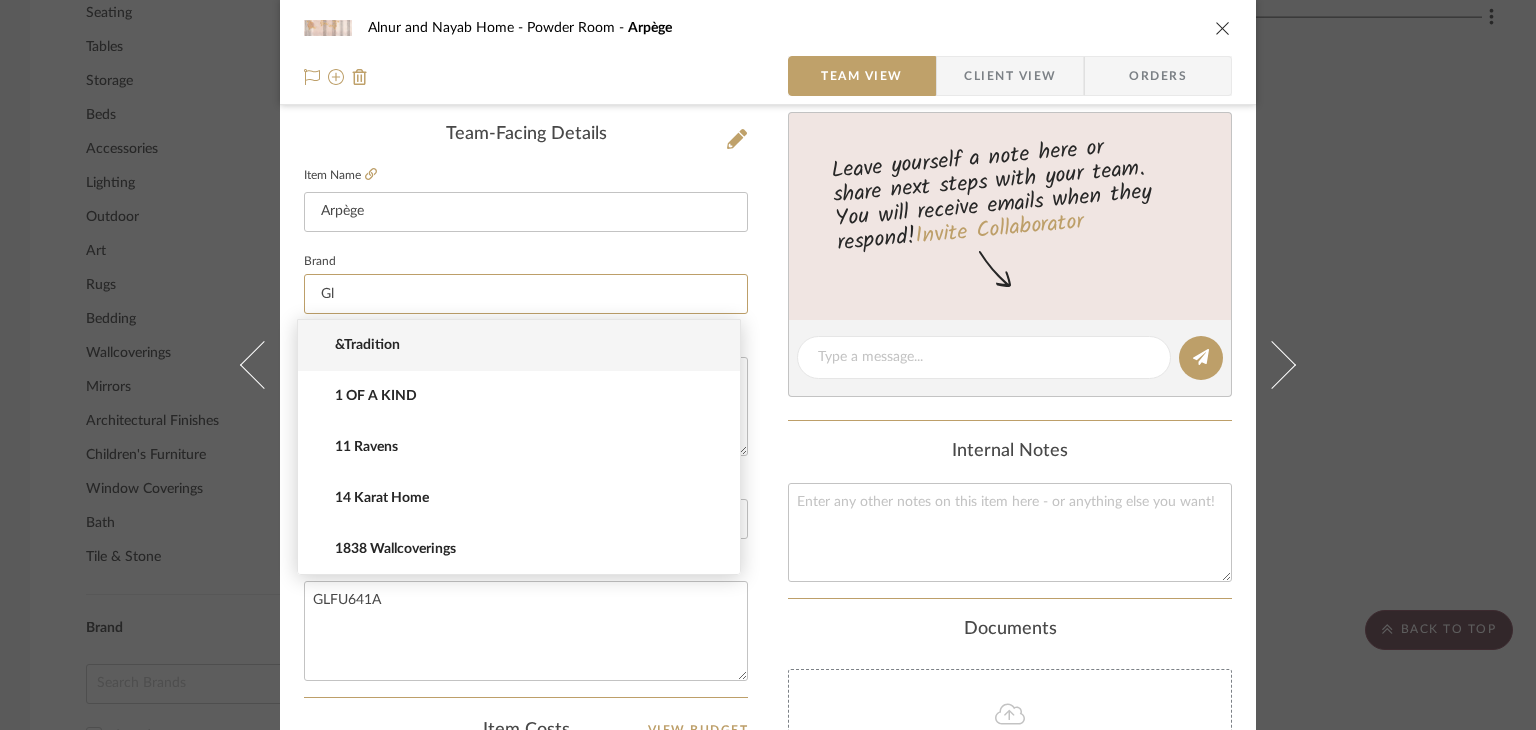 type on "Gl" 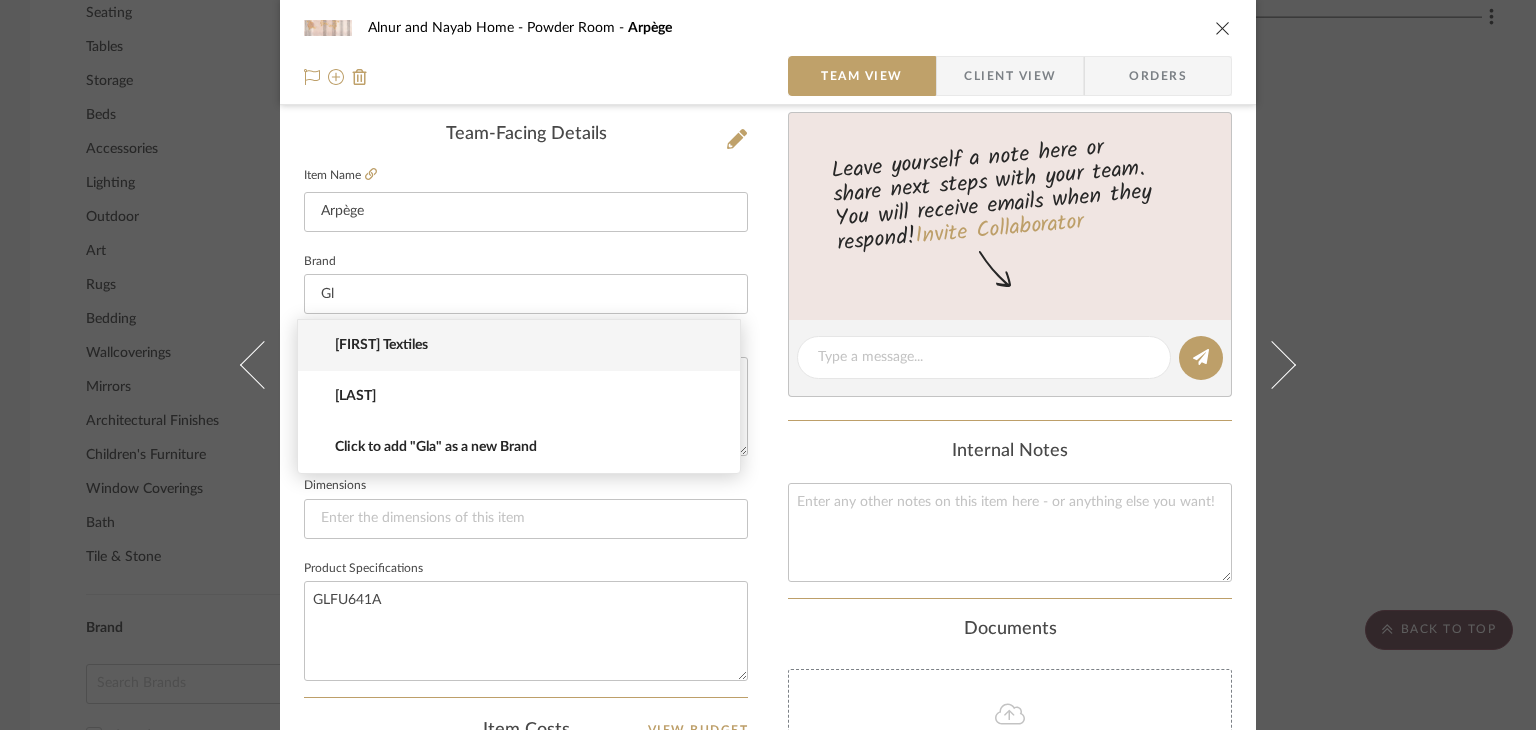 click on "Alnur and Nayab Home Powder Room Arpège  Team View Client View Orders  Team-Facing Details   Item Name  Arpège  Brand  Gla  Internal Description   Dimensions   Product Specifications  GLFU641A  Item Costs   View Budget   Markup %  0%  Unit Cost  $0.00  Cost Type  DNET  Client Unit Price   $0.00   Quantity  1  Unit Type  Each  Subtotal   $0.00   Tax %  10.3%  Total Tax   $0.00   Shipping Cost  $0.00  Ship. Markup %  0% Taxable  Total Shipping   $0.00  Total Client Price  $0.00  Your Cost  $0.00  Your Margin  $0.00  Content here copies to Client View - confirm visibility there.  Show in Client Dashboard   Include in Budget   View Budget  Team Status  Lead Time  In Stock Weeks  Est. Min   Est. Max   Due Date   Install Date  Tasks / To-Dos /  team Messaging  Leave yourself a note here or share next steps with your team. You will receive emails when they
respond!  Invite Collaborator Internal Notes  Documents  Choose a file  or drag it here. Change Room/Update Quantity  Powder Room  (1)" at bounding box center (768, 365) 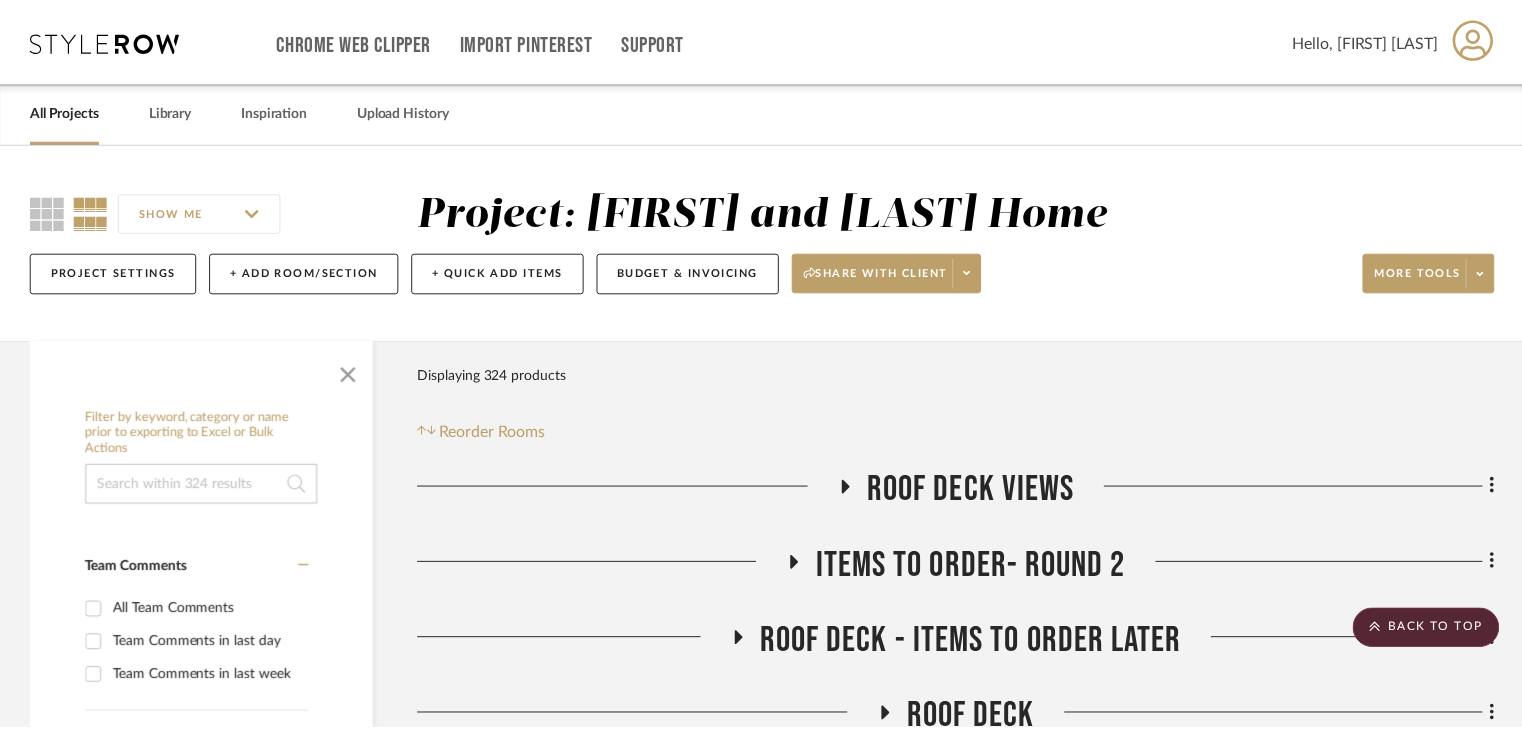 scroll, scrollTop: 1300, scrollLeft: 0, axis: vertical 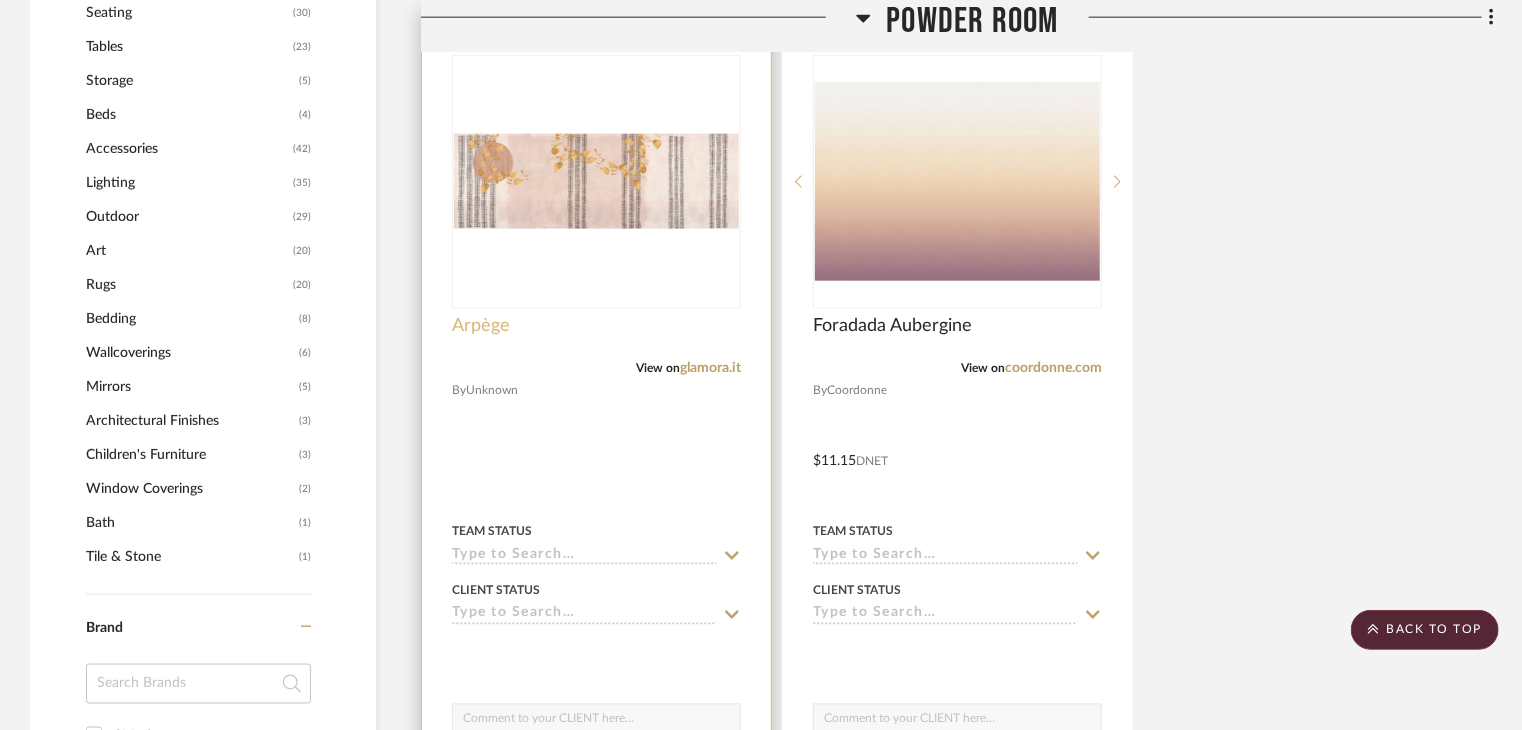click on "Arpège" at bounding box center (481, 326) 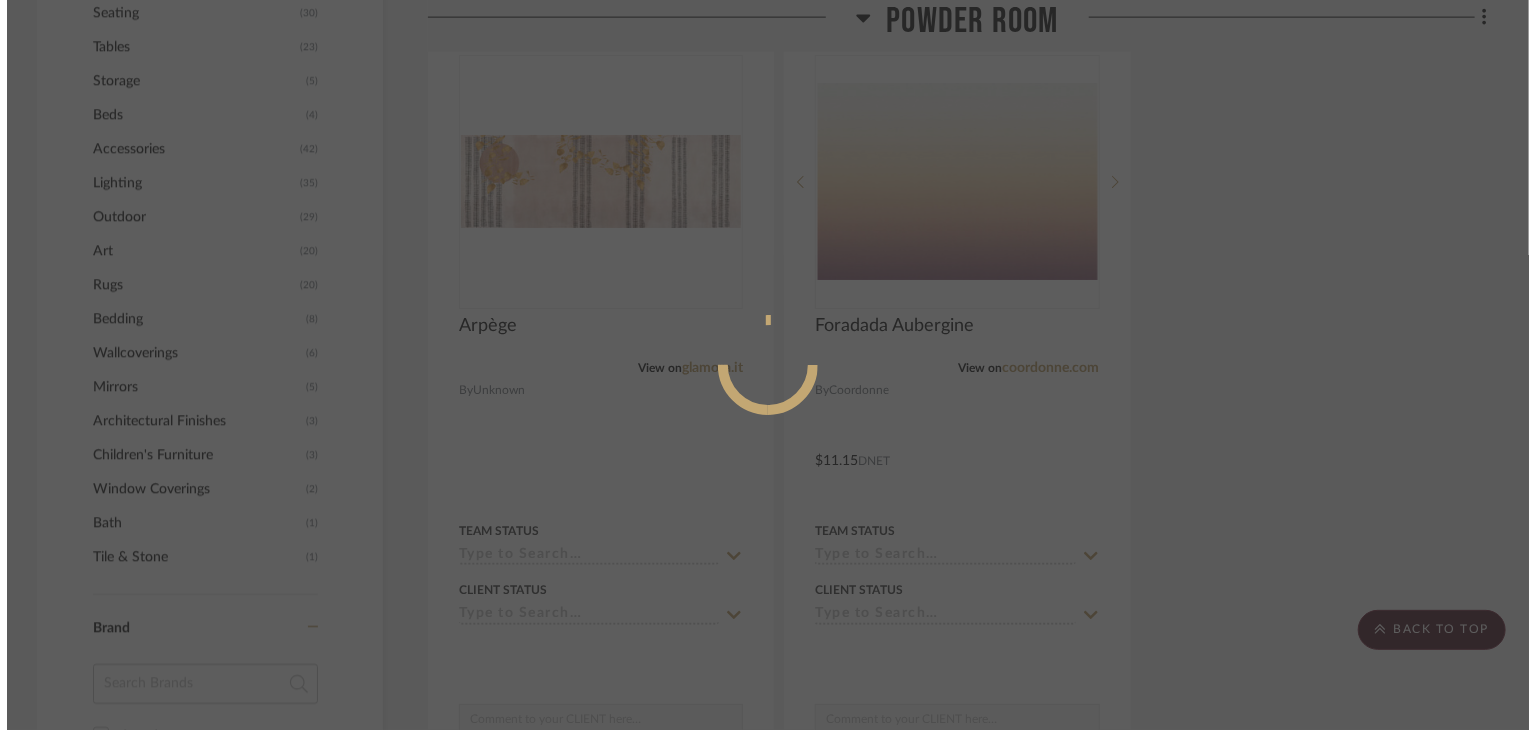 scroll, scrollTop: 0, scrollLeft: 0, axis: both 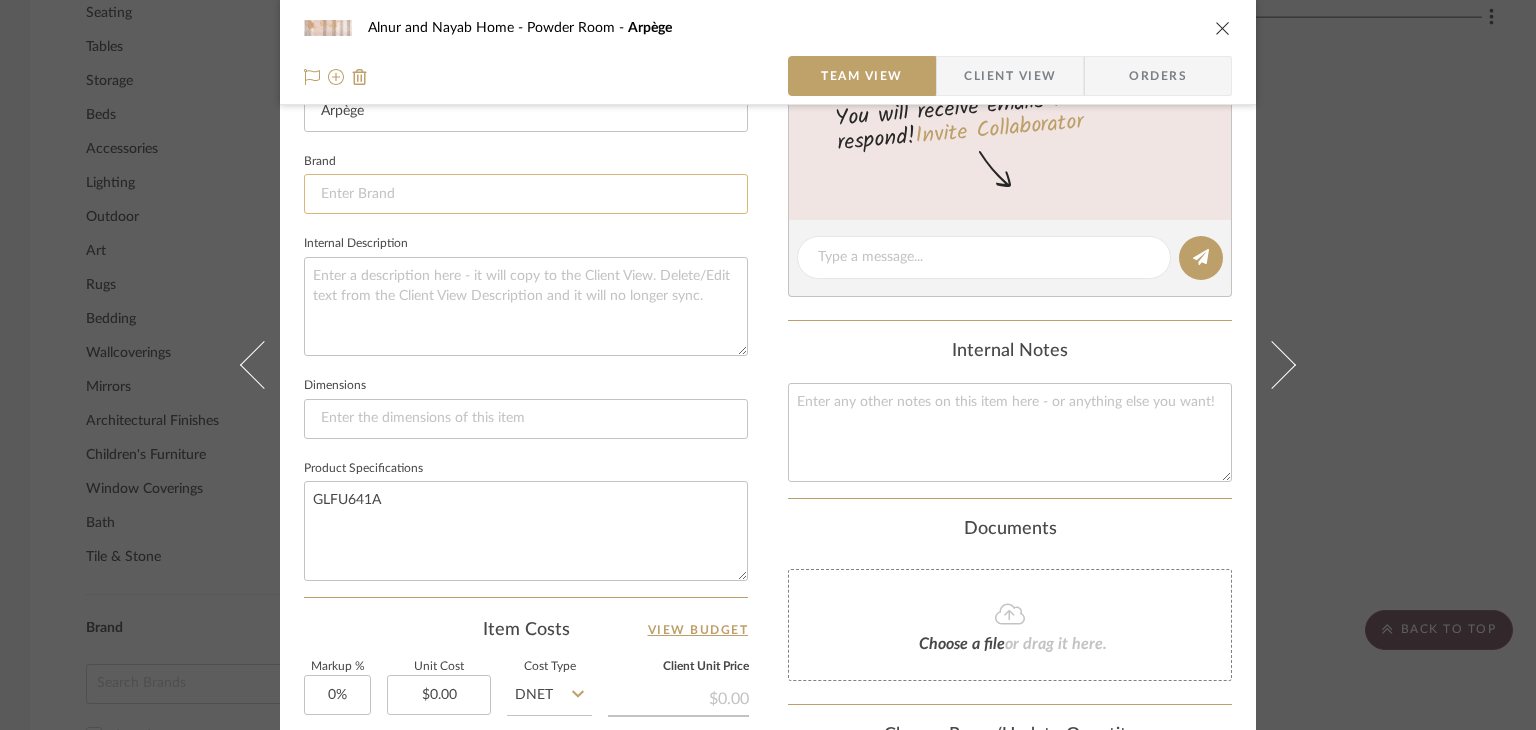 click 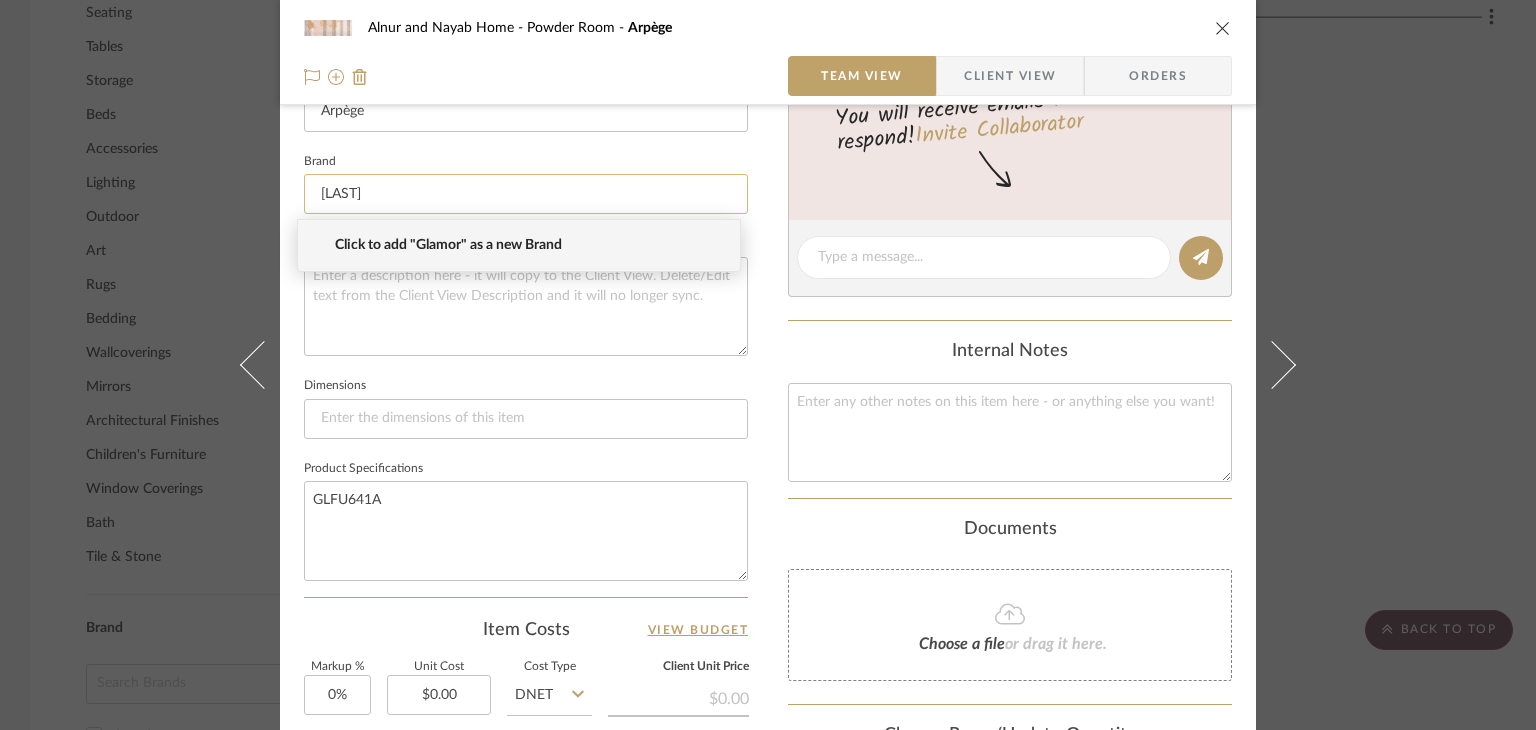click on "[LAST]" 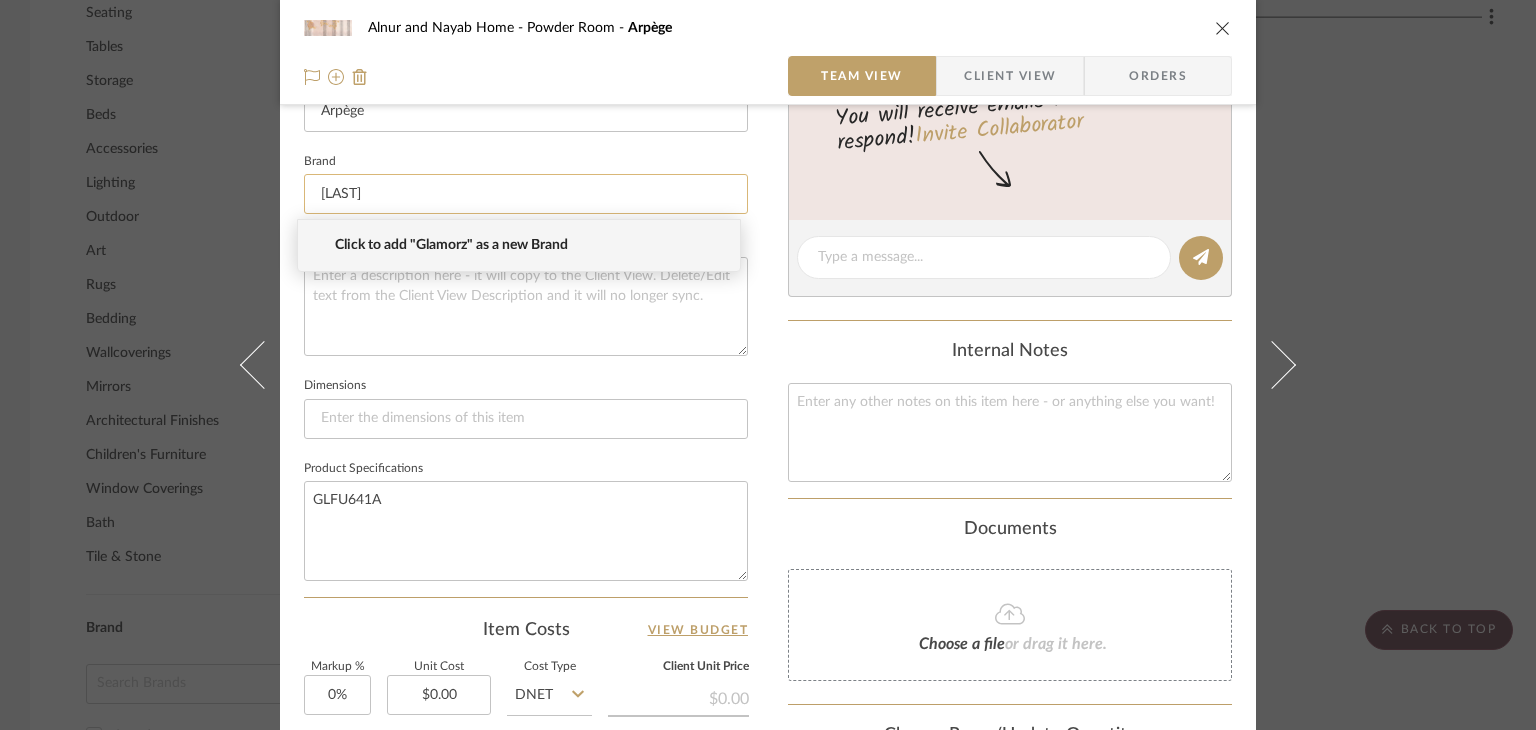 click on "[LAST]" 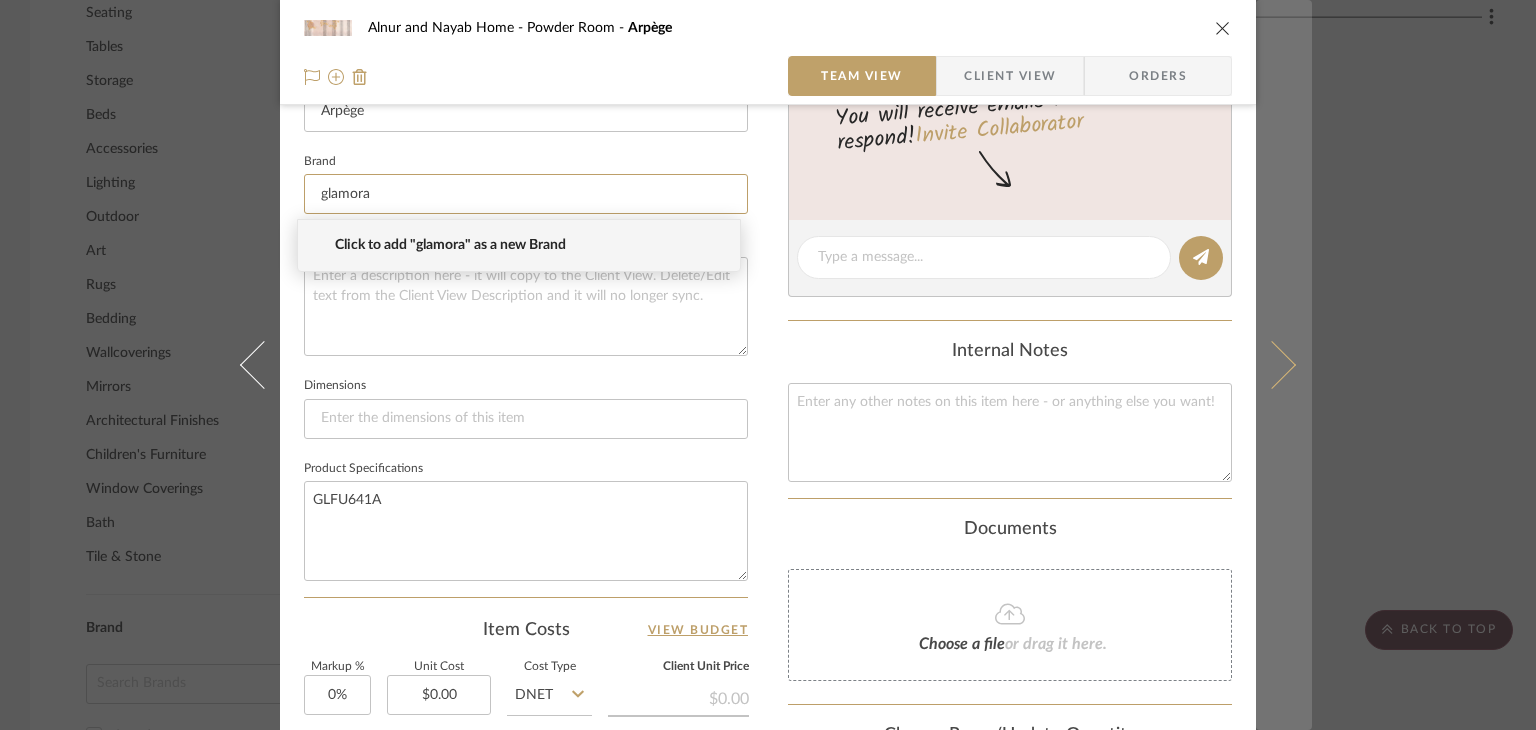 type on "glamora" 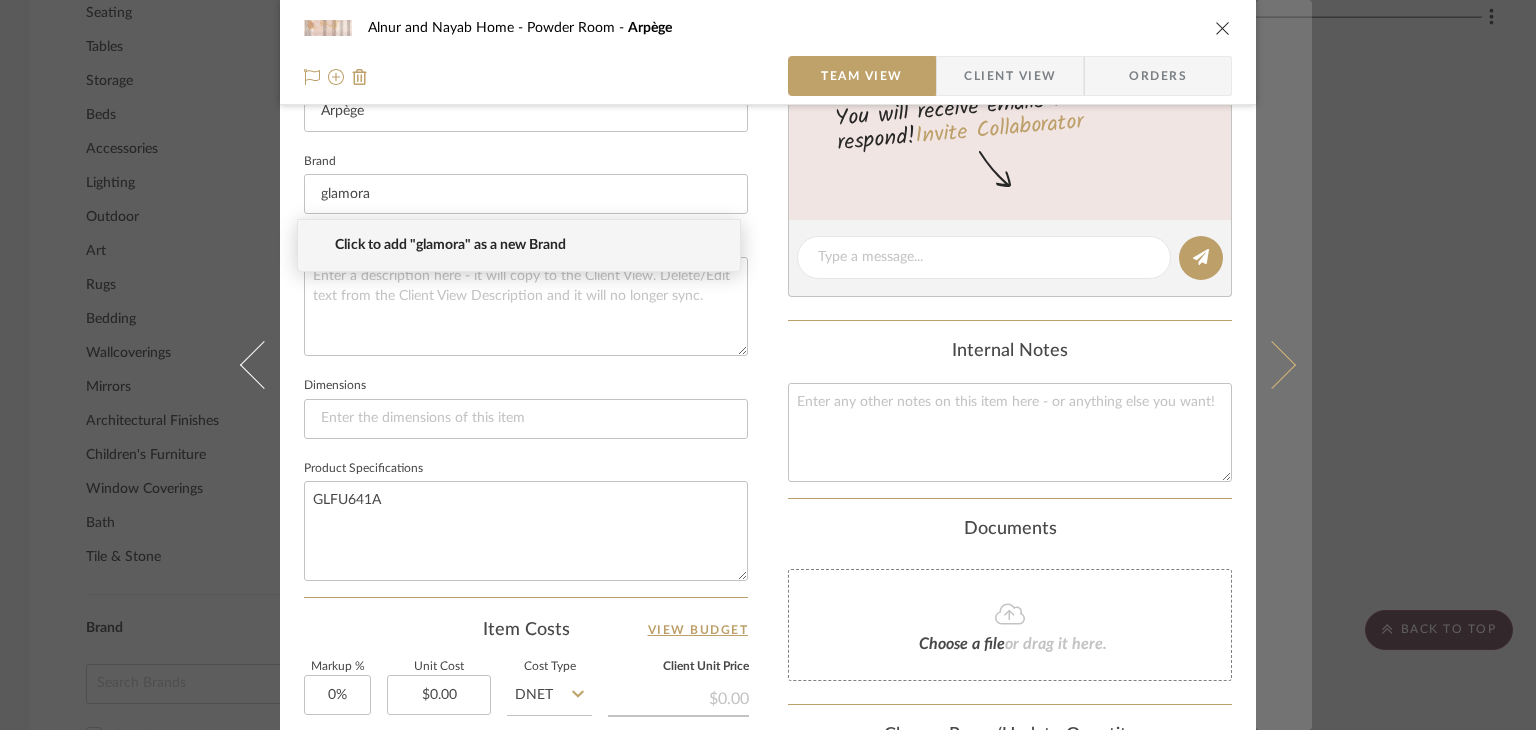 click at bounding box center (1284, 365) 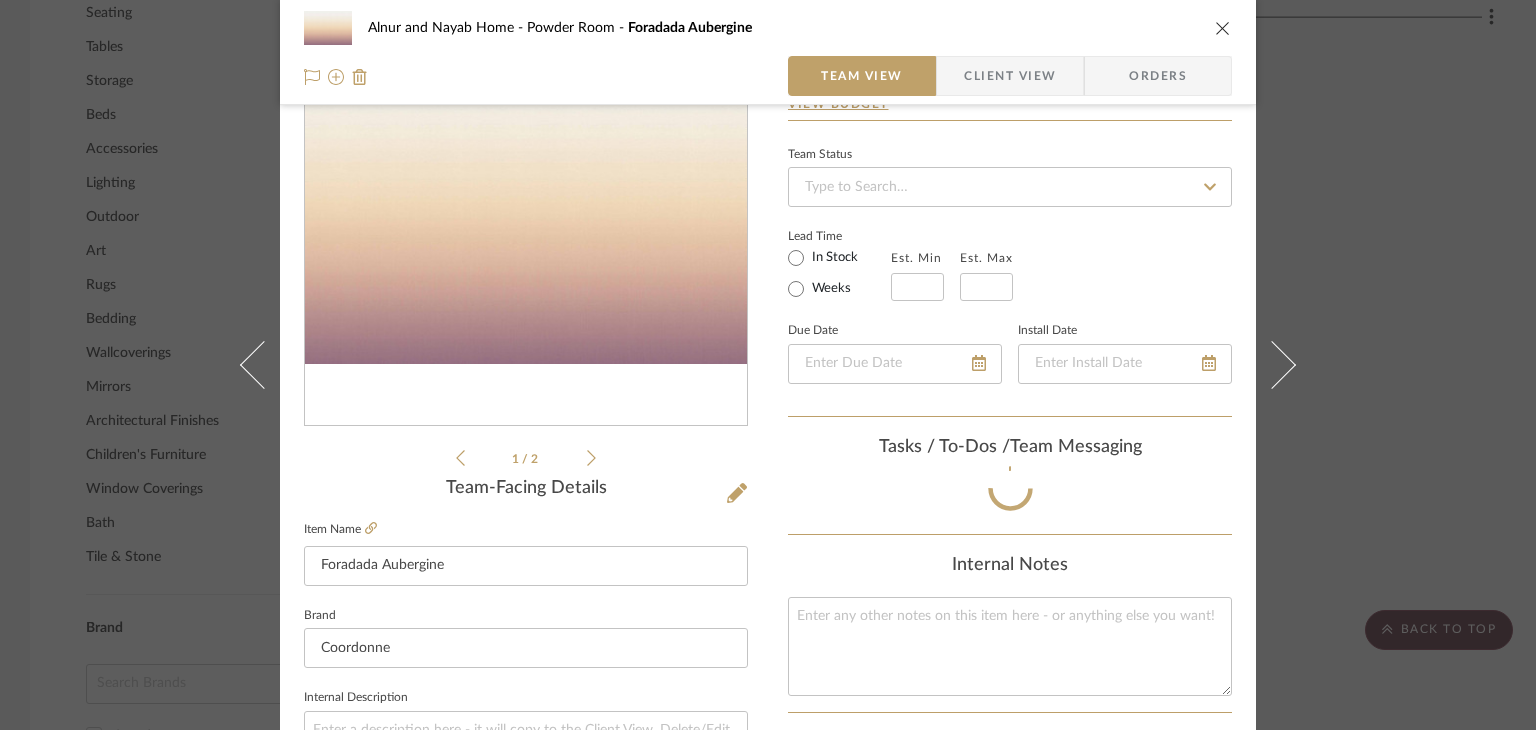 scroll, scrollTop: 600, scrollLeft: 0, axis: vertical 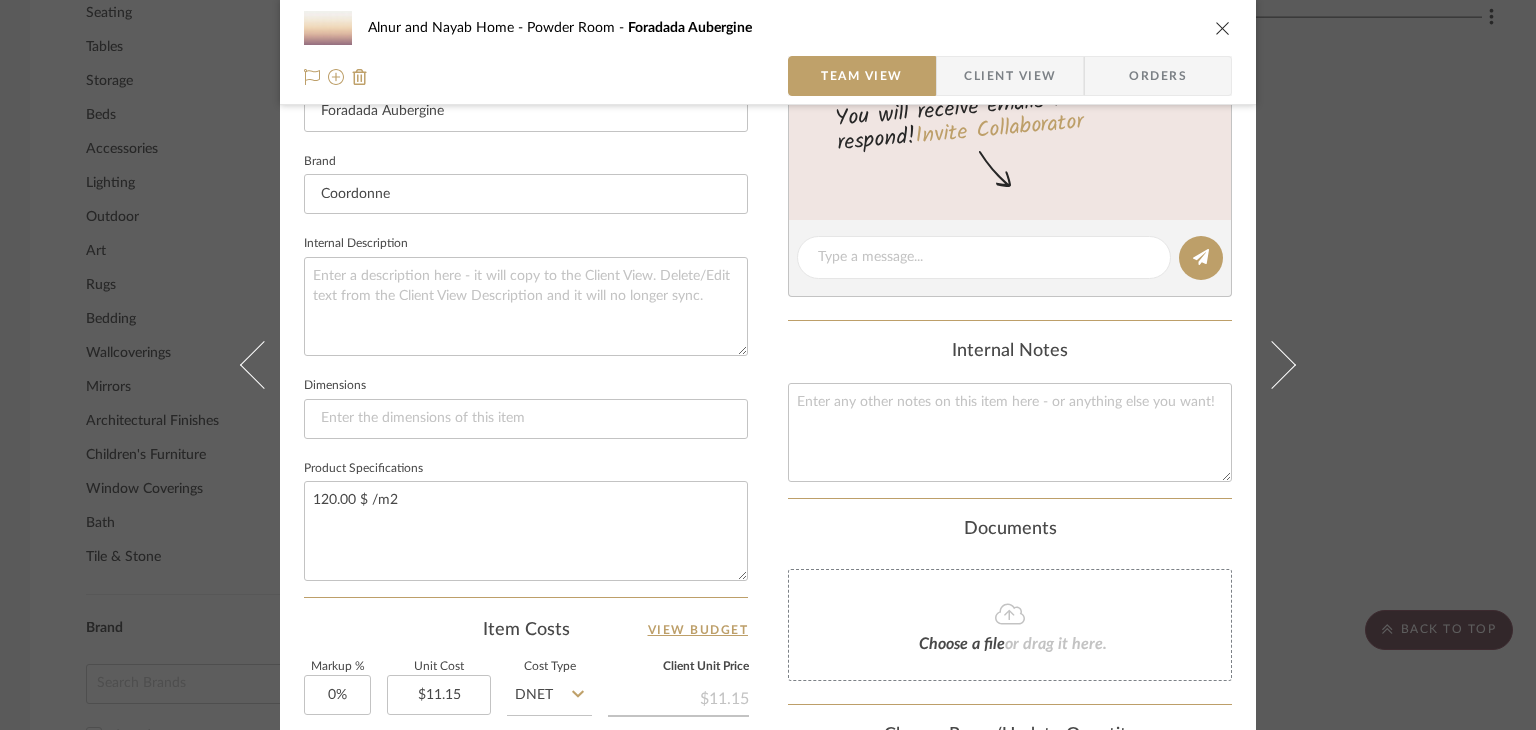click on "Alnur and Nayab Home Powder Room Foradada Aubergine Team View Client View Orders  1 / 2  Team-Facing Details   Item Name  Foradada Aubergine  Brand  Coordonne  Internal Description   Dimensions   Product Specifications  120.00 $ /m2  Item Costs   View Budget   Markup %  0%  Unit Cost  $11.15  Cost Type  DNET  Client Unit Price   $11.15   Quantity  1  Unit Type  Each  Subtotal   $11.15   Tax %  10.3%  Total Tax   $1.15   Shipping Cost  $1.12  Ship. Markup %  0% Taxable  Total Shipping   $1.12  Total Client Price  $13.42  Your Cost  $13.42  Your Margin  $0.00  Content here copies to Client View - confirm visibility there.  Show in Client Dashboard   Include in Budget   View Budget  Team Status  Lead Time  In Stock Weeks  Est. Min   Est. Max   Due Date   Install Date  Tasks / To-Dos /  team Messaging  Leave yourself a note here or share next steps with your team. You will receive emails when they
respond!  Invite Collaborator Internal Notes  Documents  Choose a file  or drag it here.  Powder Room  (1)" at bounding box center (768, 365) 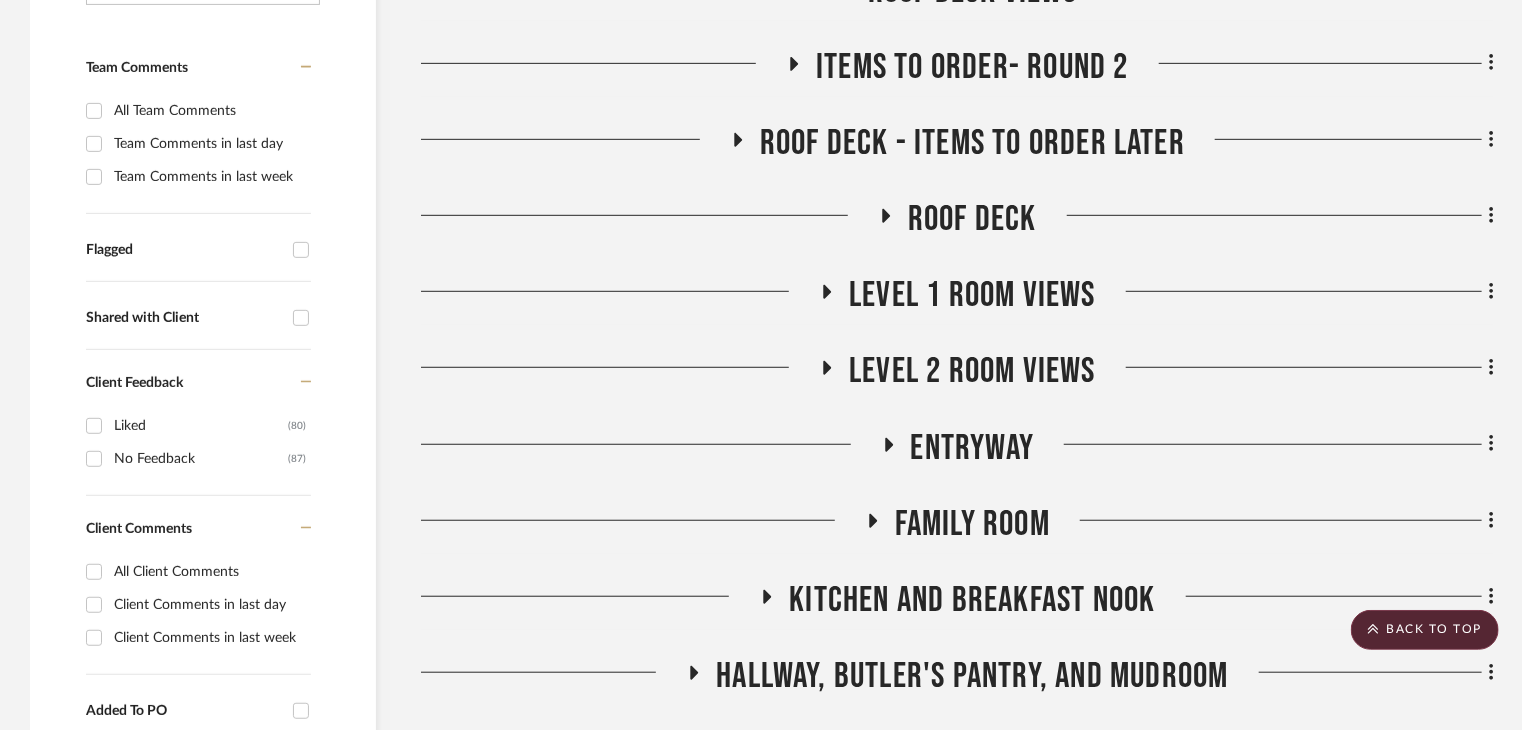scroll, scrollTop: 100, scrollLeft: 0, axis: vertical 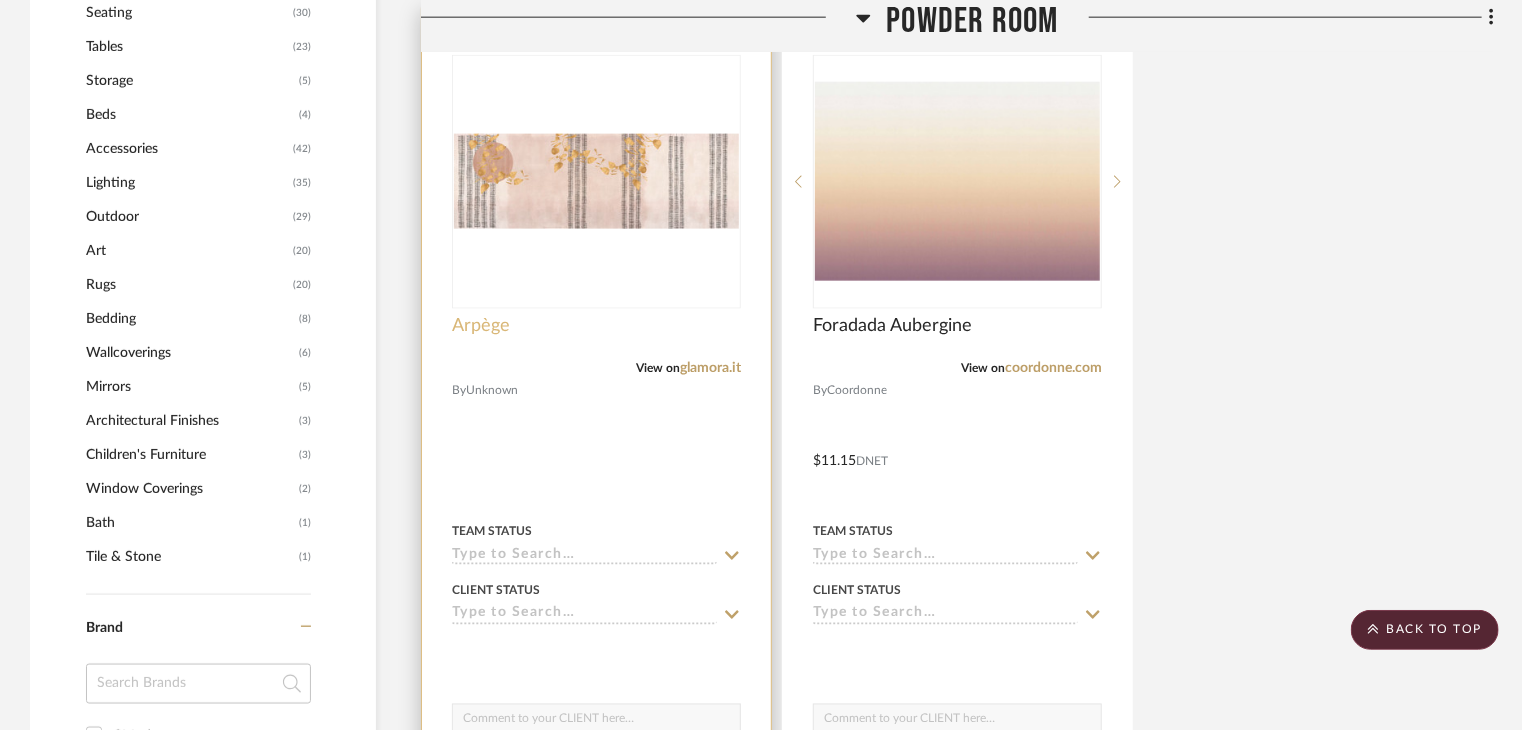 click on "Arpège" at bounding box center (481, 326) 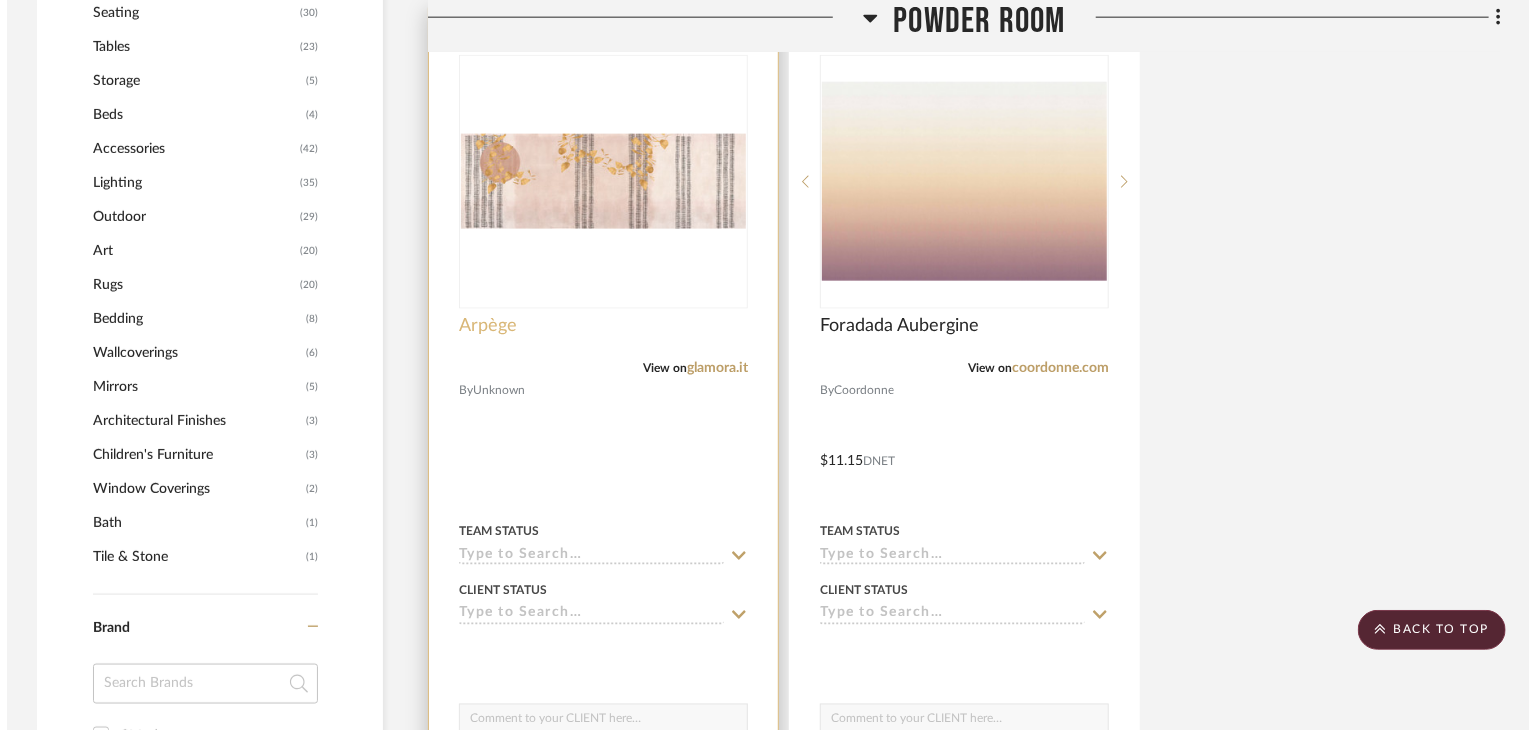 scroll, scrollTop: 0, scrollLeft: 0, axis: both 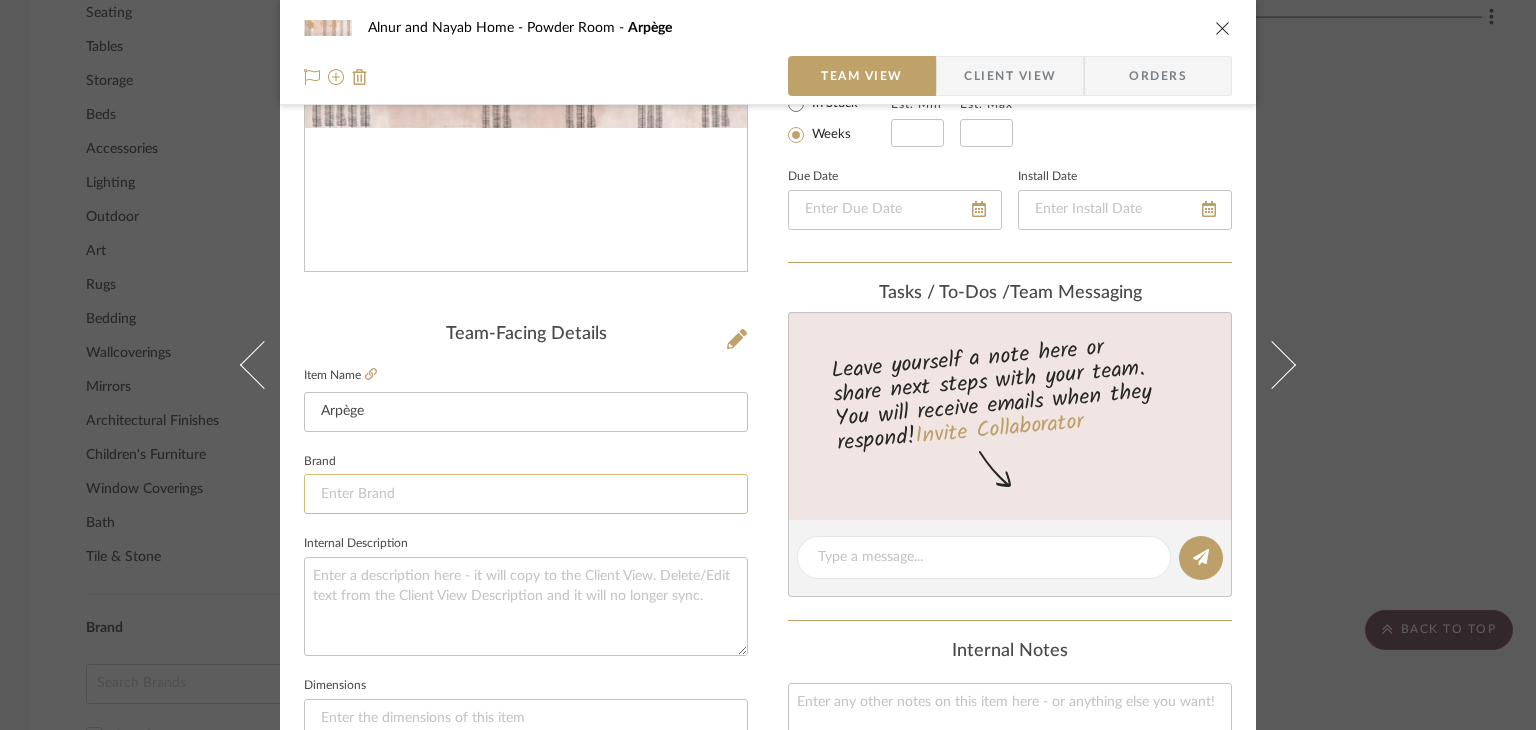 click 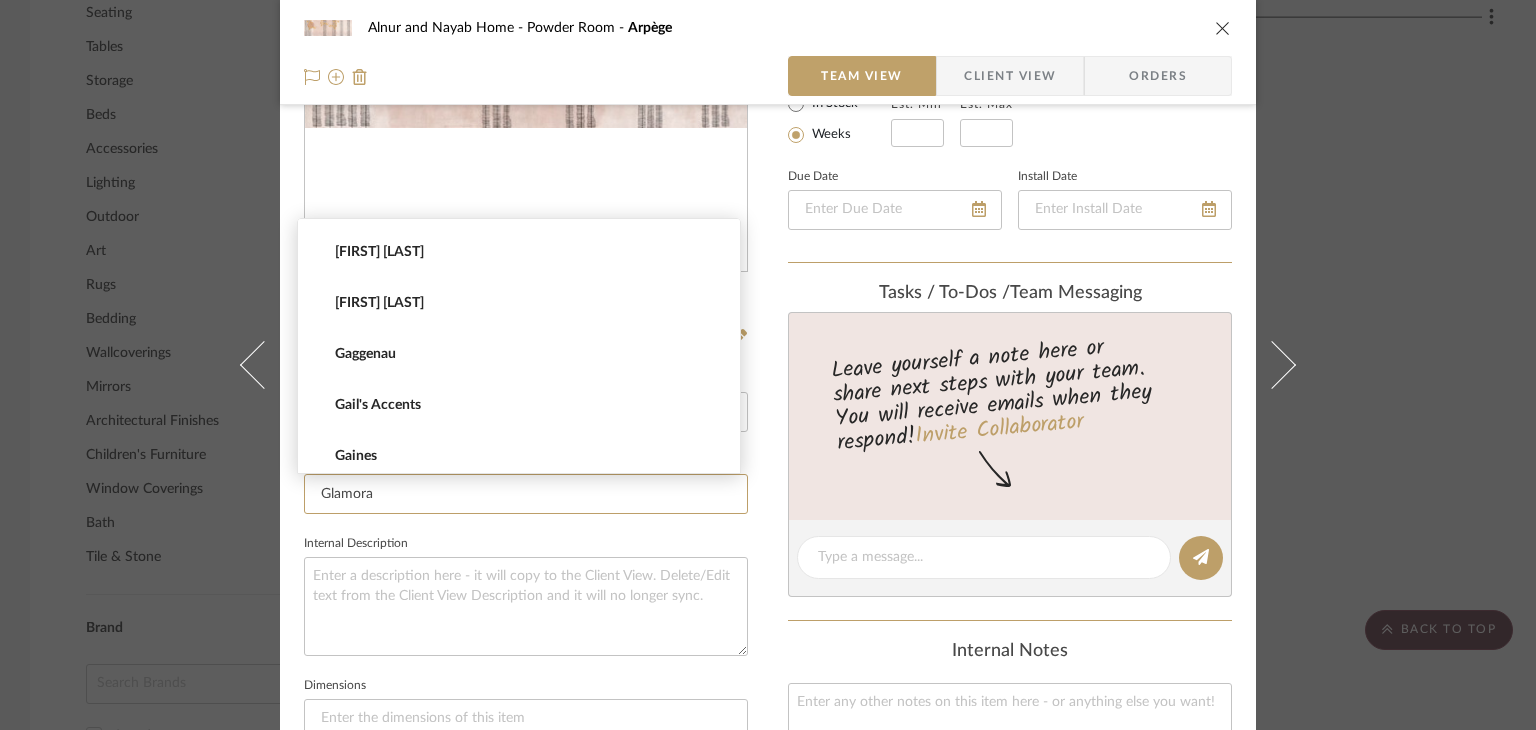 scroll, scrollTop: 0, scrollLeft: 0, axis: both 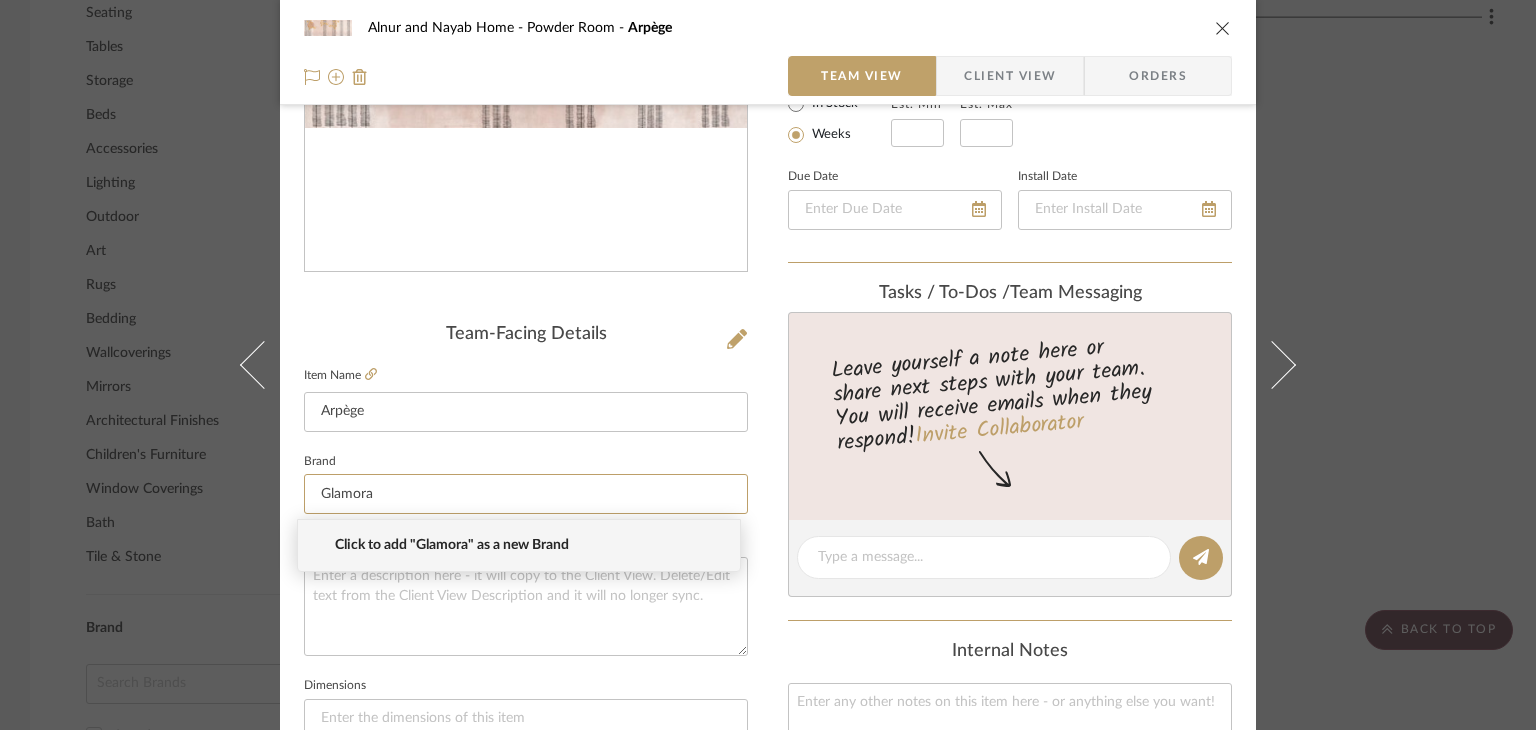type on "[LAST]" 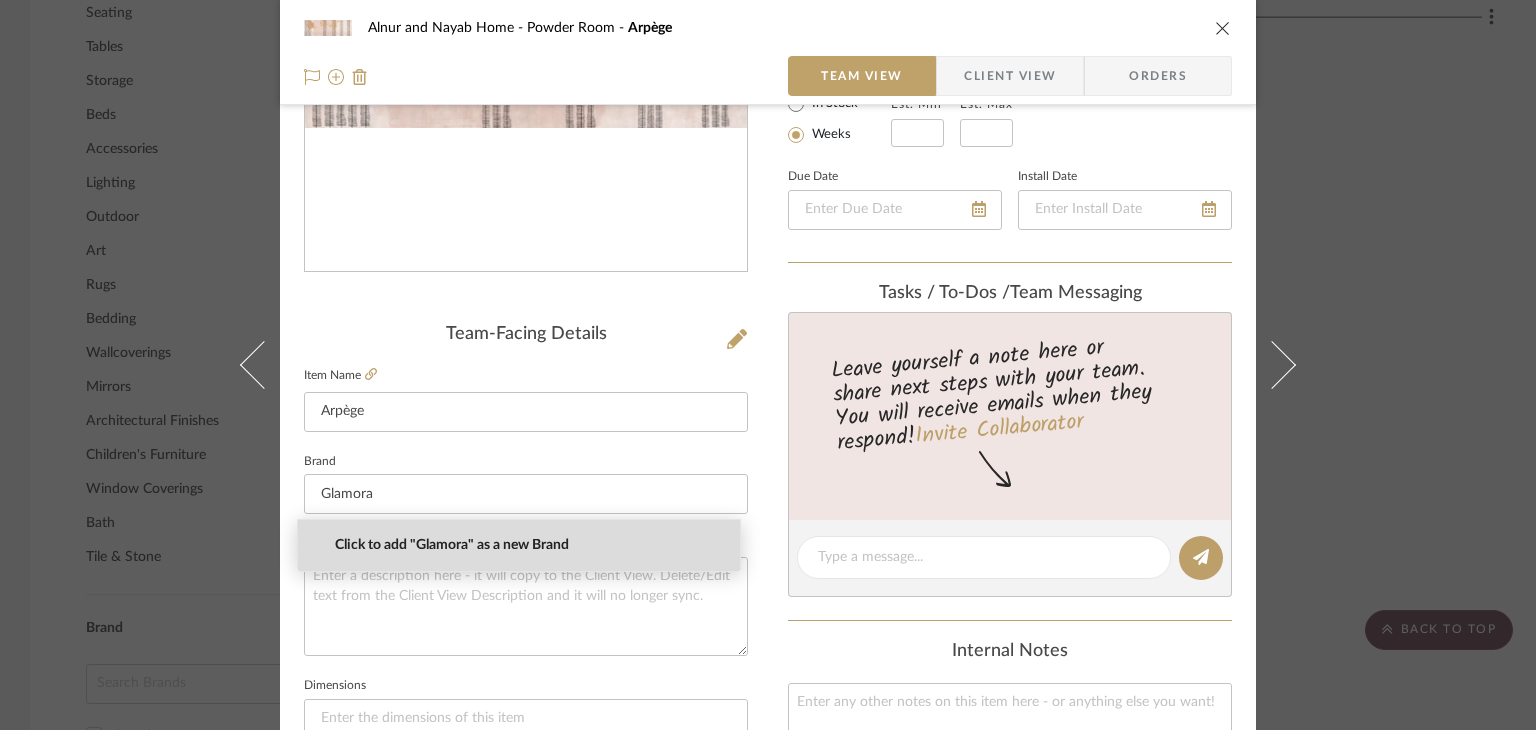 click on "Click to add "Glamora" as a new Brand" at bounding box center [527, 545] 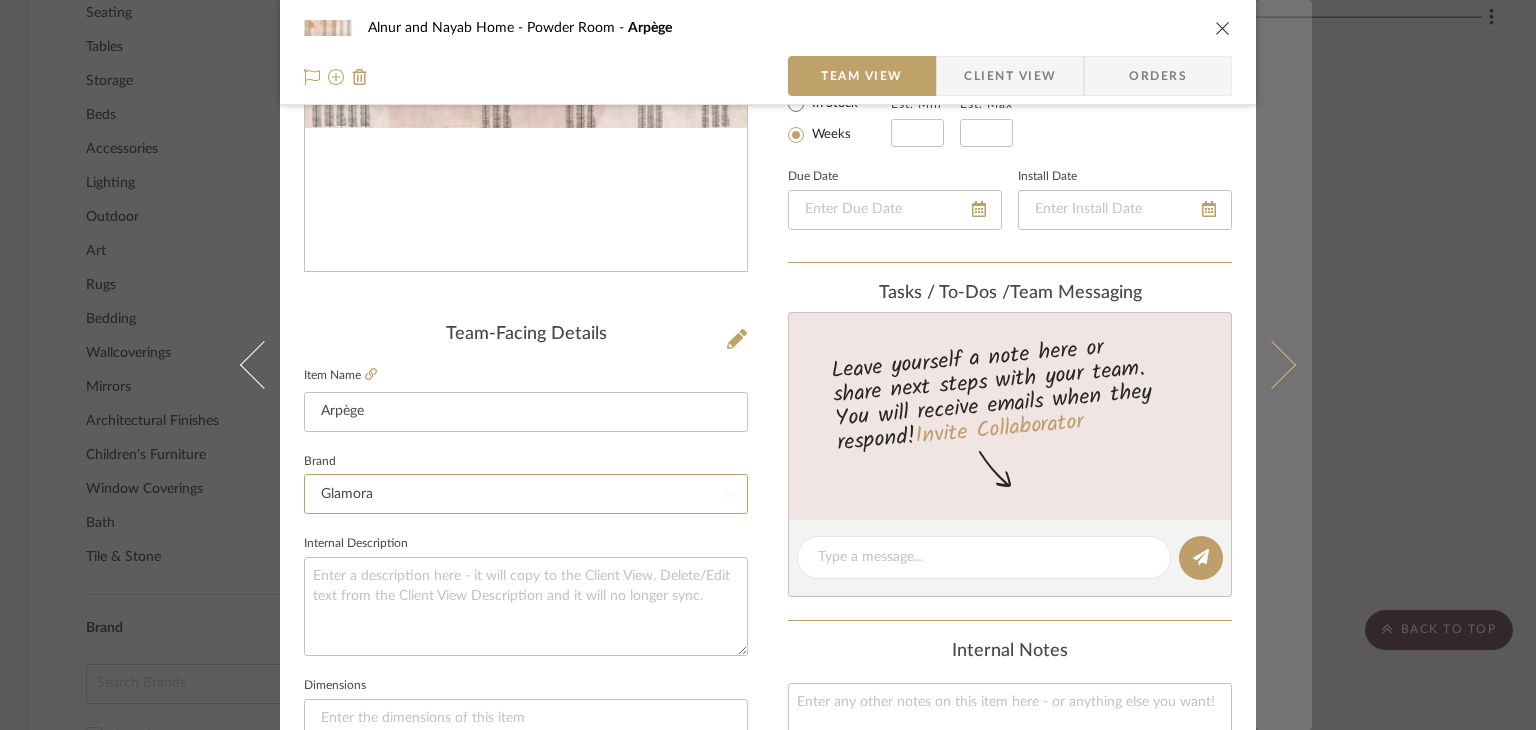 type 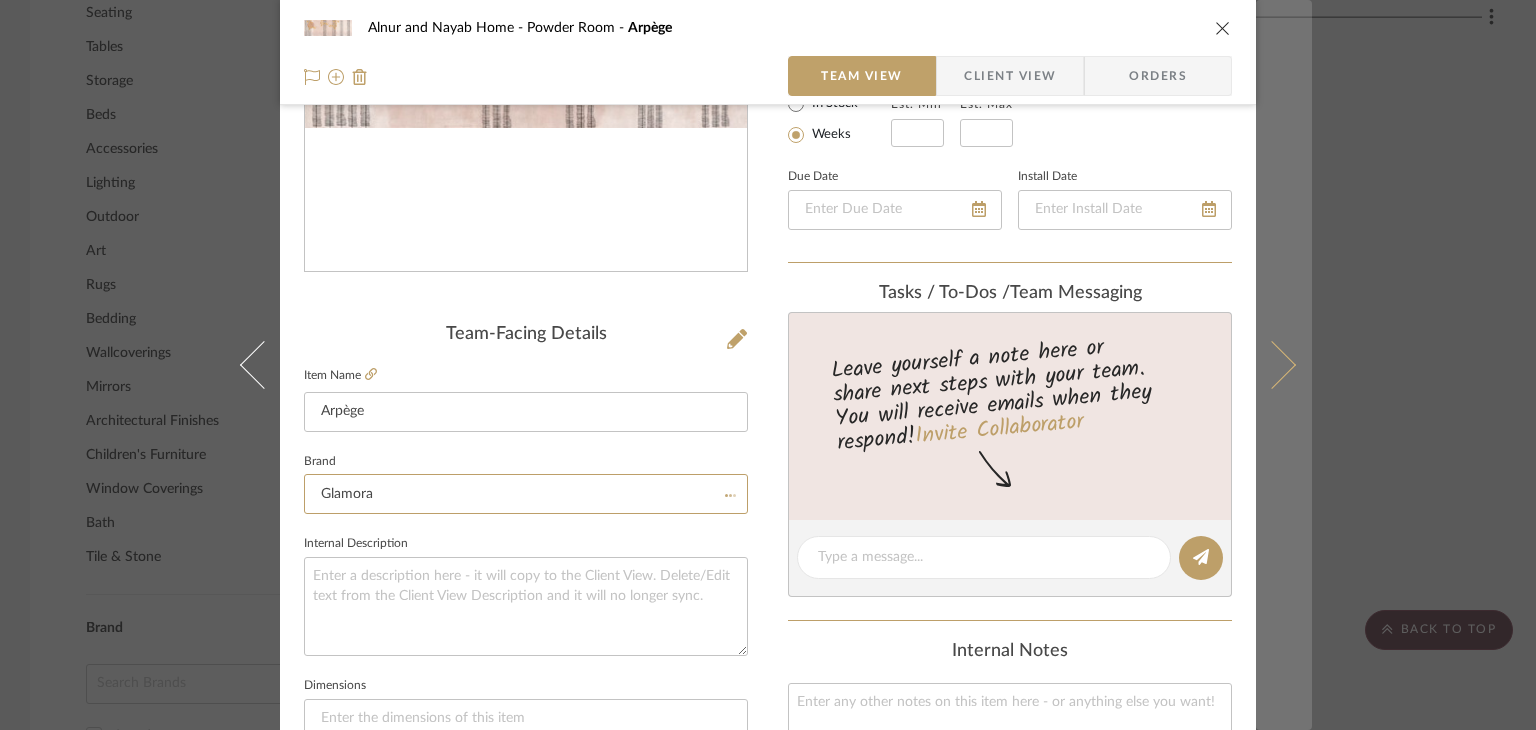 type 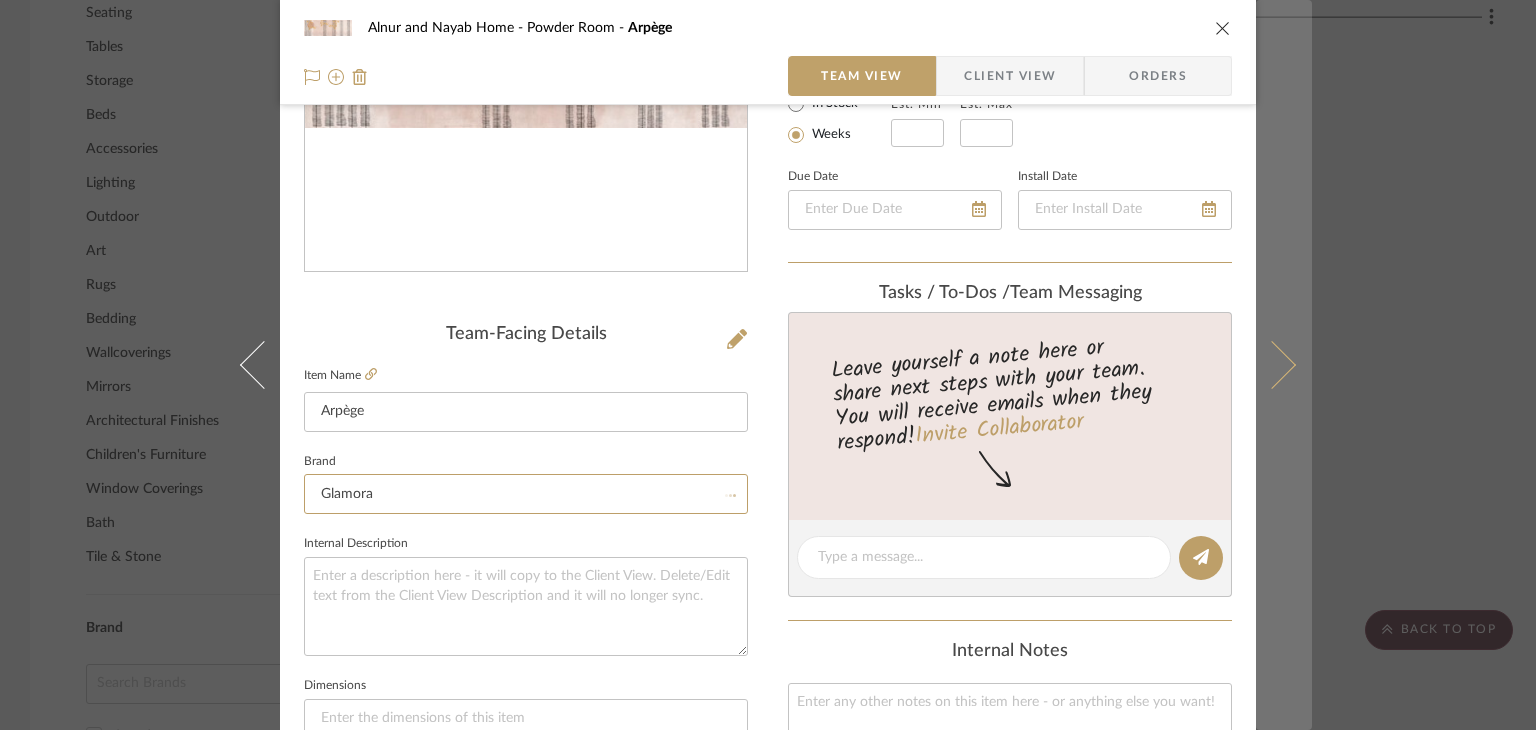 type 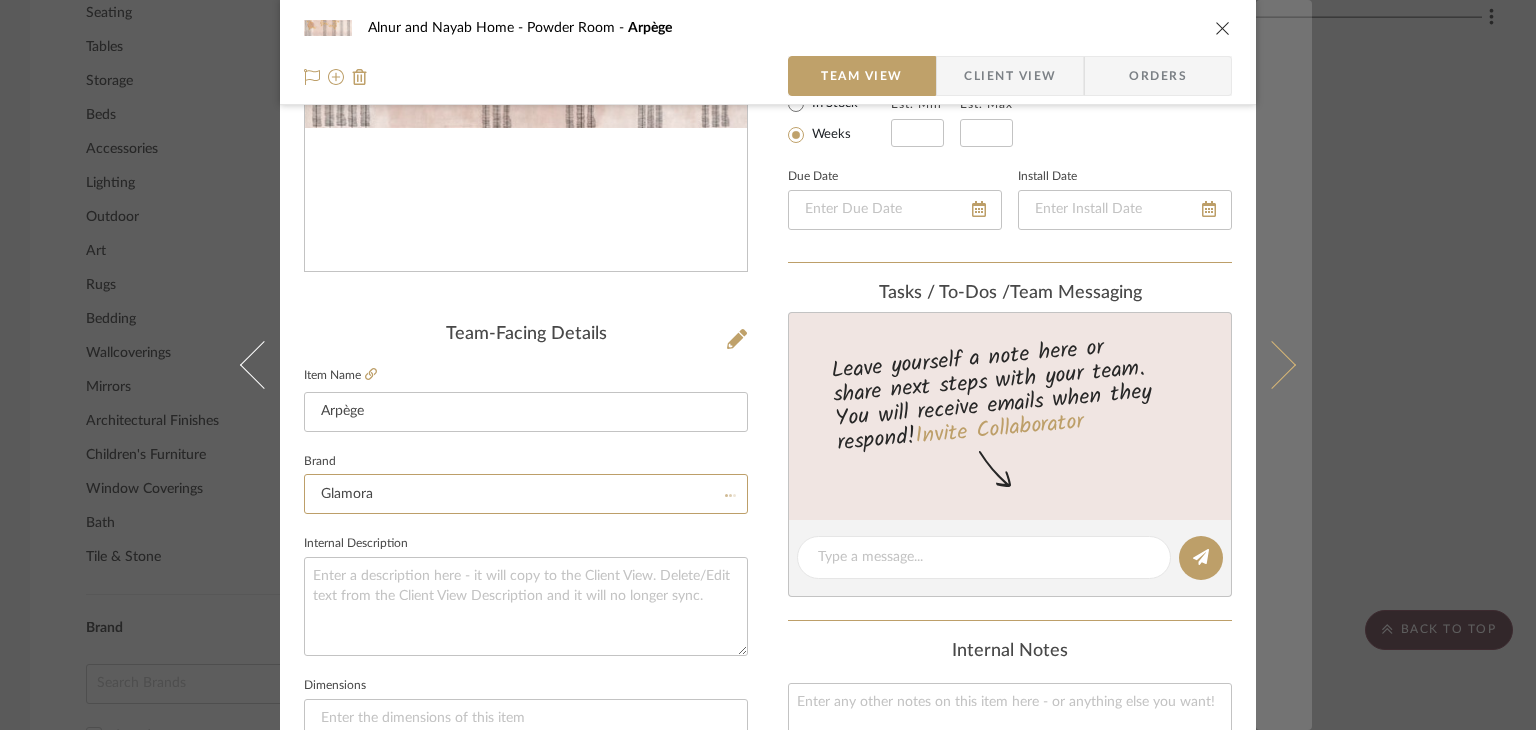 type 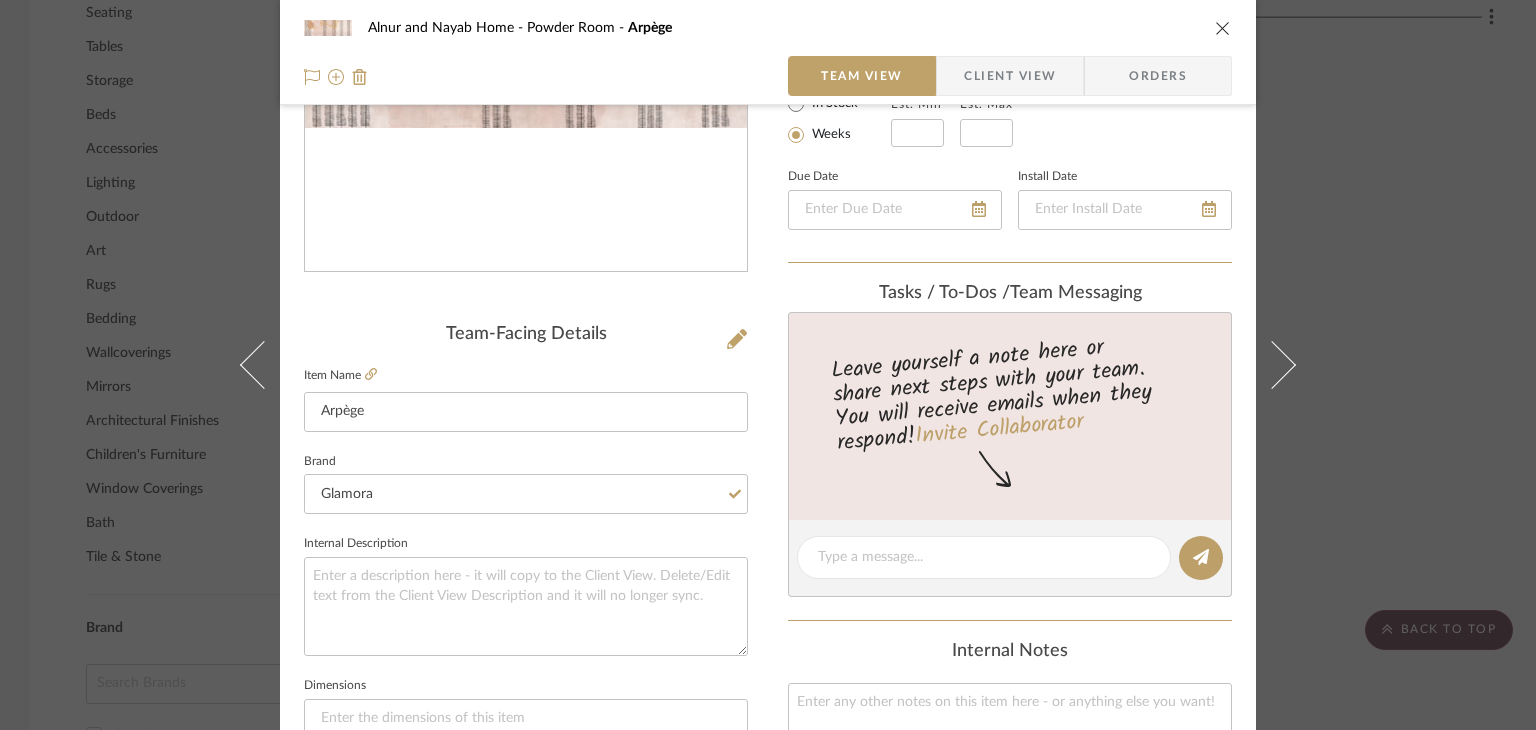 click at bounding box center [1223, 28] 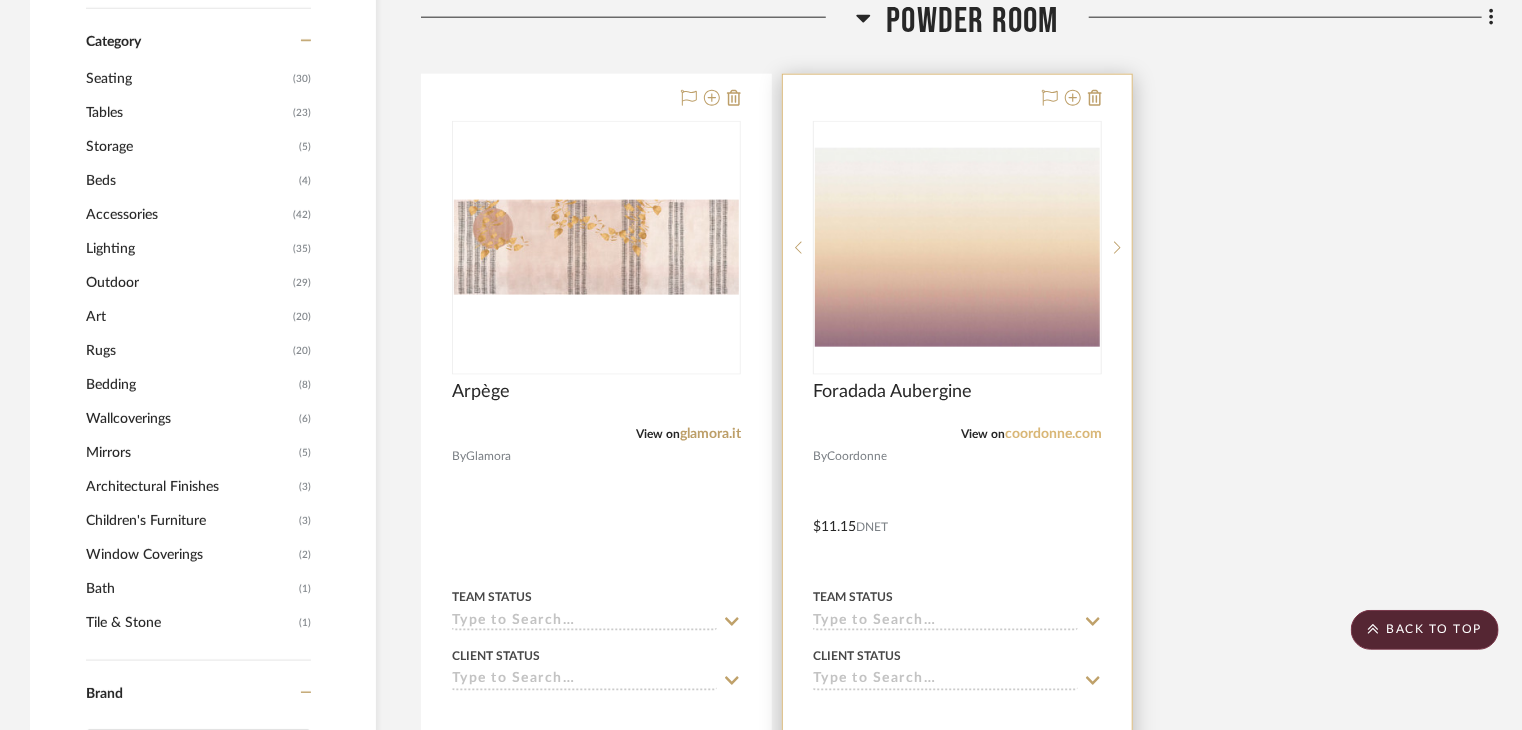 scroll, scrollTop: 1200, scrollLeft: 0, axis: vertical 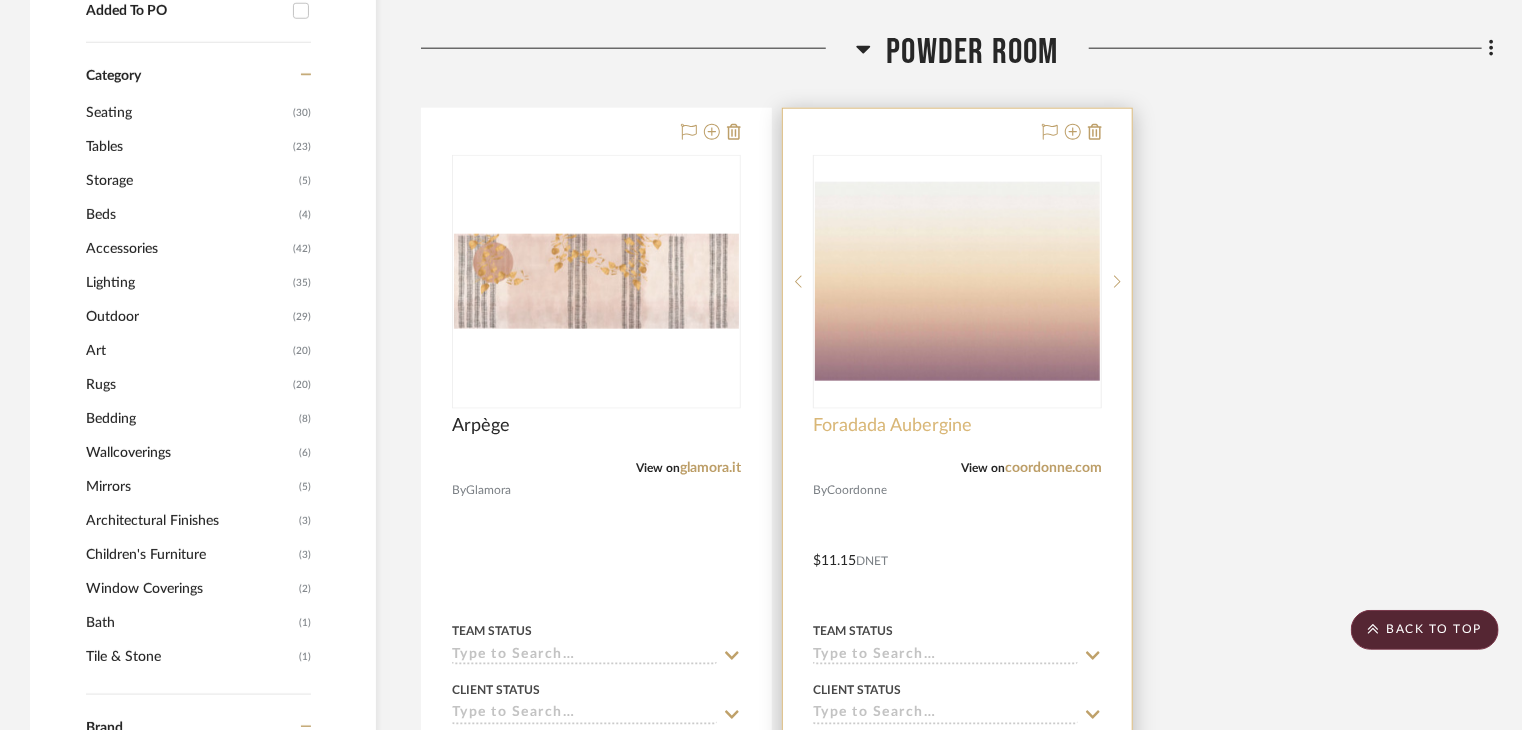 click on "Foradada Aubergine" at bounding box center [892, 426] 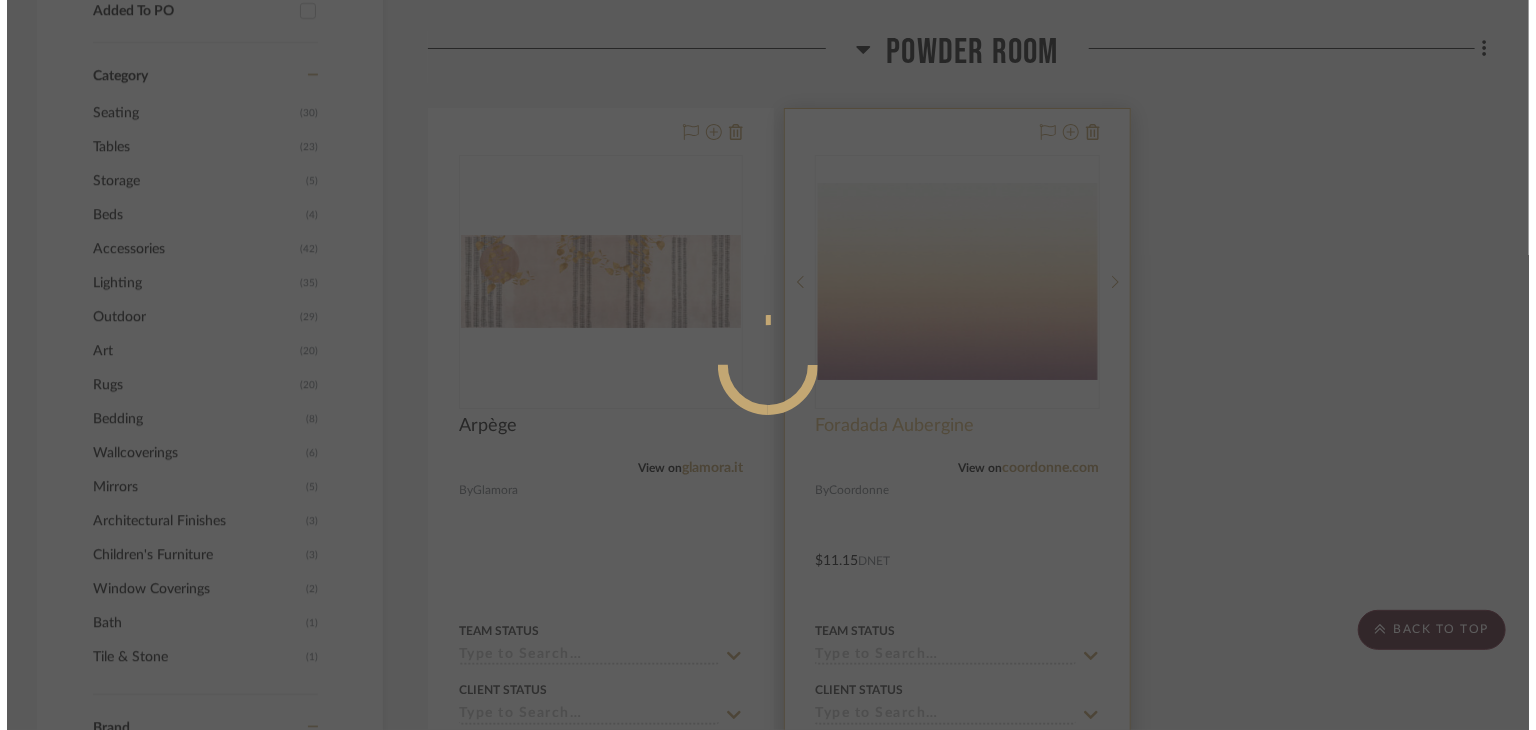 scroll, scrollTop: 0, scrollLeft: 0, axis: both 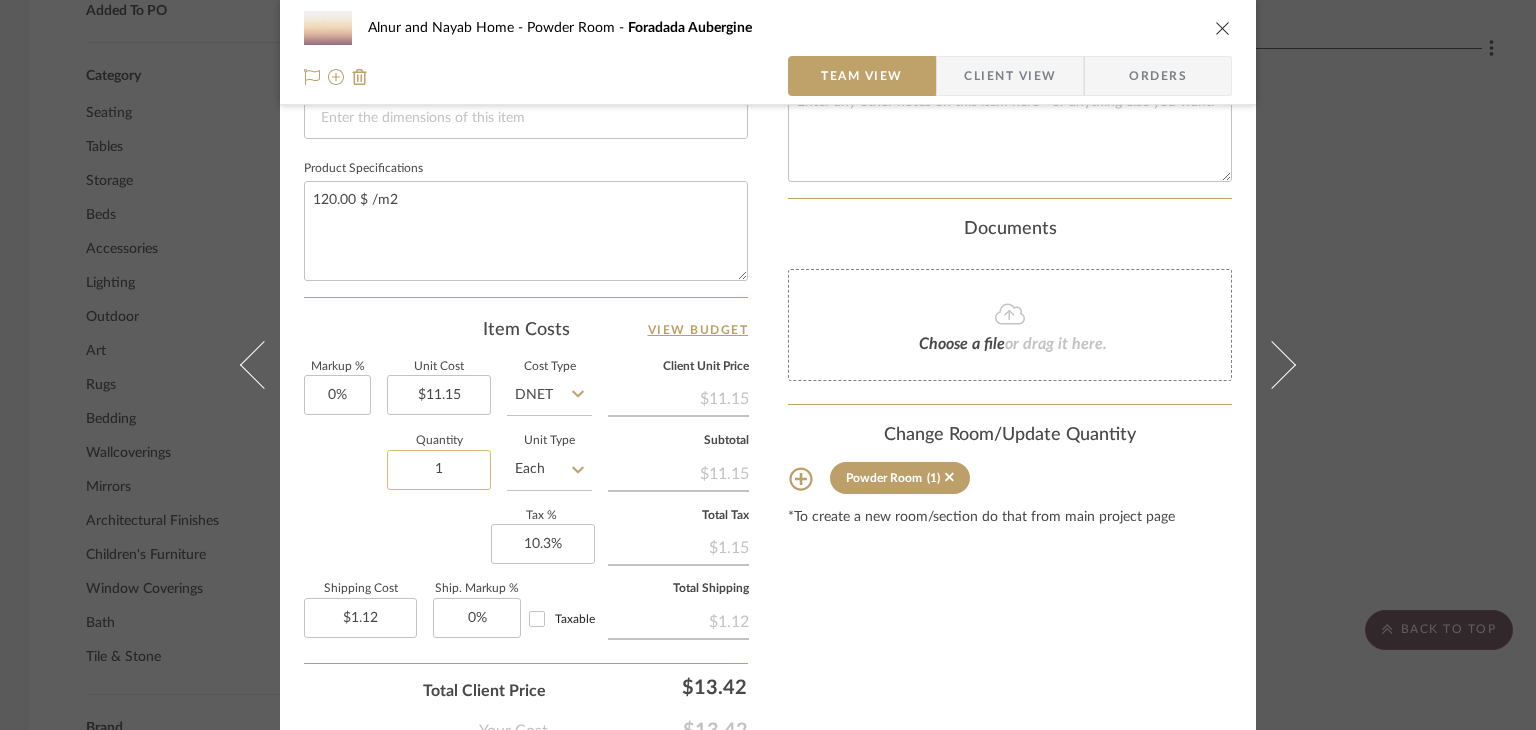 click on "1" 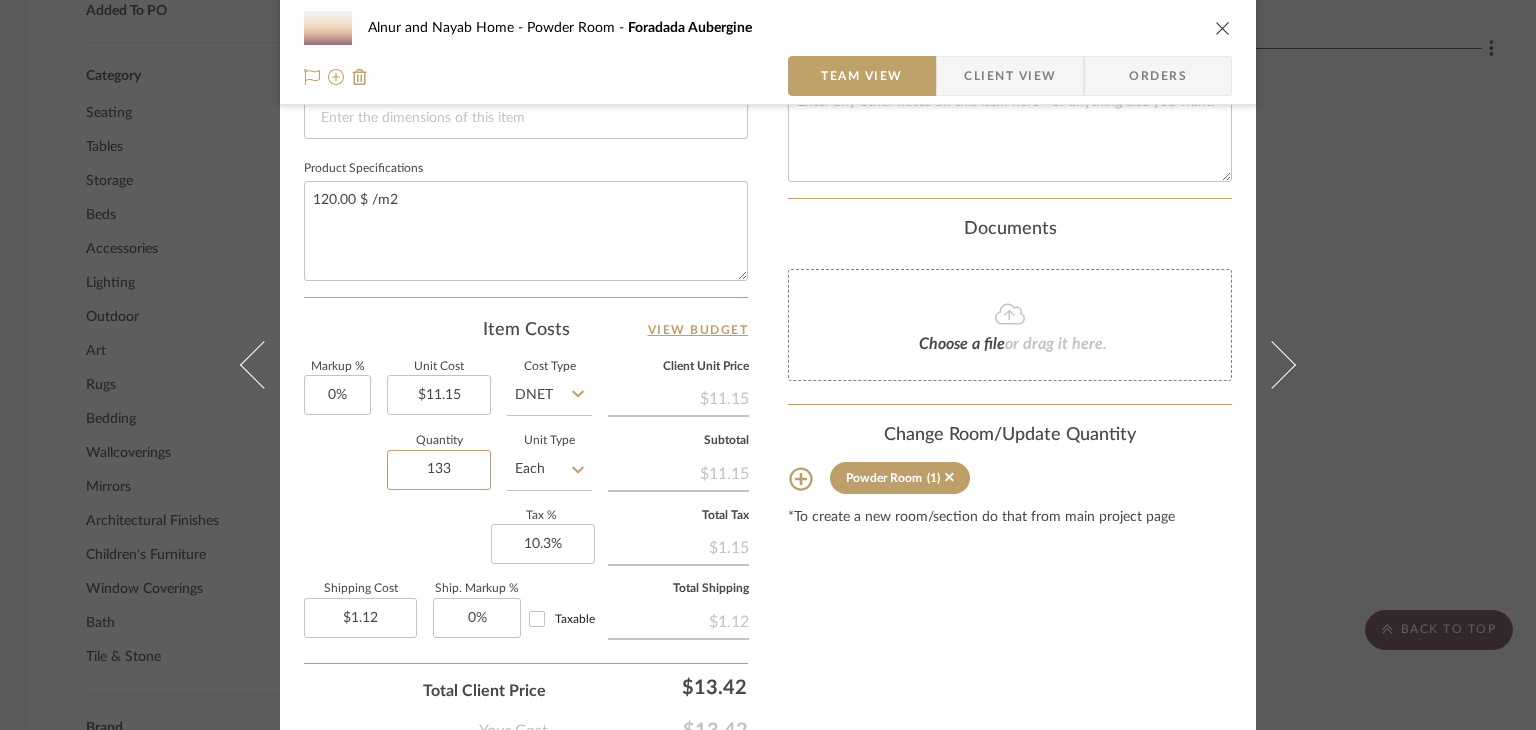 type on "133" 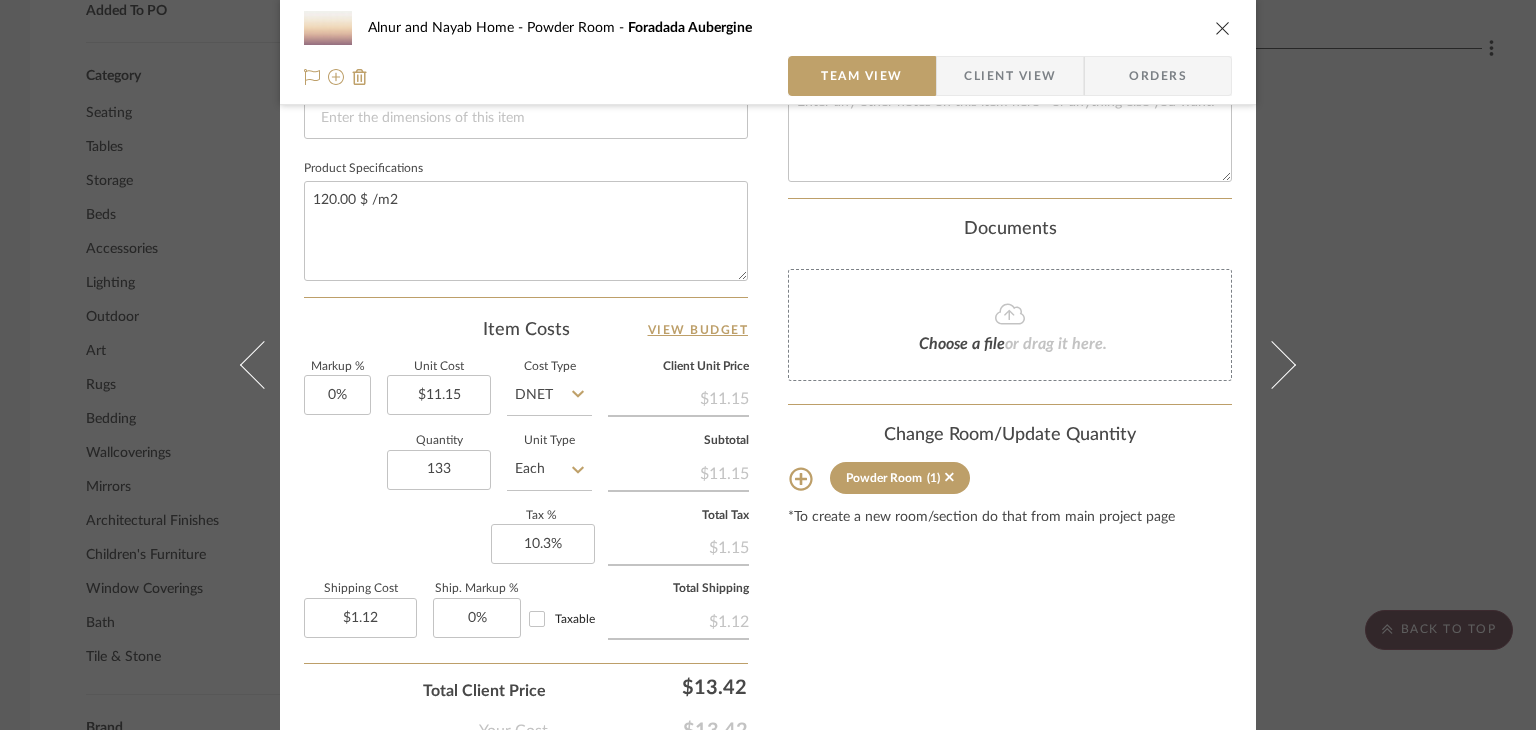 click on "Markup %  0%  Unit Cost  $11.15  Cost Type  DNET  Client Unit Price   $11.15   Quantity  133  Unit Type  Each  Subtotal   $11.15   Tax %  10.3%  Total Tax   $1.15   Shipping Cost  $1.12  Ship. Markup %  0% Taxable  Total Shipping   $1.12" 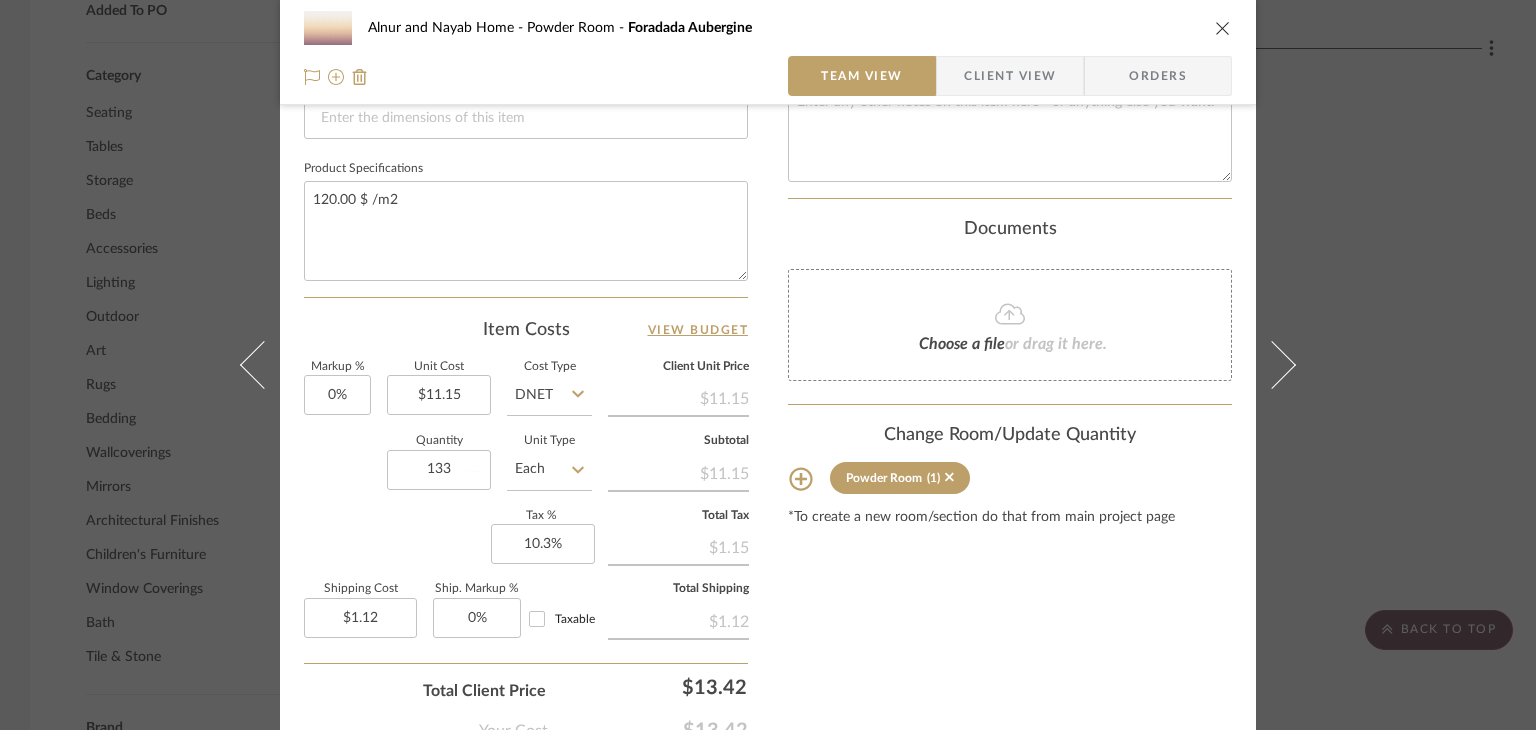 type 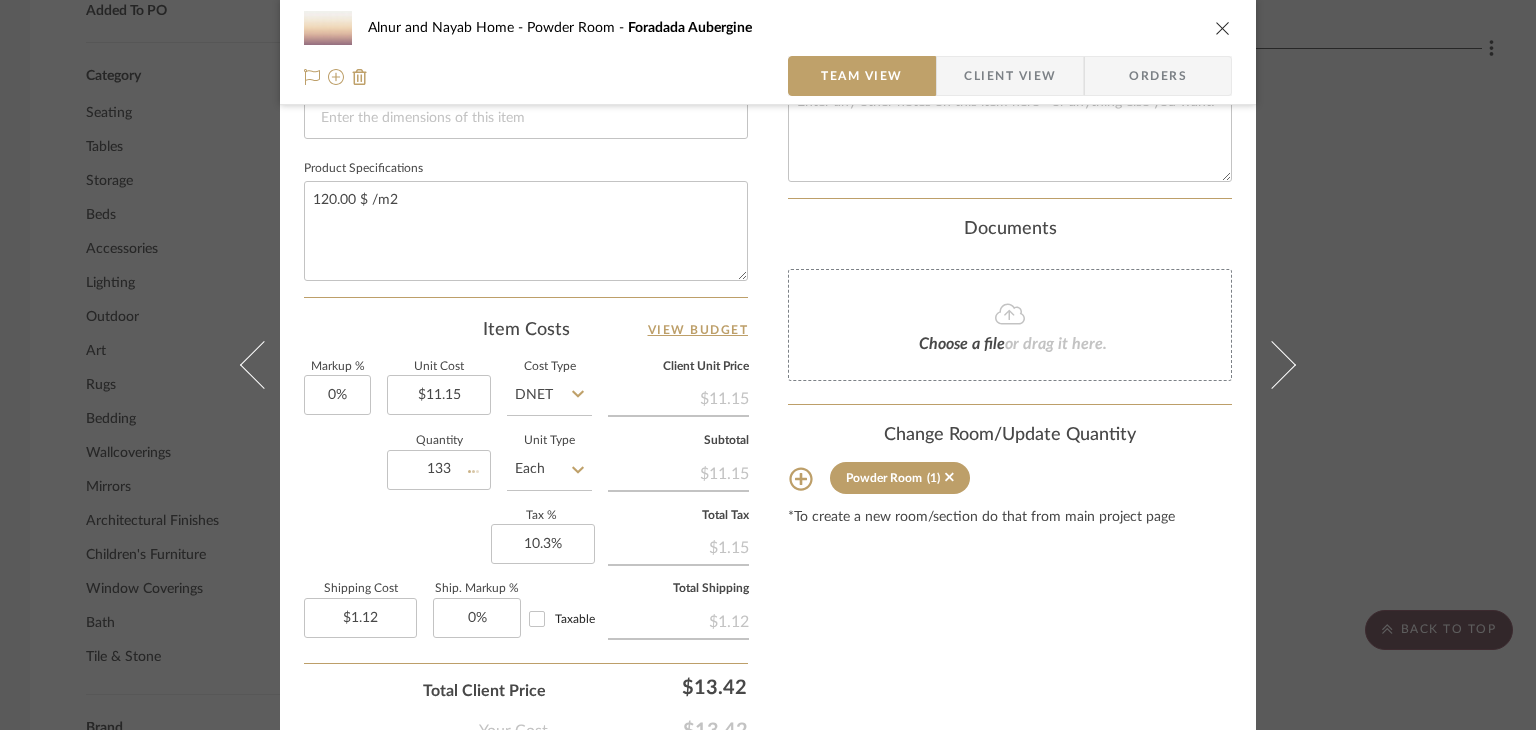 type 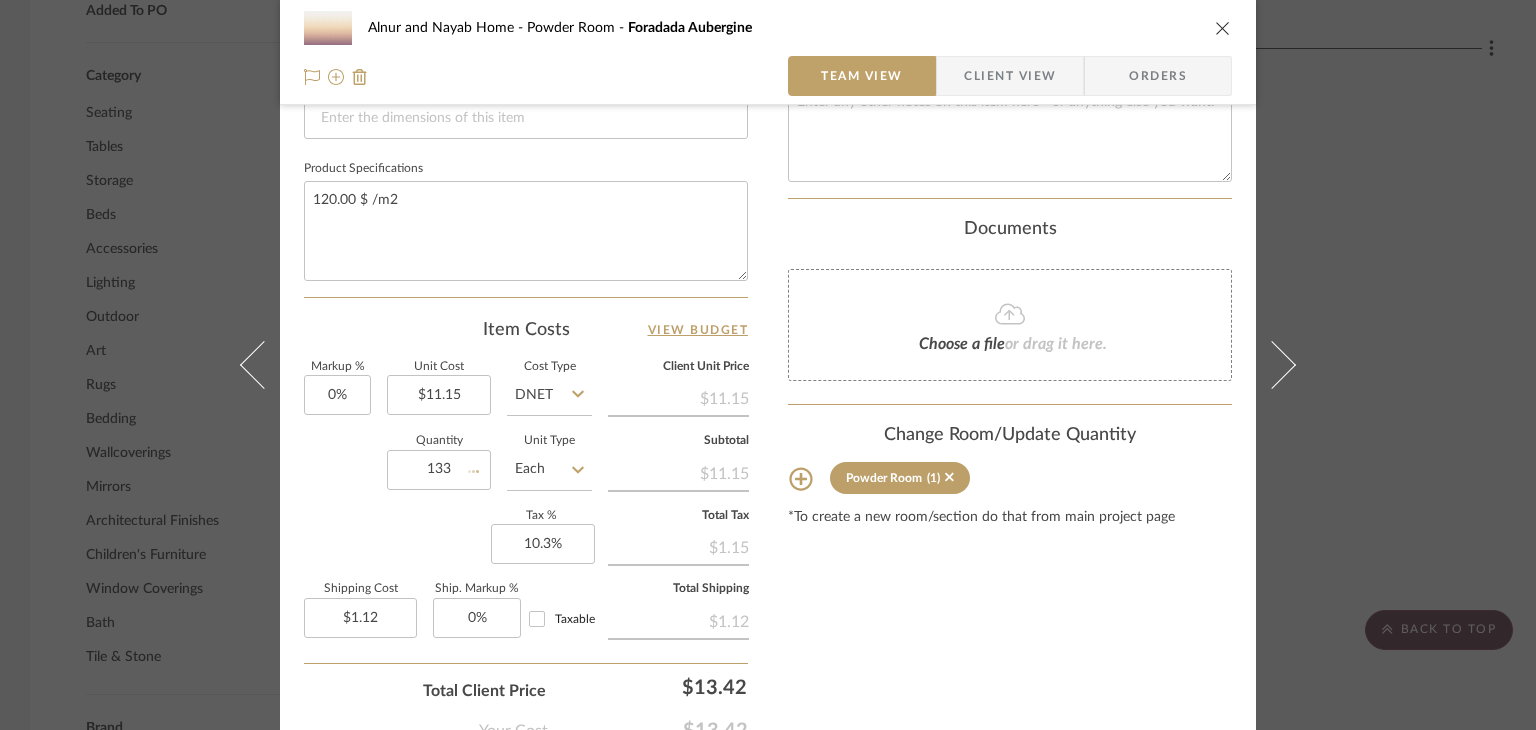 type on "$148.30" 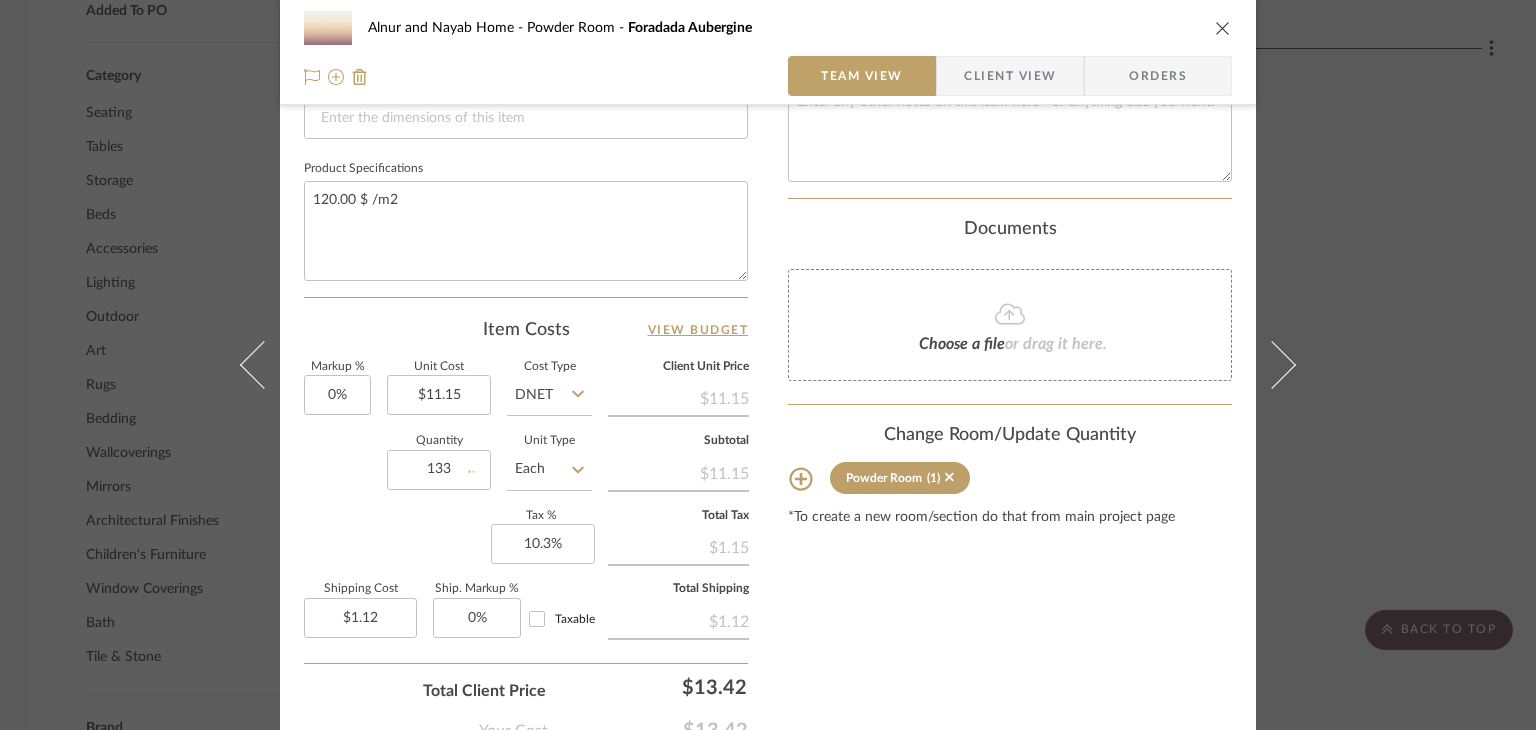 type 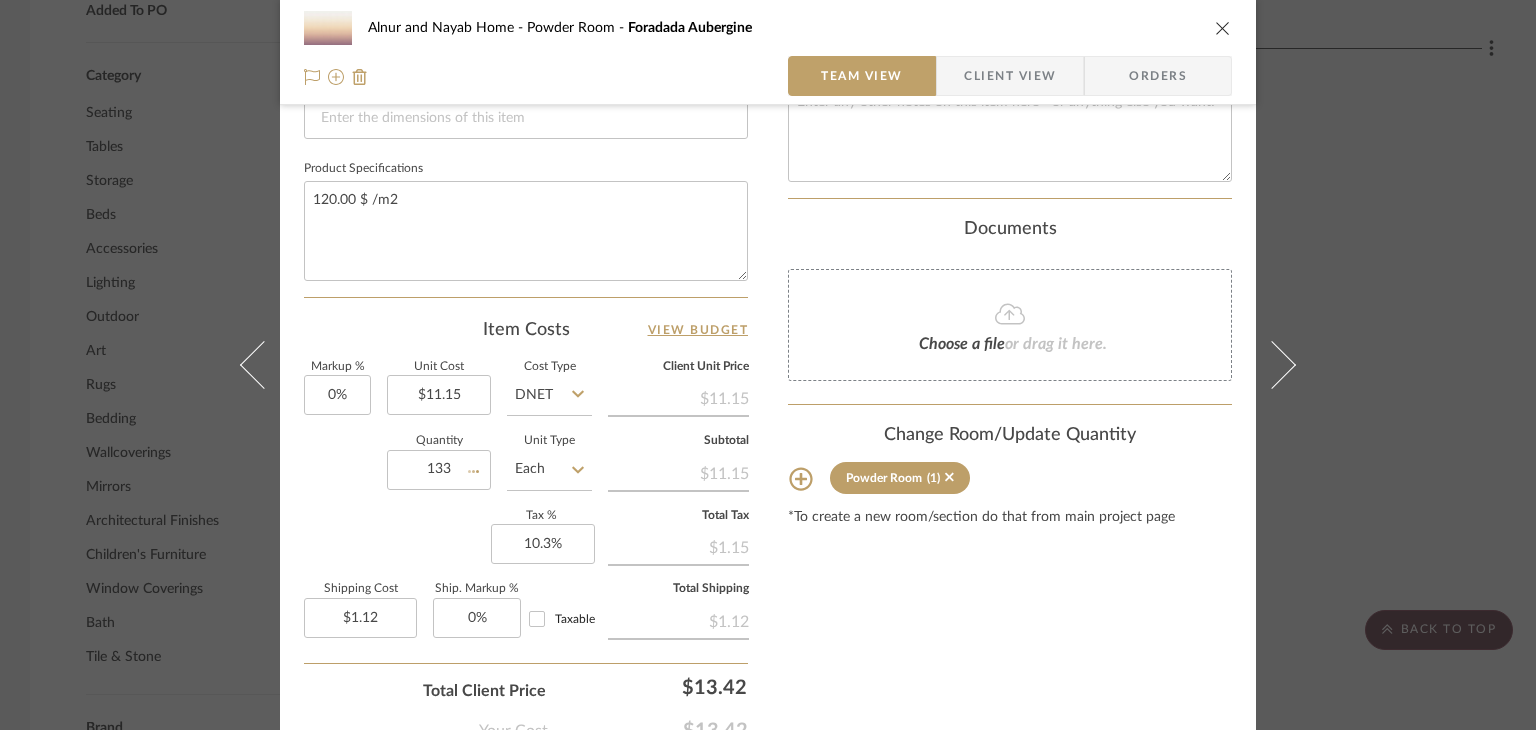 type 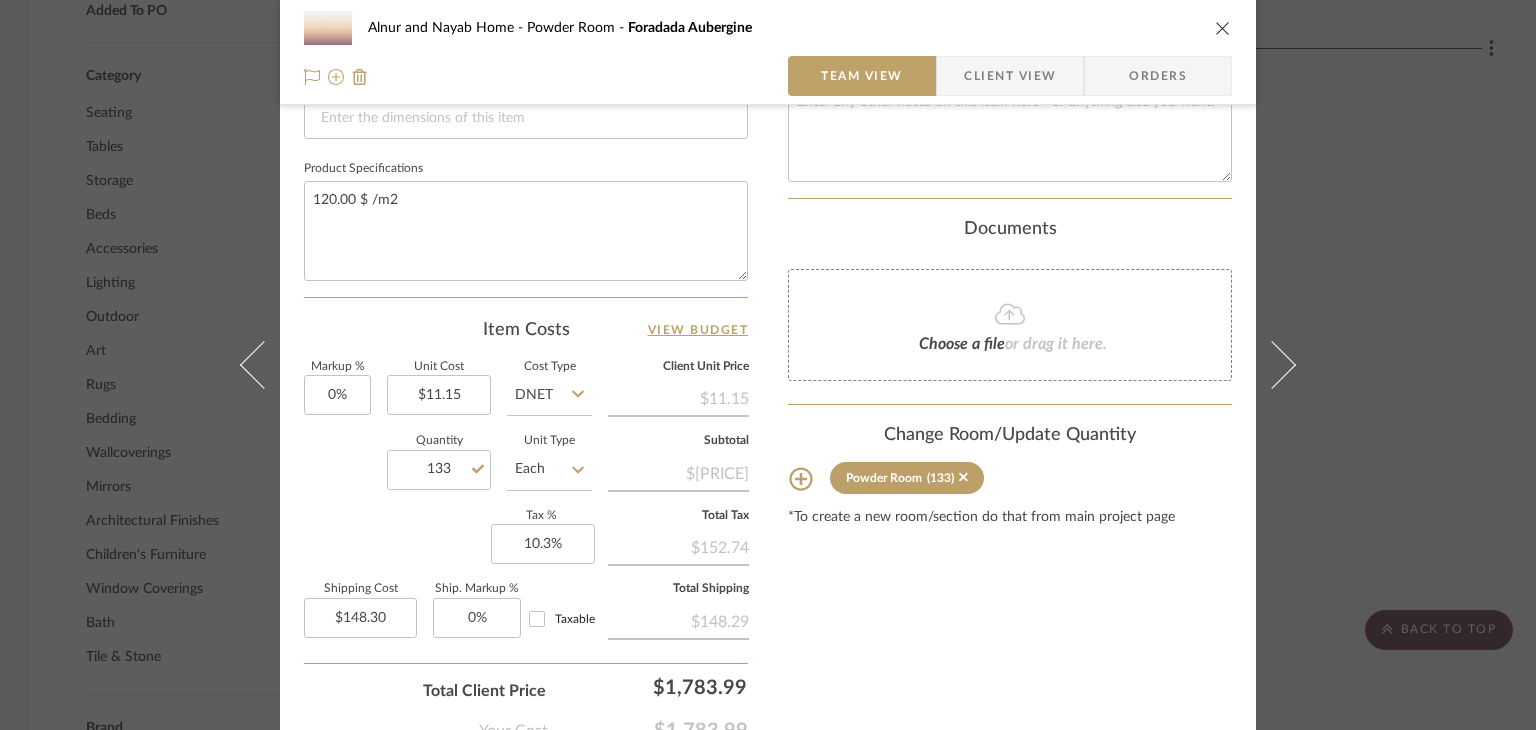 scroll, scrollTop: 1000, scrollLeft: 0, axis: vertical 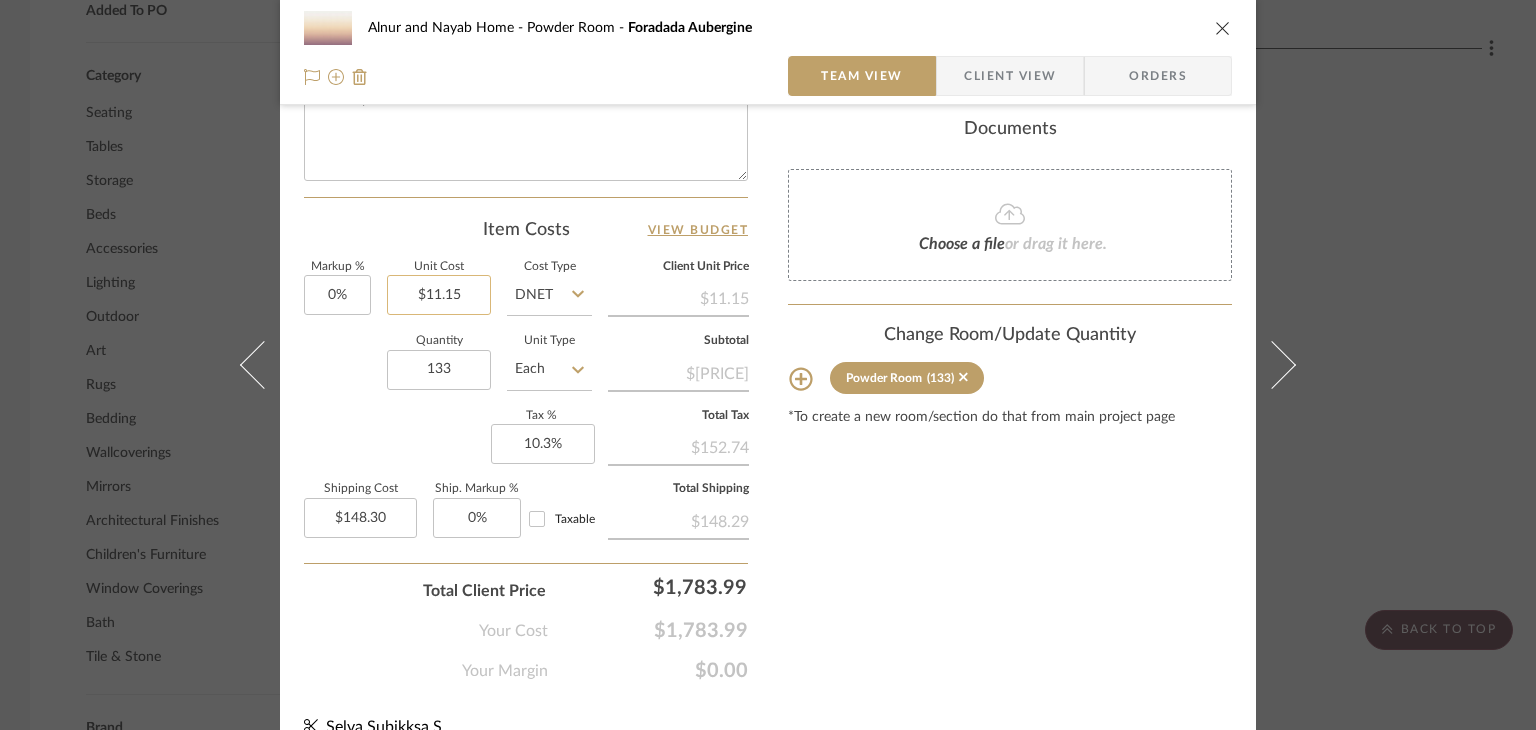 type on "11.15" 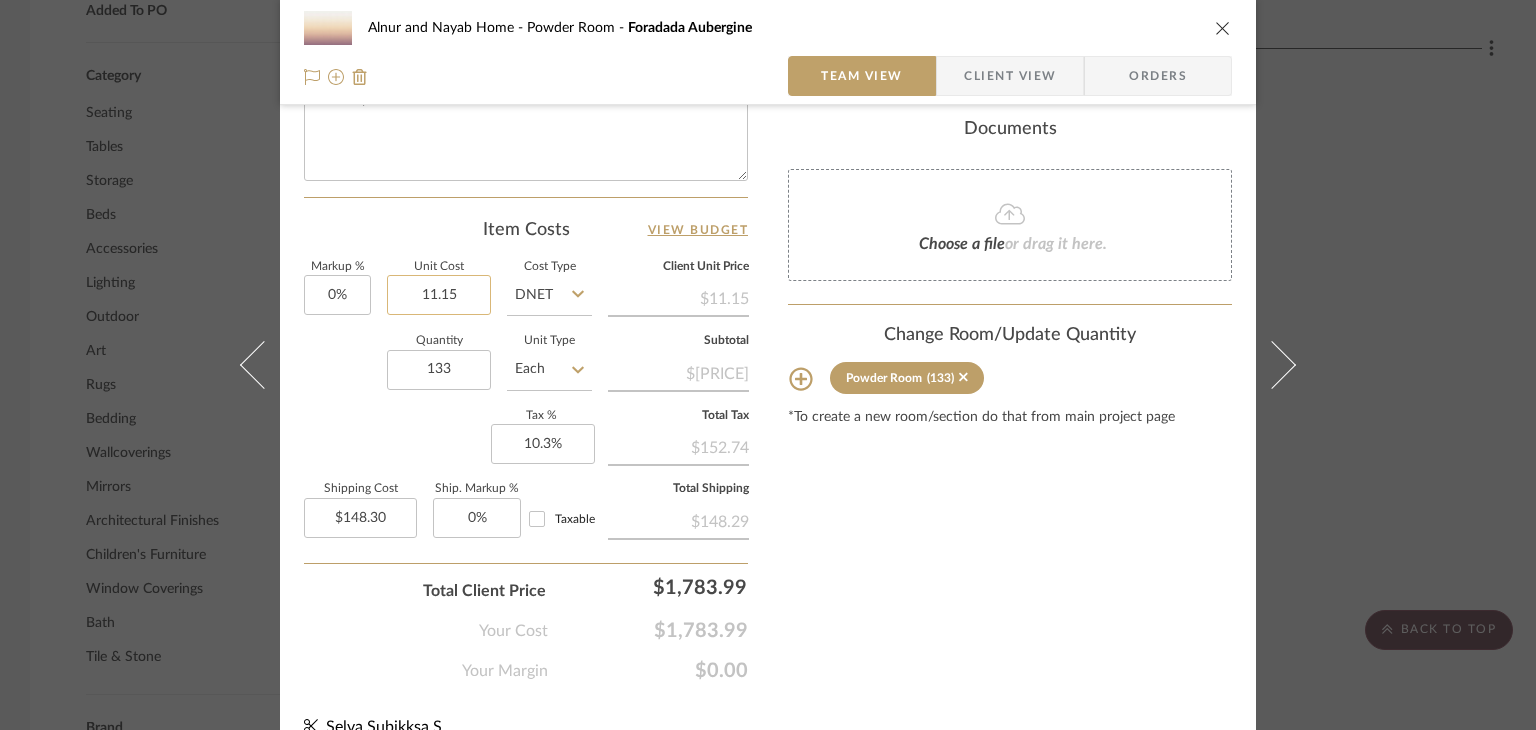 click on "11.15" 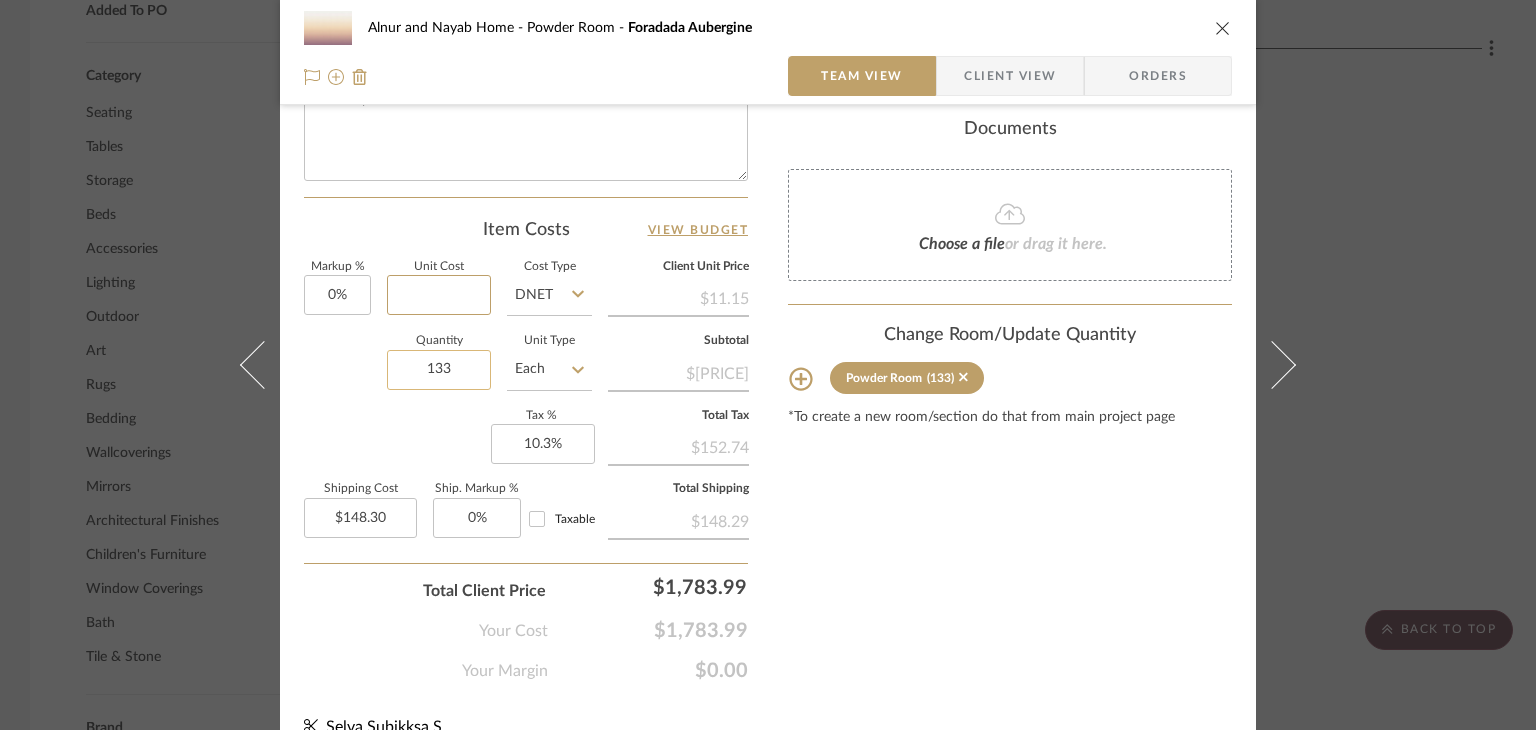 type 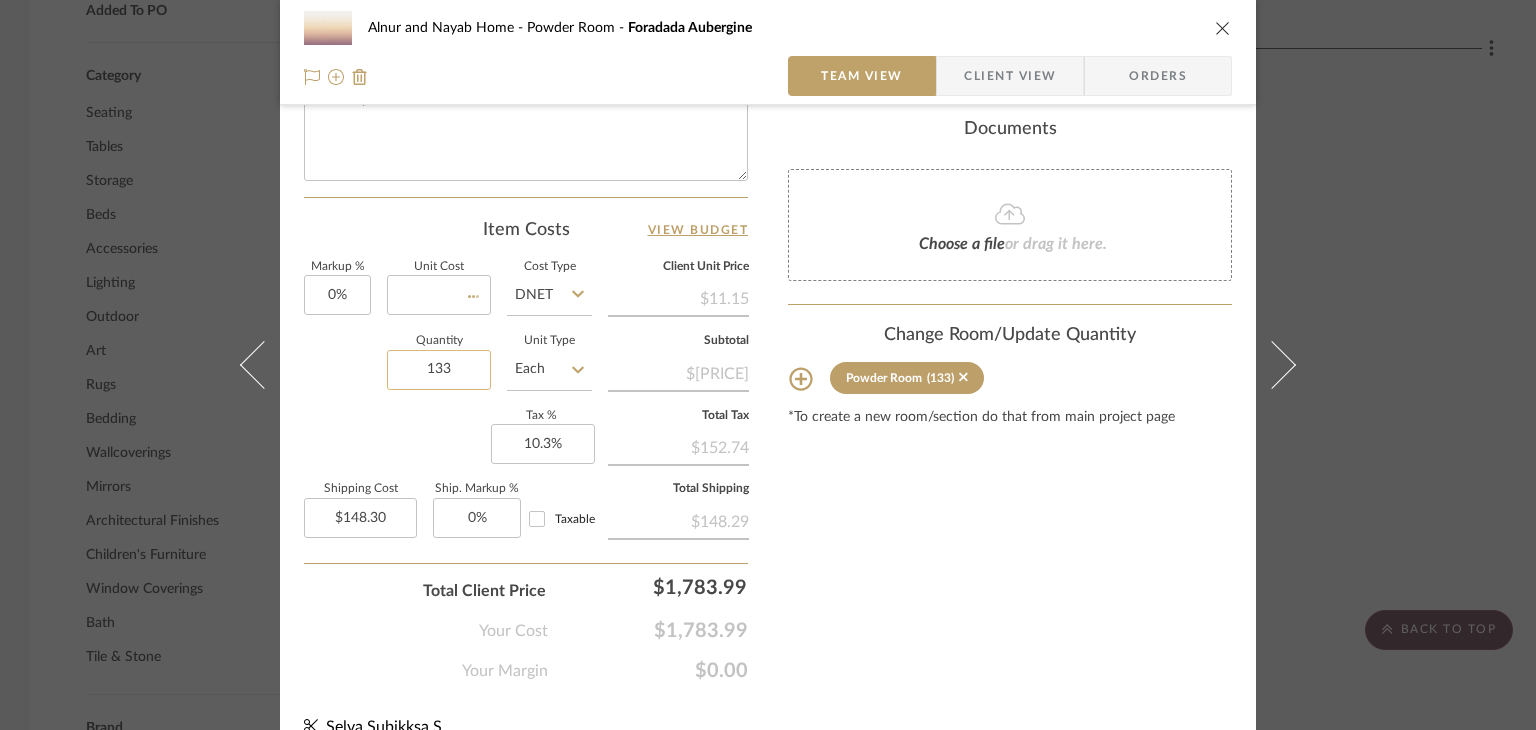 click on "133" 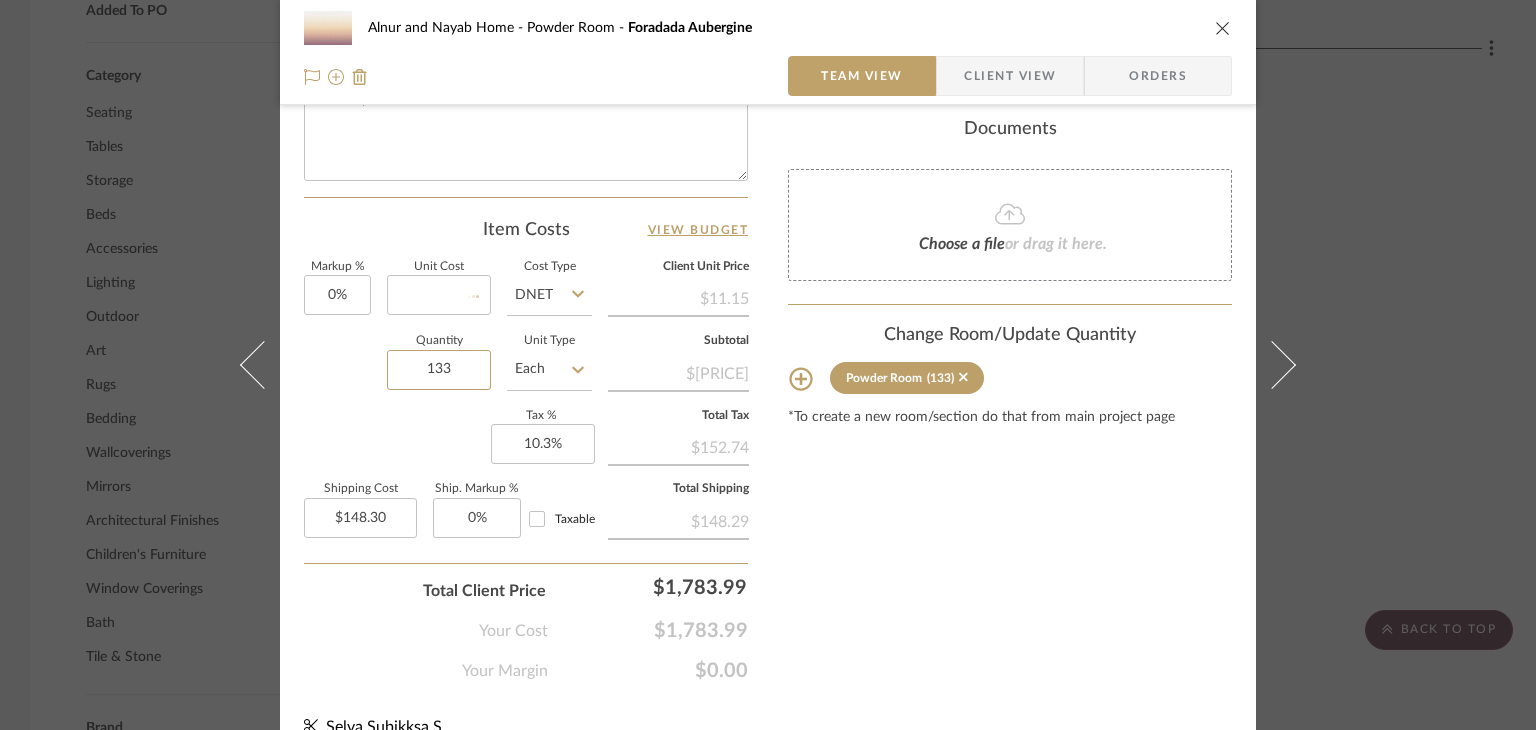 type 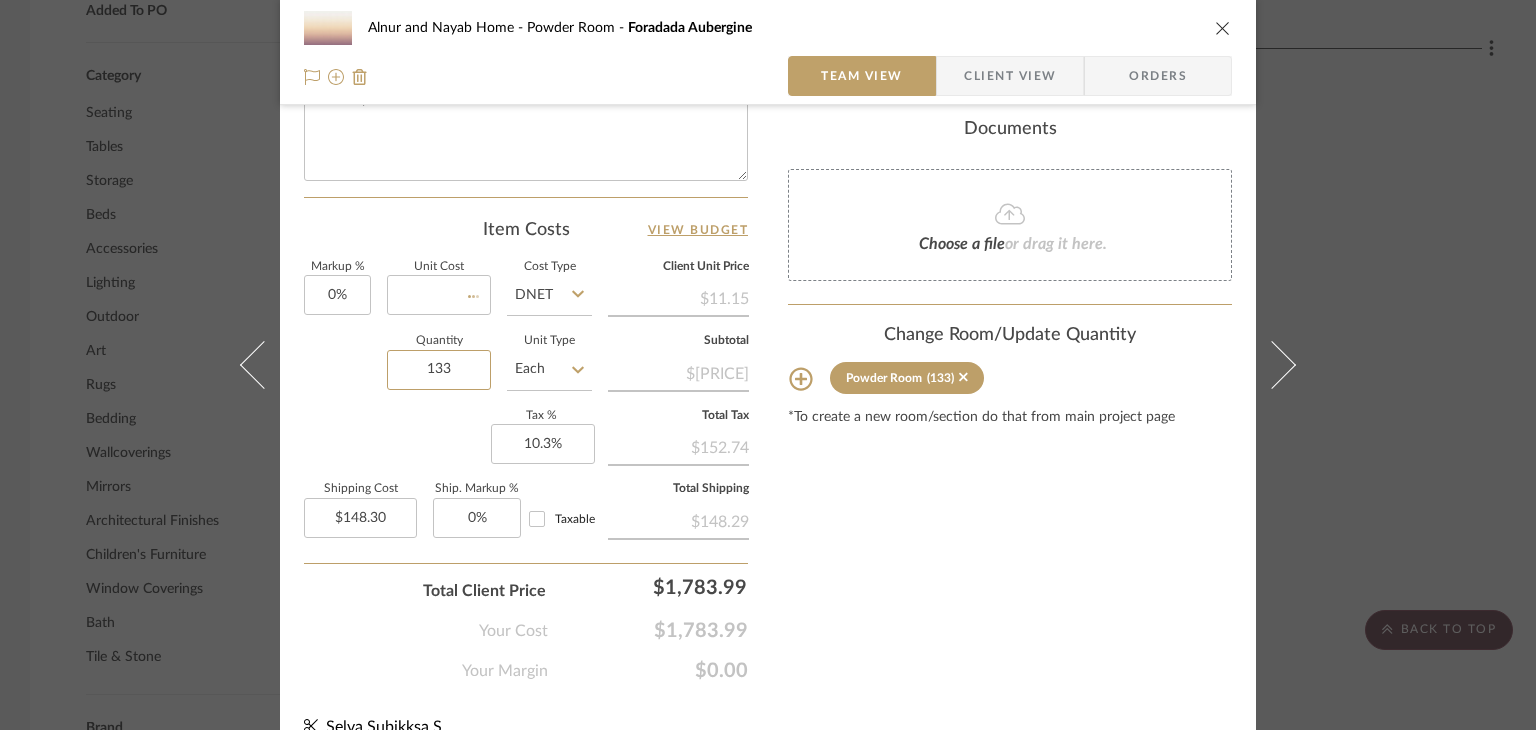 type 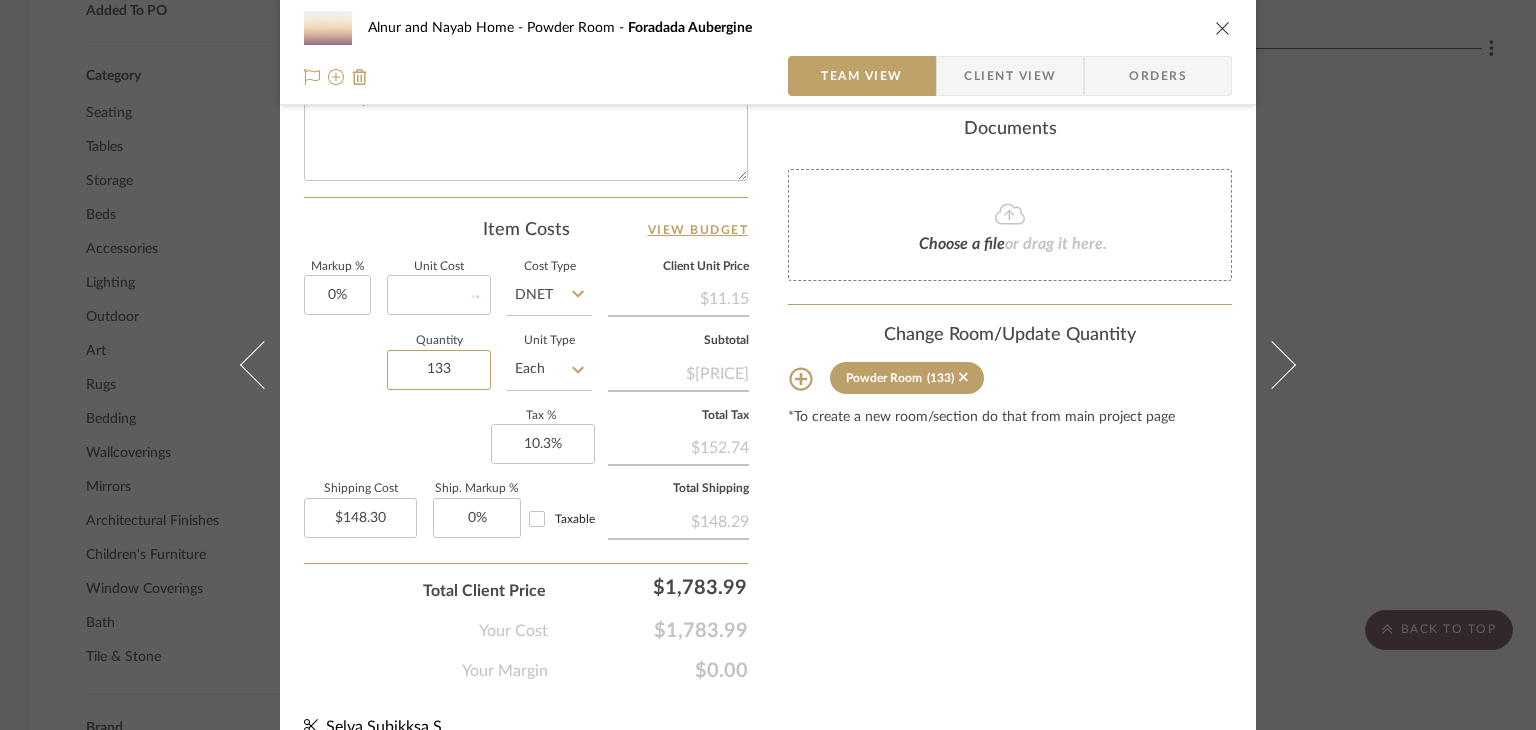 type on "$0.00" 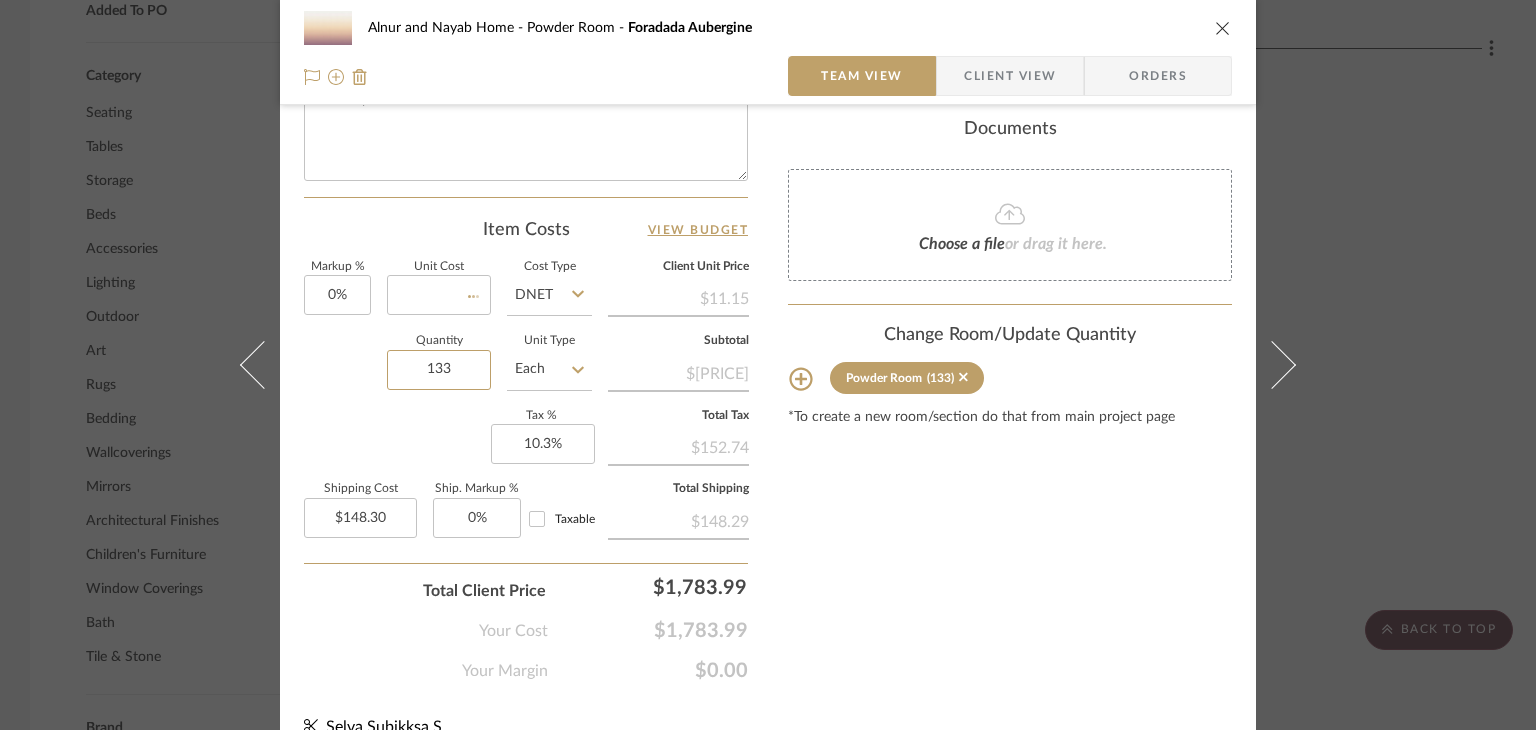 type on "$0.00" 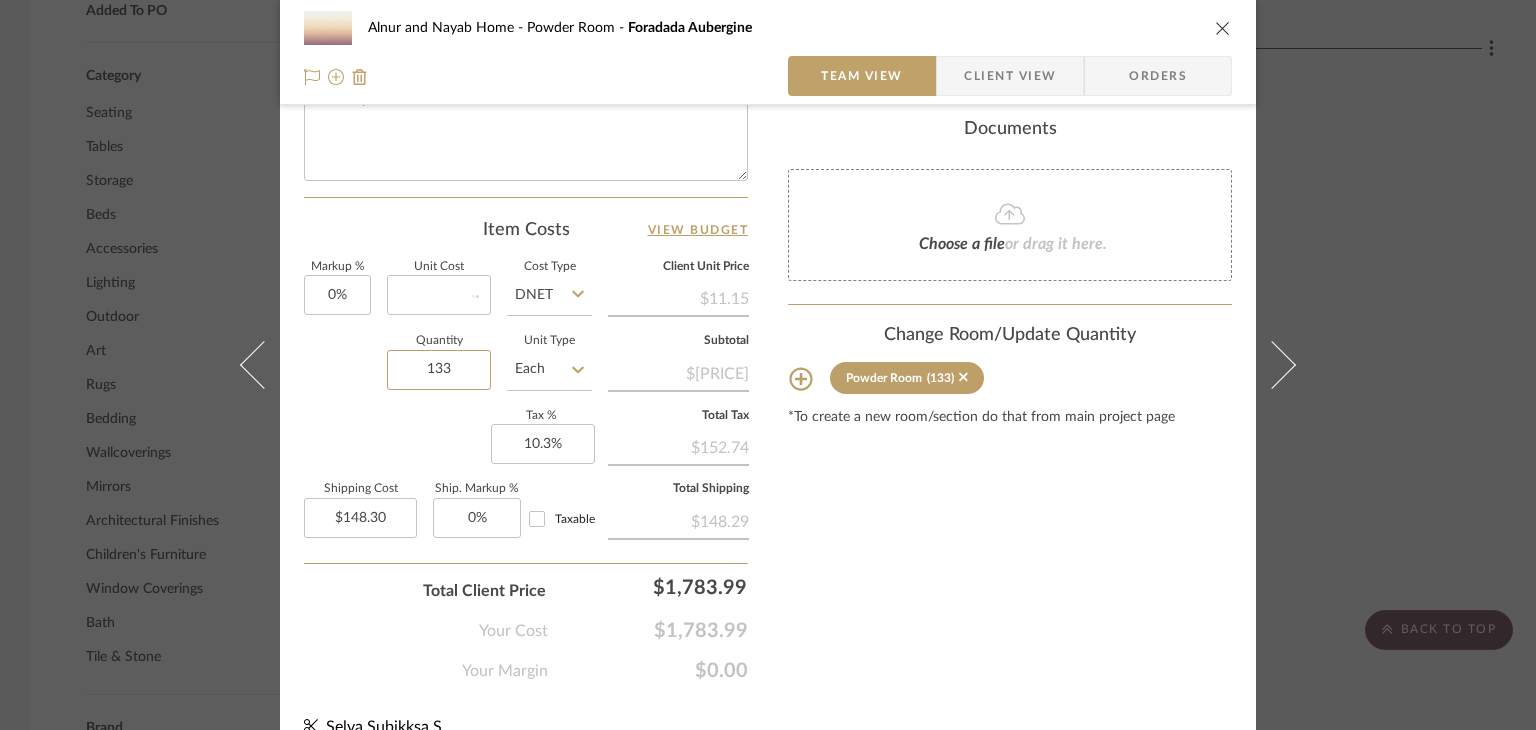 type 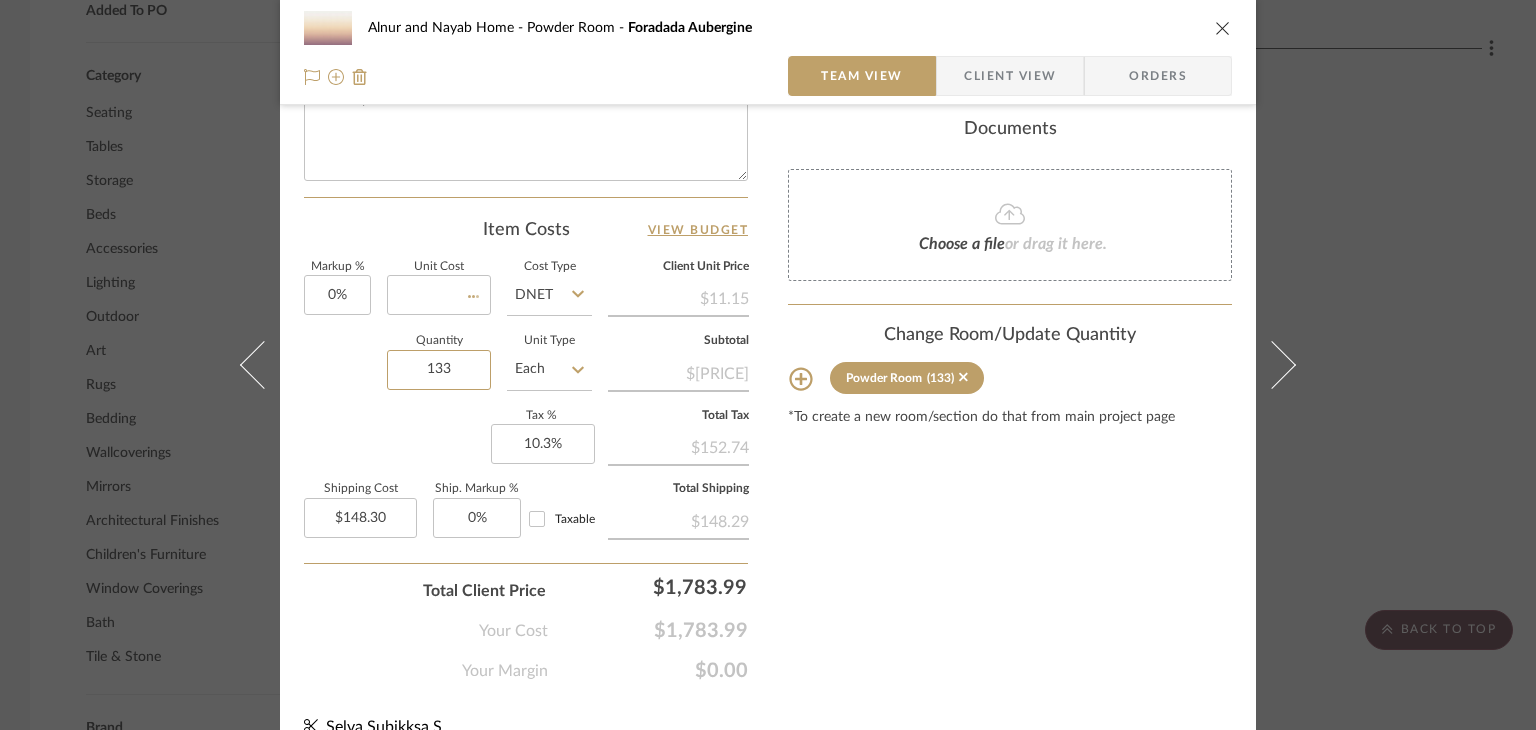 type 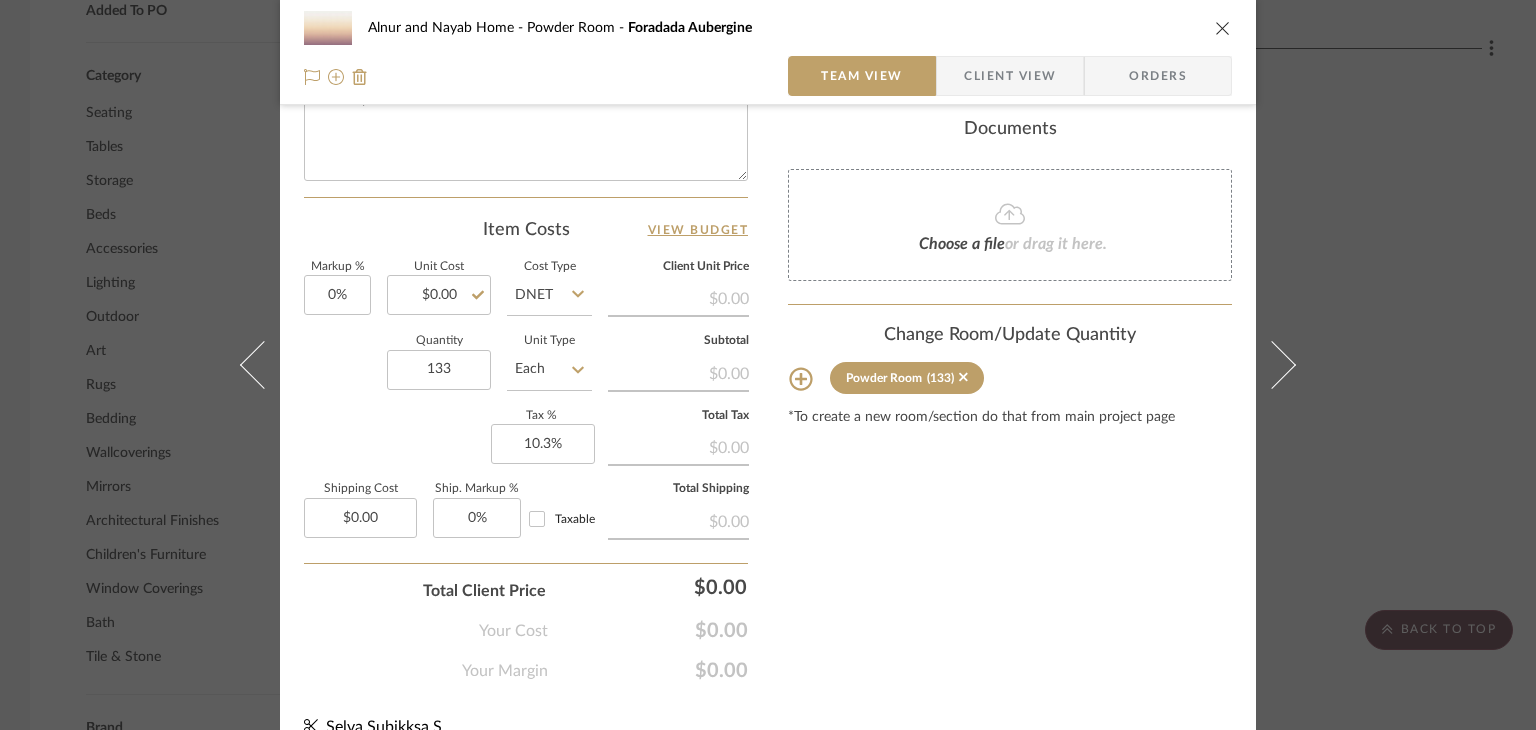 click on "Markup %  0%  Unit Cost  $0.00  Cost Type  DNET  Client Unit Price   $0.00   Quantity  133  Unit Type  Each  Subtotal   $0.00   Tax %  10.3%  Total Tax   $0.00   Shipping Cost  $0.00  Ship. Markup %  0% Taxable  Total Shipping   $0.00" 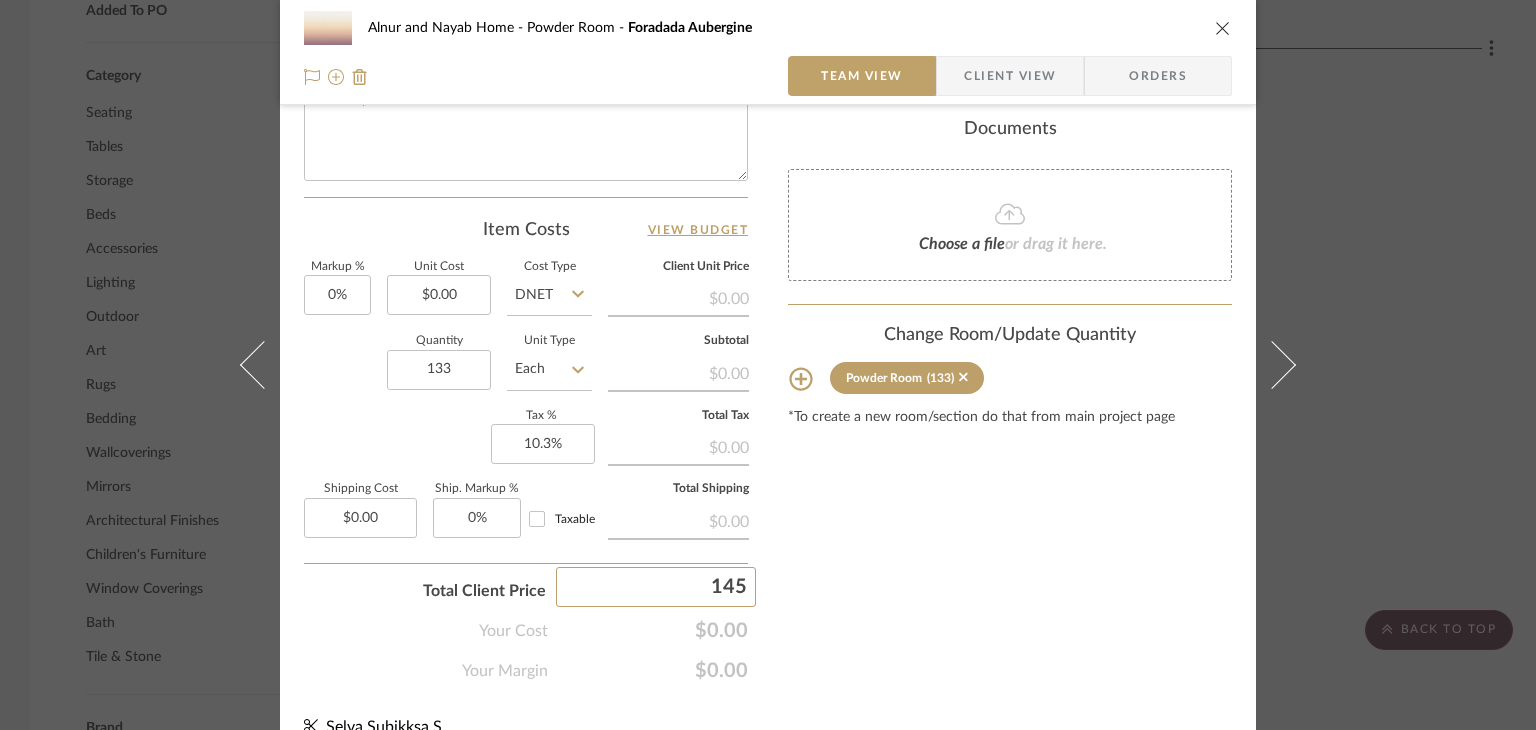 type on "1457" 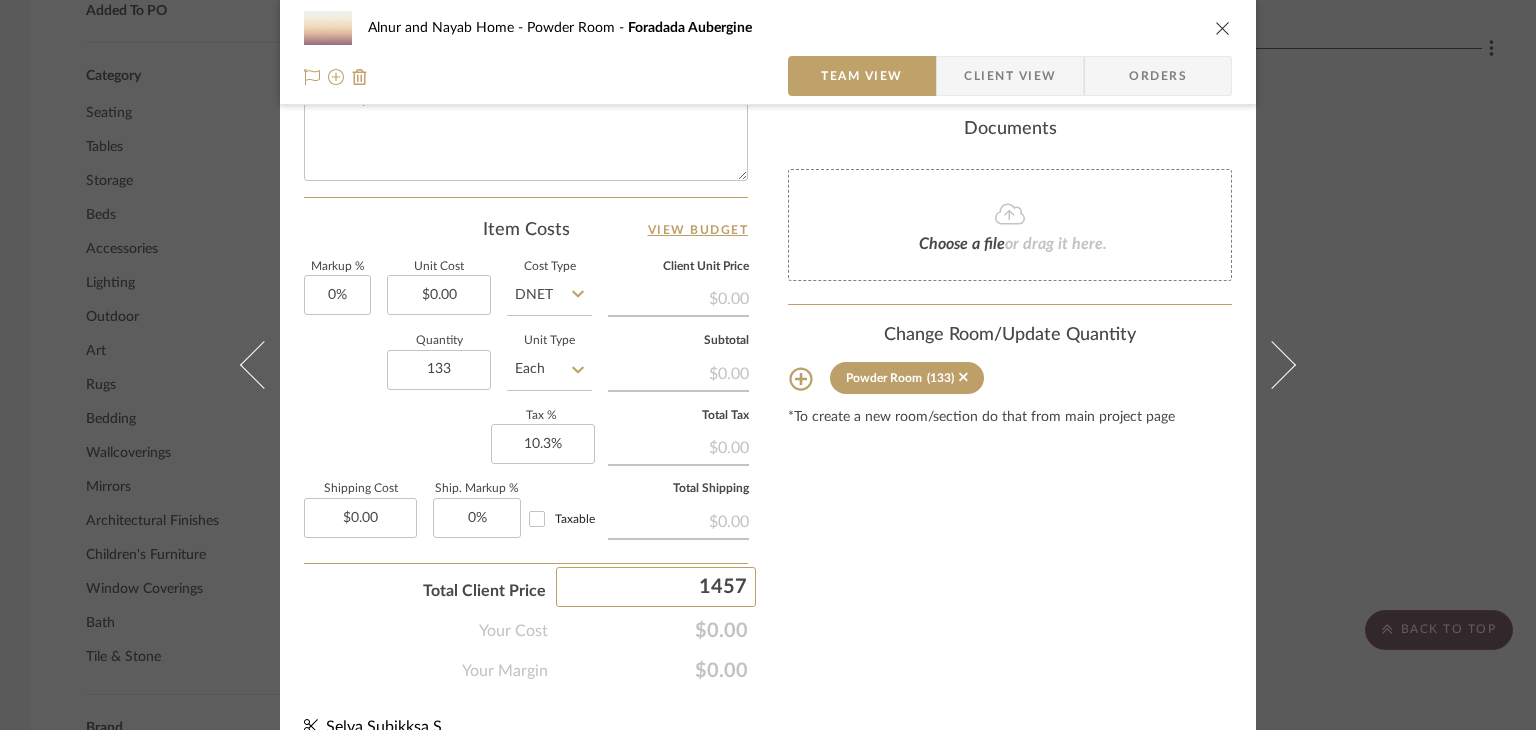 click on "Content here copies to Client View - confirm visibility there.  Show in Client Dashboard   Include in Budget   View Budget  Team Status  Lead Time  In Stock Weeks  Est. Min   Est. Max   Due Date   Install Date  Tasks / To-Dos /  team Messaging  Leave yourself a note here or share next steps with your team. You will receive emails when they
respond!  Invite Collaborator Internal Notes  Documents  Choose a file  or drag it here. Change Room/Update Quantity  Powder Room  (133) *To create a new room/section do that from main project page" at bounding box center [1010, -91] 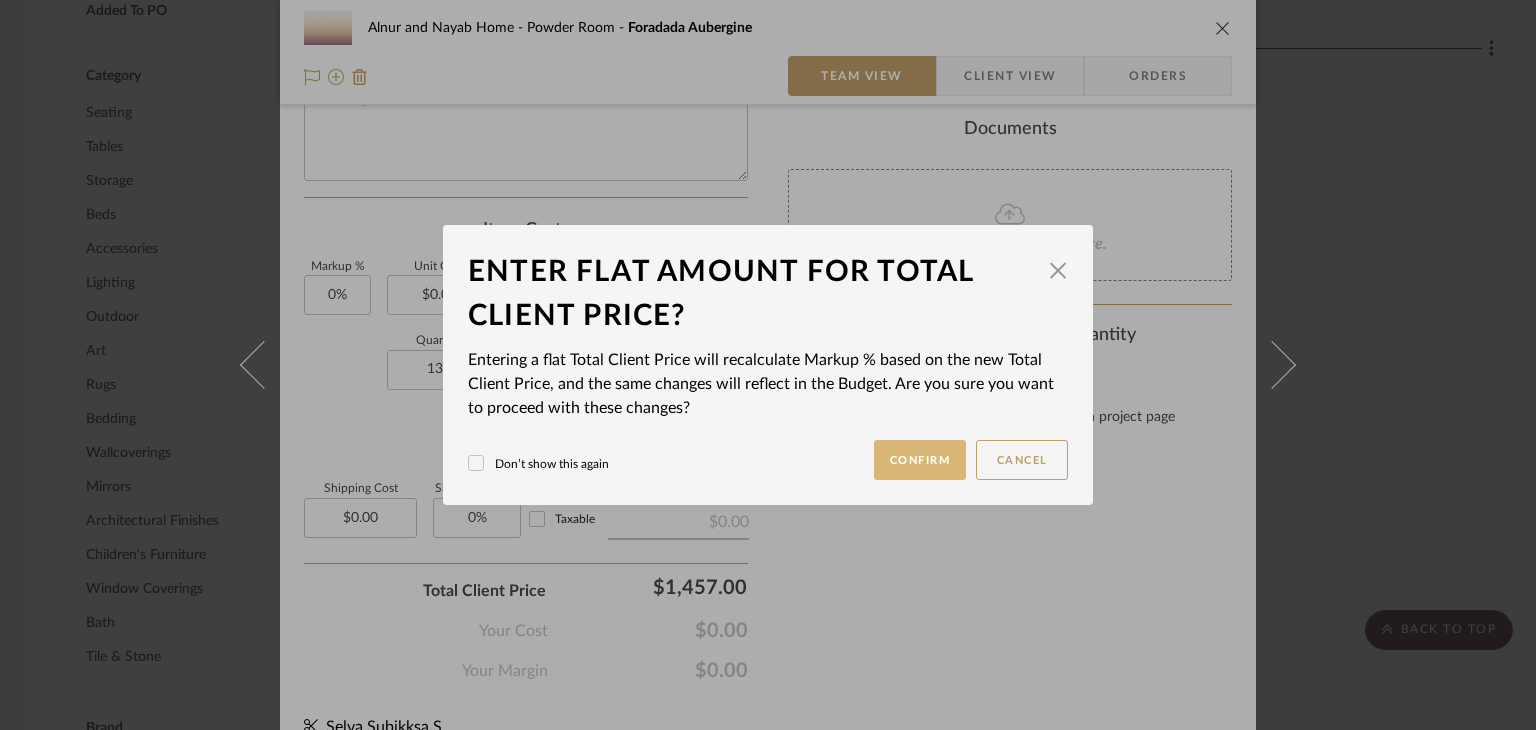 click on "Confirm" at bounding box center (920, 460) 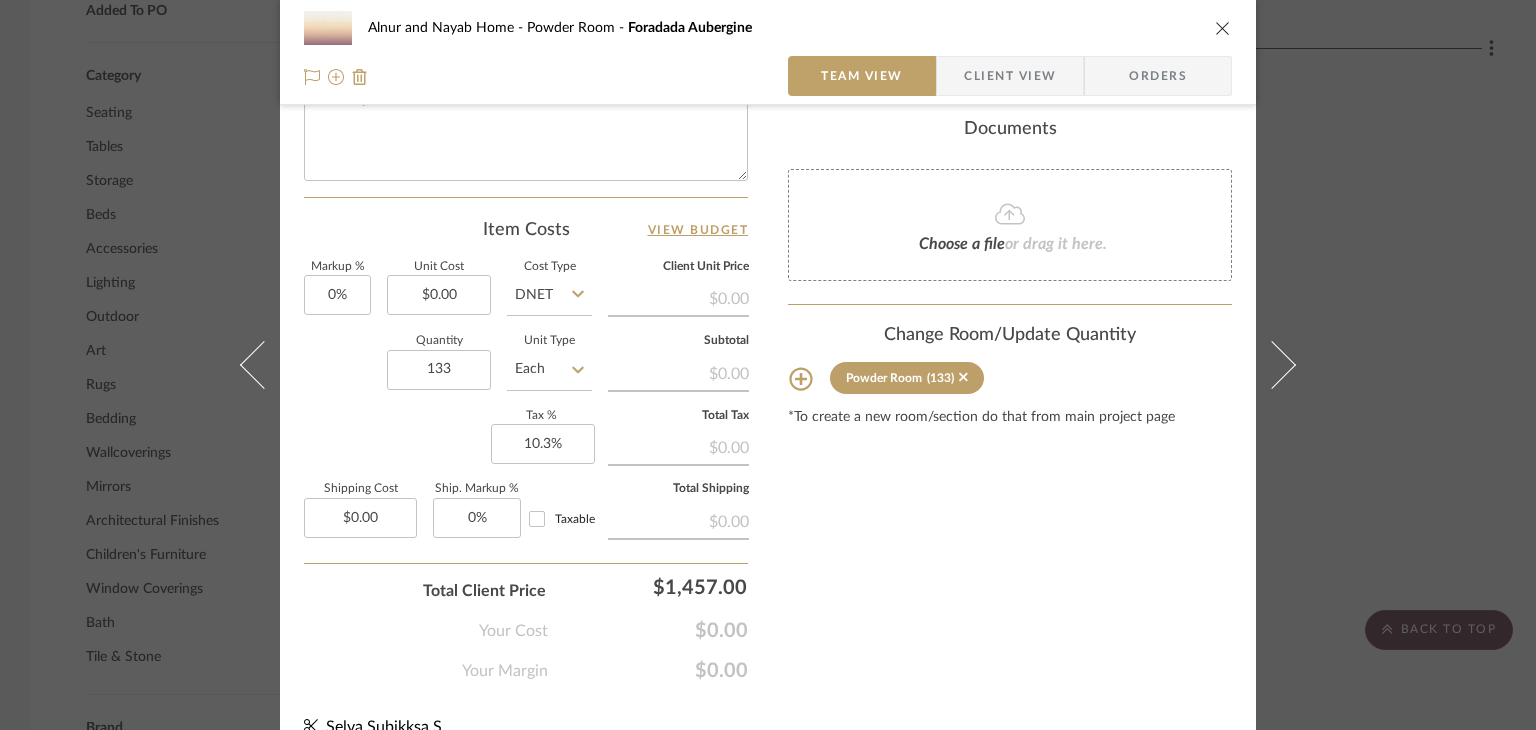 type 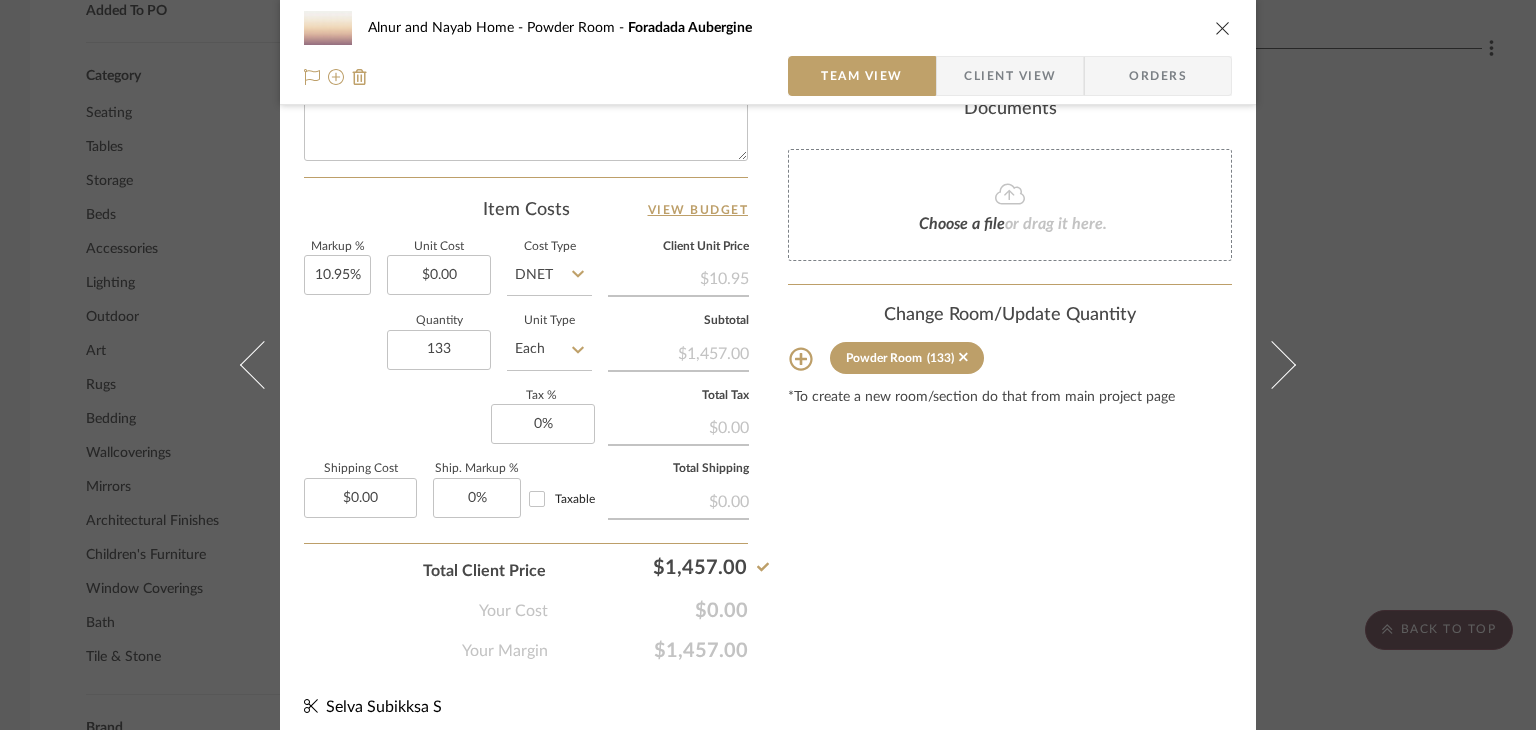 scroll, scrollTop: 1031, scrollLeft: 0, axis: vertical 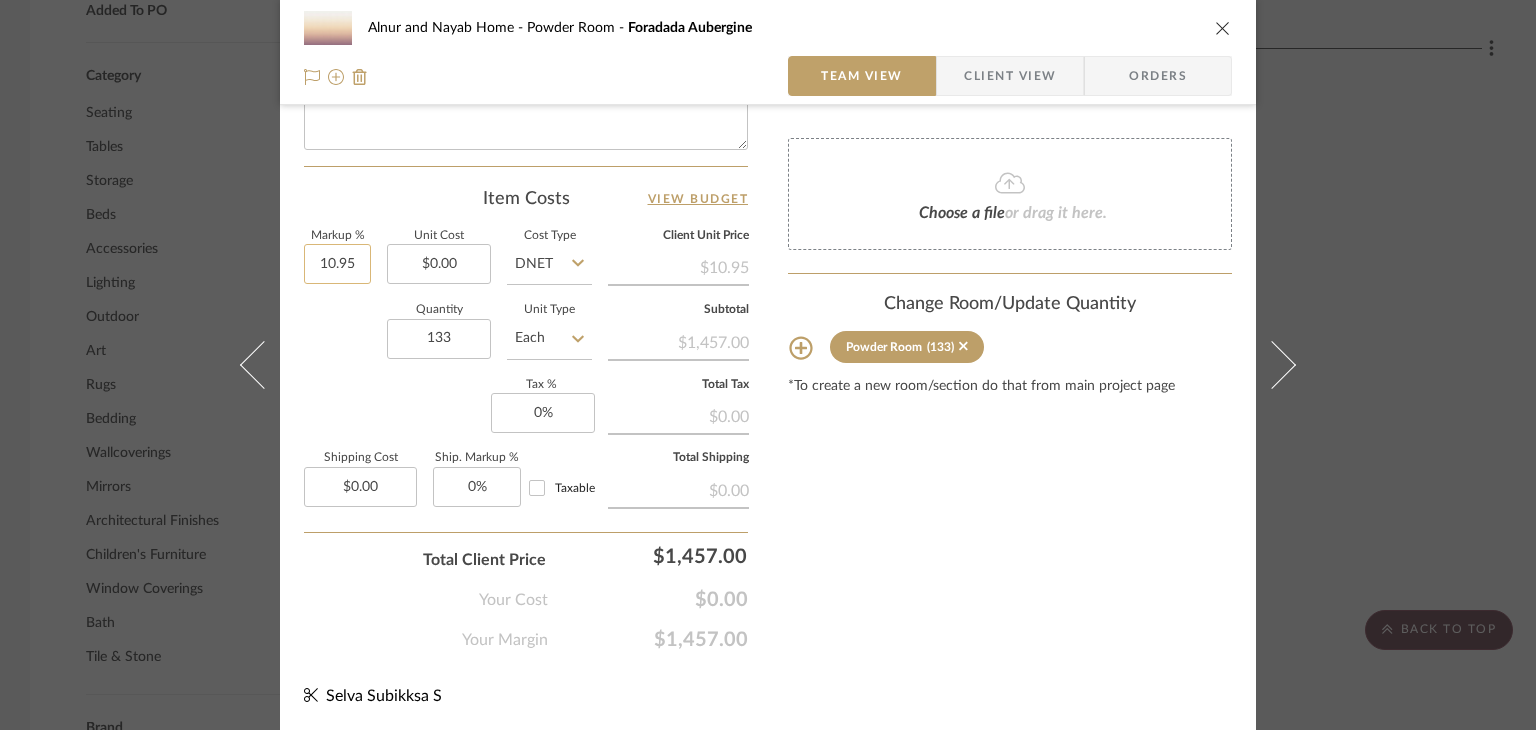click on "10.95" 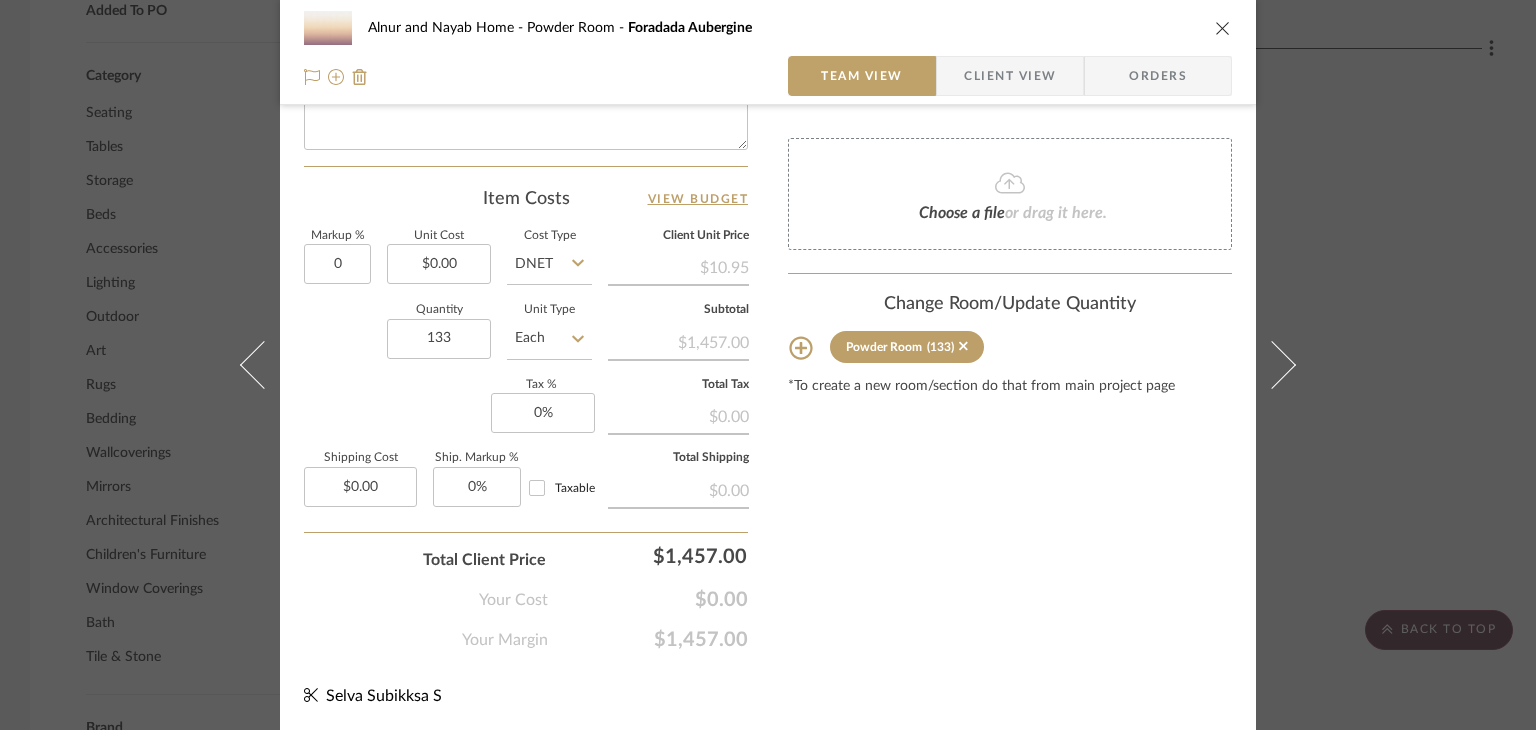 type on "0%" 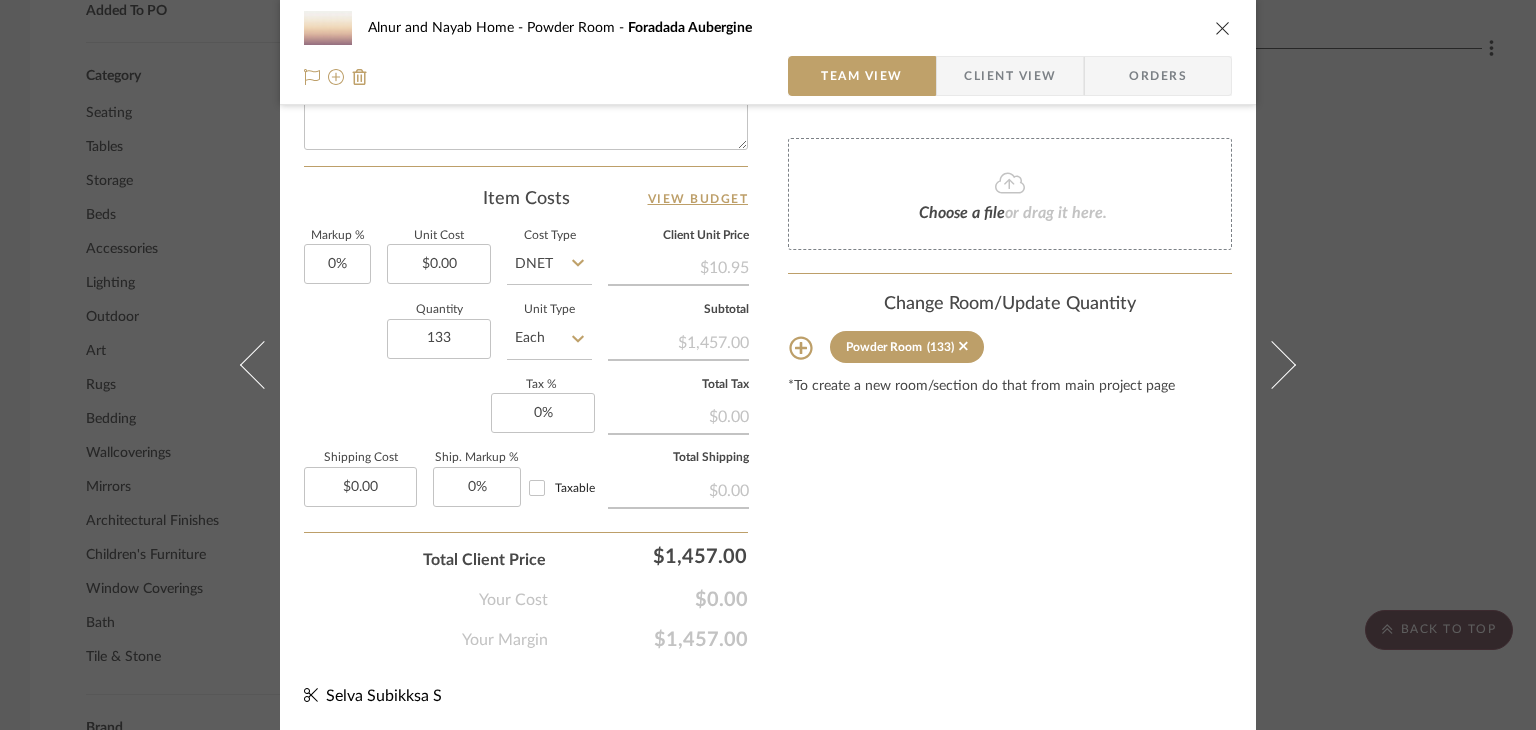 click on "Content here copies to Client View - confirm visibility there.  Show in Client Dashboard   Include in Budget   View Budget  Team Status  Lead Time  In Stock Weeks  Est. Min   Est. Max   Due Date   Install Date  Tasks / To-Dos /  team Messaging  Leave yourself a note here or share next steps with your team. You will receive emails when they
respond!  Invite Collaborator Internal Notes  Documents  Choose a file  or drag it here. Change Room/Update Quantity  Powder Room  (133) *To create a new room/section do that from main project page" at bounding box center (1010, -122) 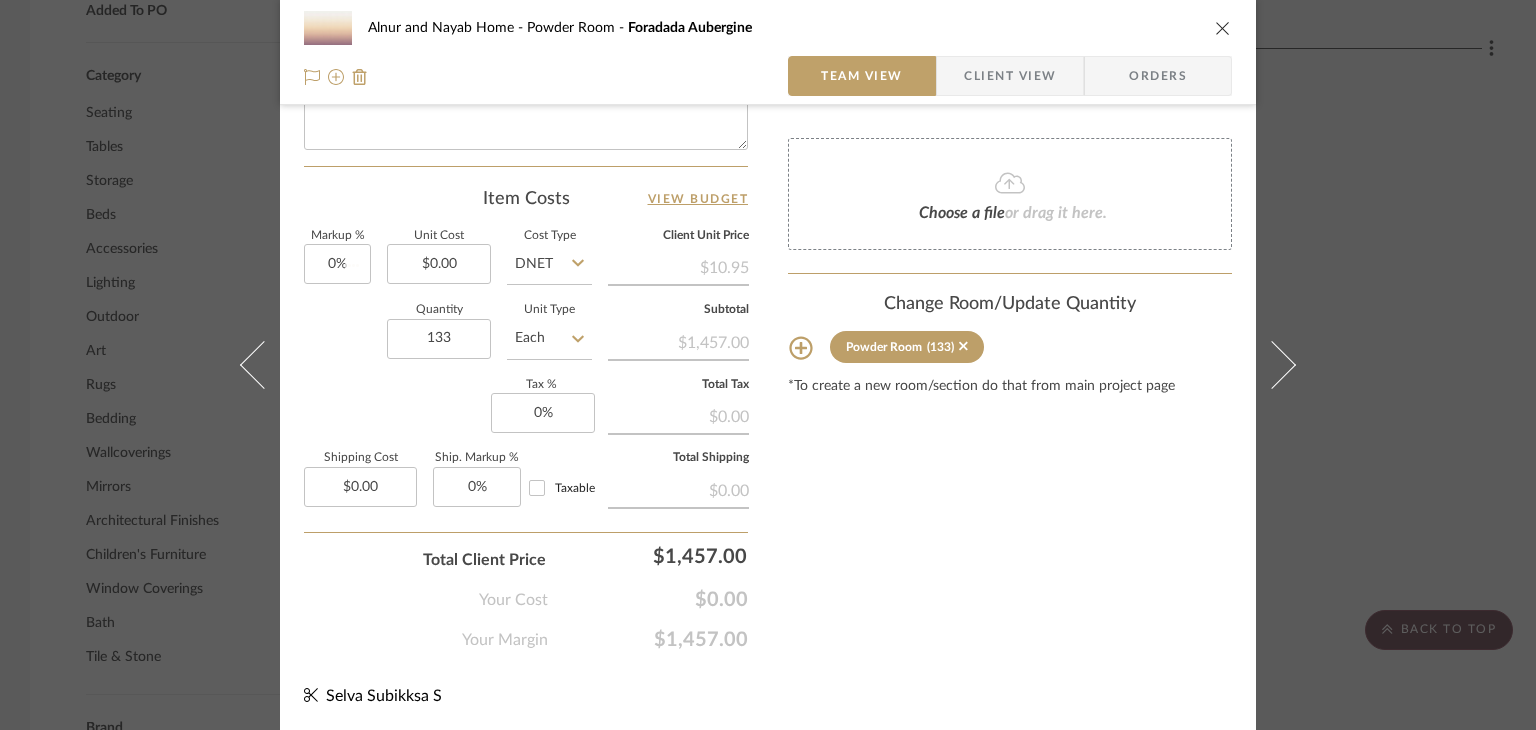 type 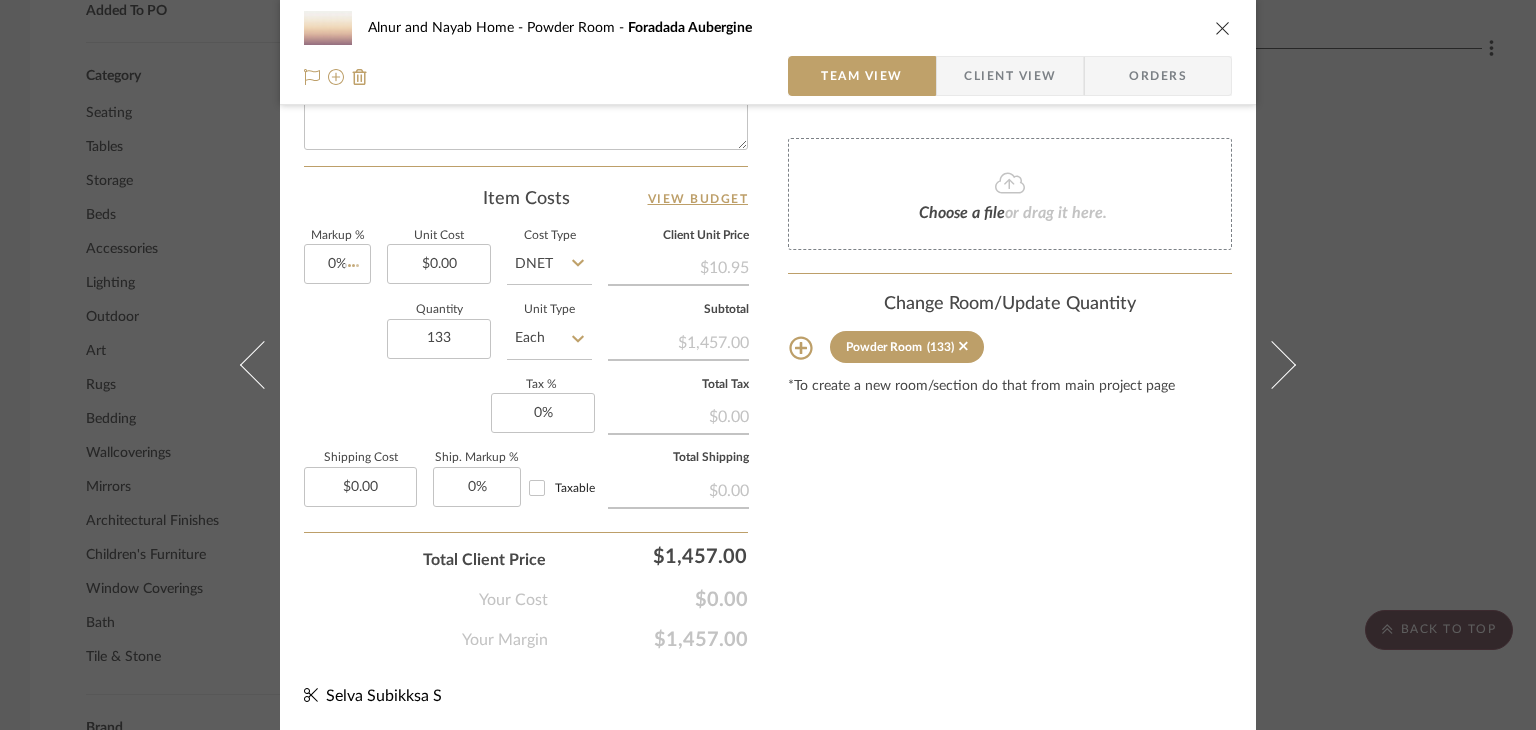 type 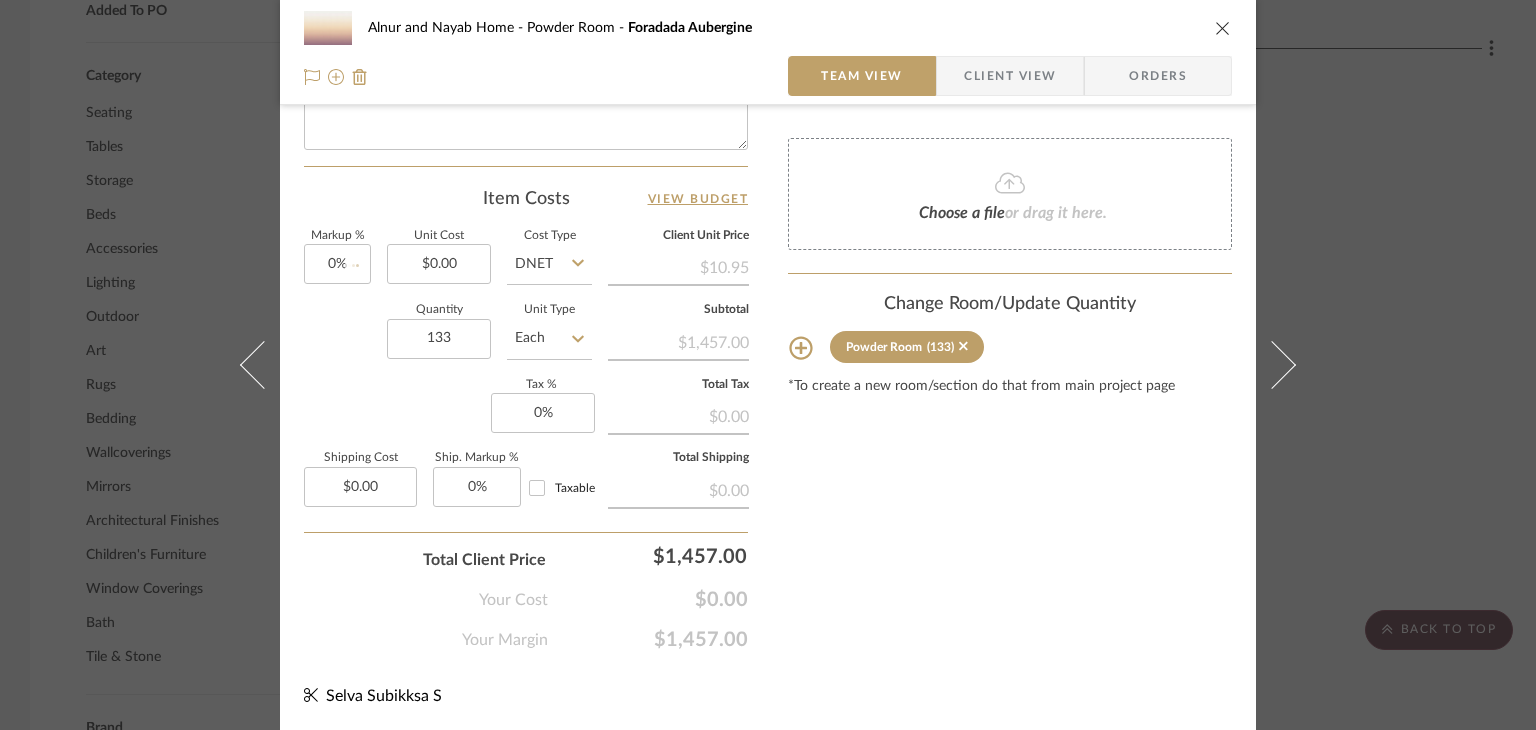 type 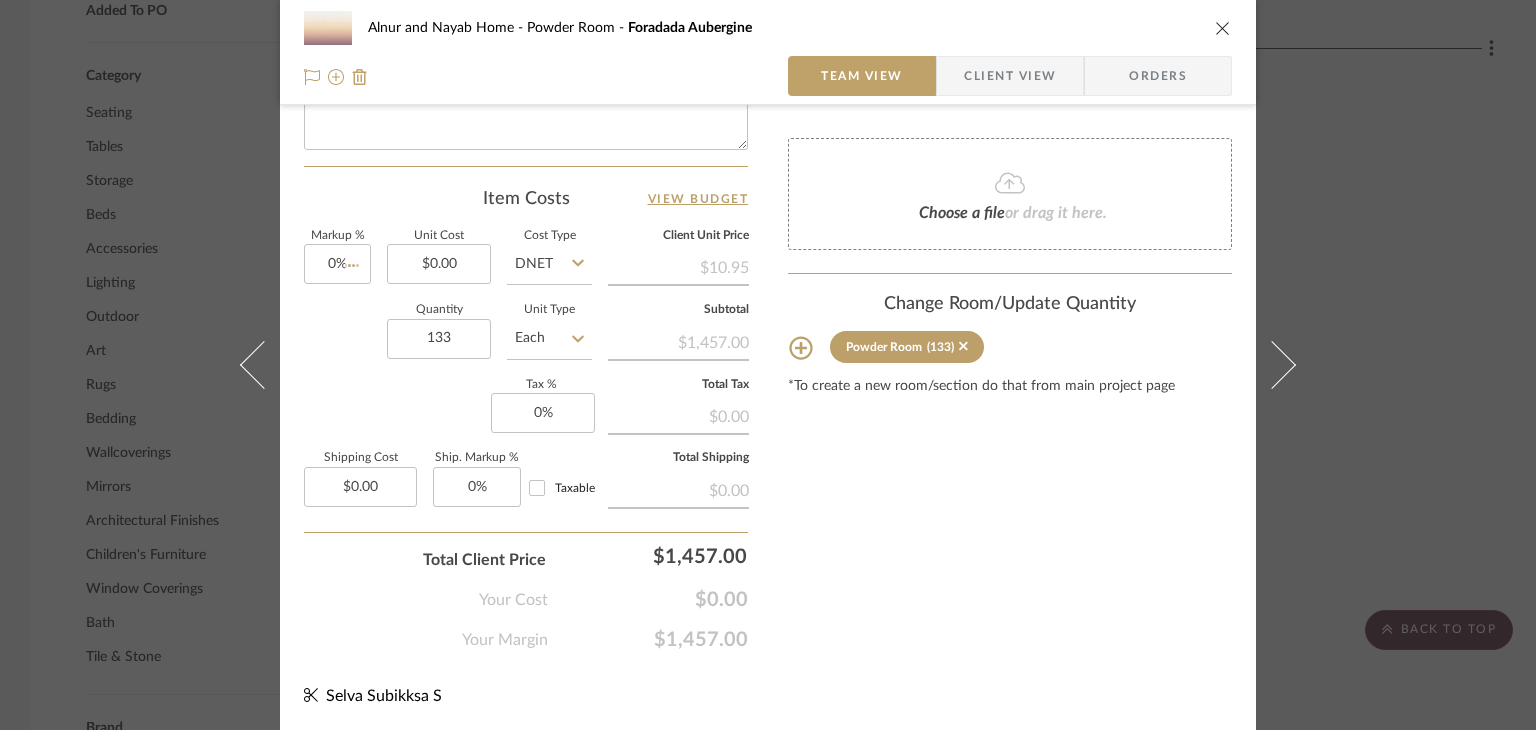 type 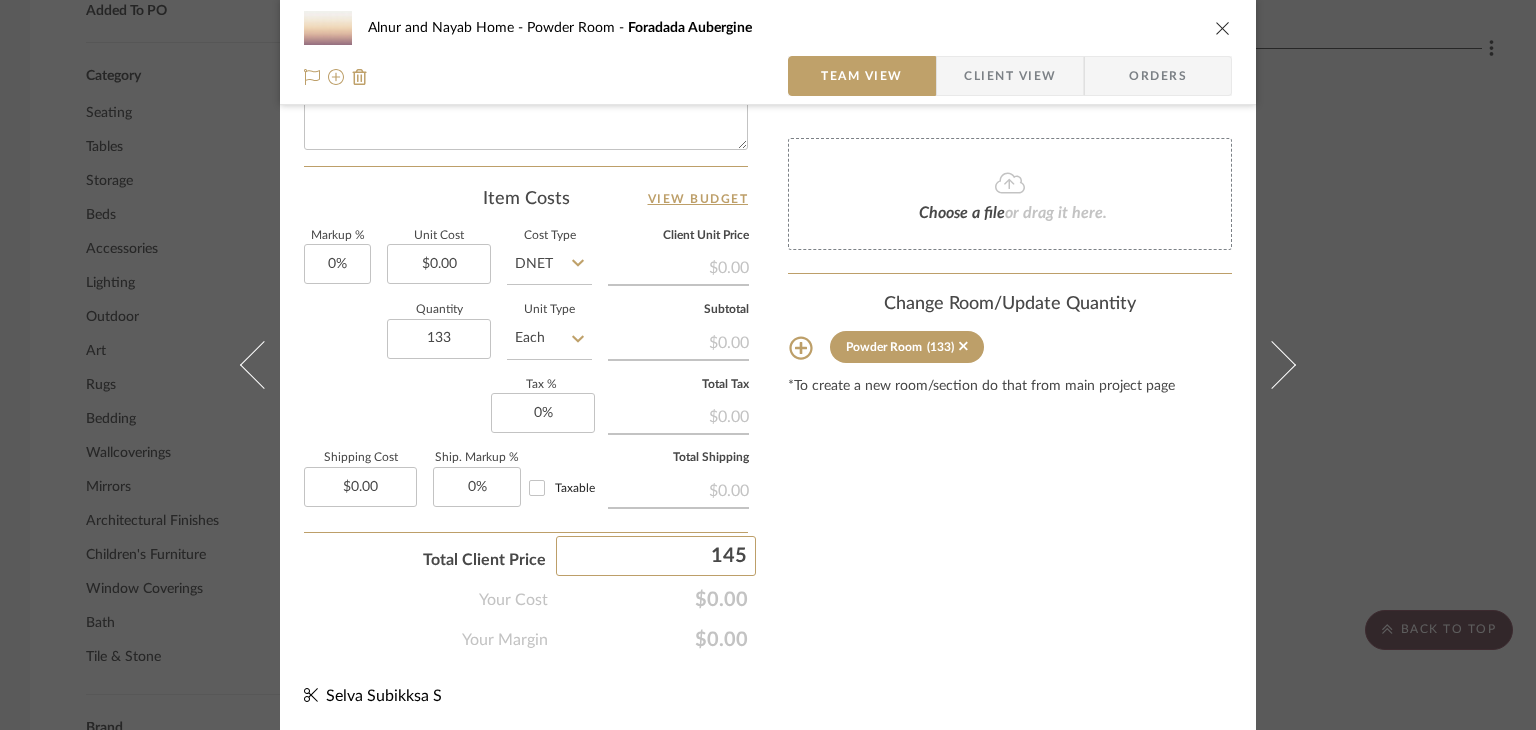 type on "1457" 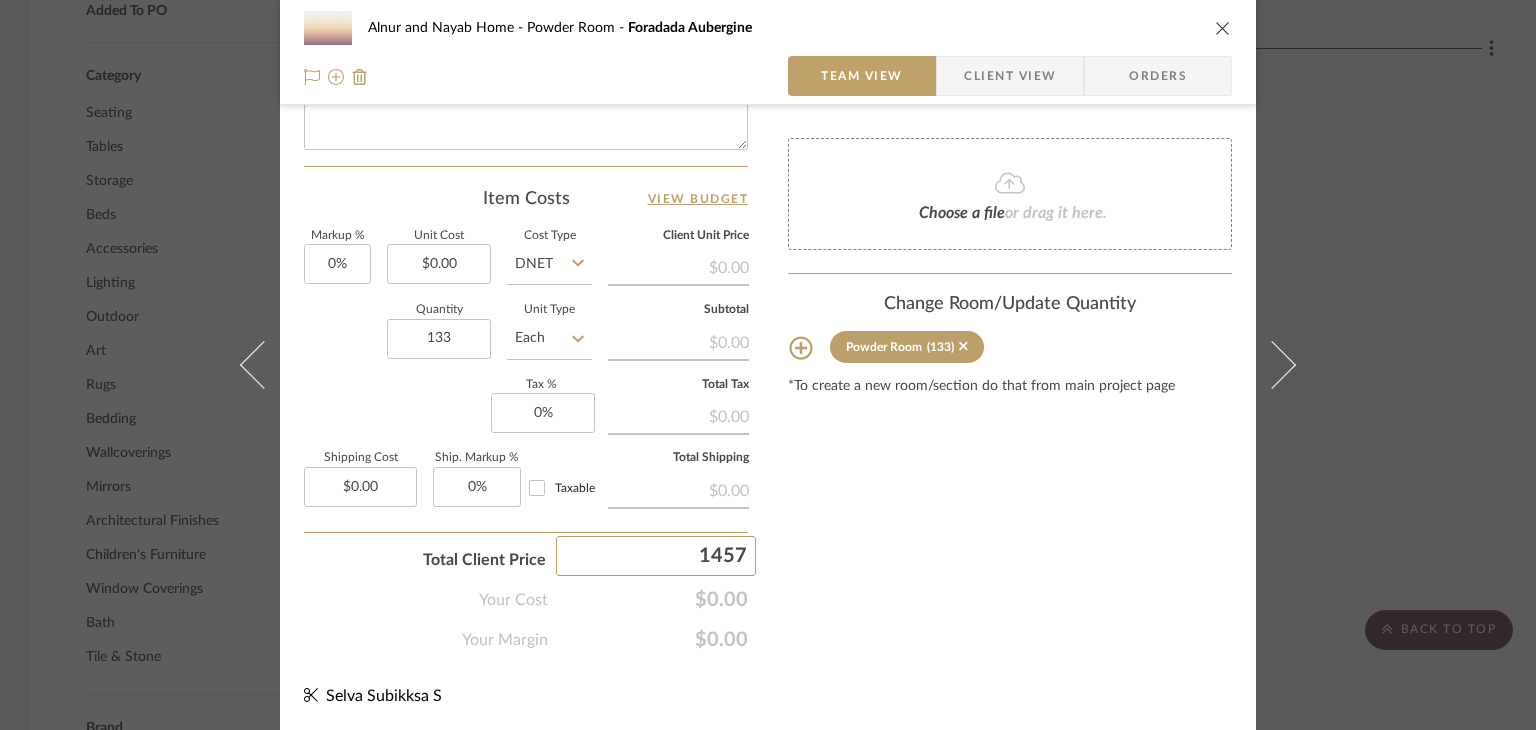 click on "Alnur and Nayab Home Powder Room Foradada Aubergine Team View Client View Orders 1 / 2  Team-Facing Details   Item Name  Foradada Aubergine  Brand  Coordonne  Internal Description   Dimensions   Product Specifications  120.00 $ /m2  Item Costs   View Budget   Markup %  0%  Unit Cost  $0.00  Cost Type  DNET  Client Unit Price   $0.00   Quantity  133  Unit Type  Each  Subtotal   $0.00   Tax %  0%  Total Tax   $0.00   Shipping Cost  $0.00  Ship. Markup %  0% Taxable  Total Shipping   $0.00  Total Client Price 1457 Your Cost  $0.00  Your Margin  $0.00  Content here copies to Client View - confirm visibility there.  Show in Client Dashboard   Include in Budget   View Budget  Team Status  Lead Time  In Stock Weeks  Est. Min   Est. Max   Due Date   Install Date  Tasks / To-Dos /  team Messaging  Leave yourself a note here or share next steps with your team. You will receive emails when they
respond!  Invite Collaborator Internal Notes  Documents  Choose a file  or drag it here. Change Room/Update Quantity" at bounding box center (768, 365) 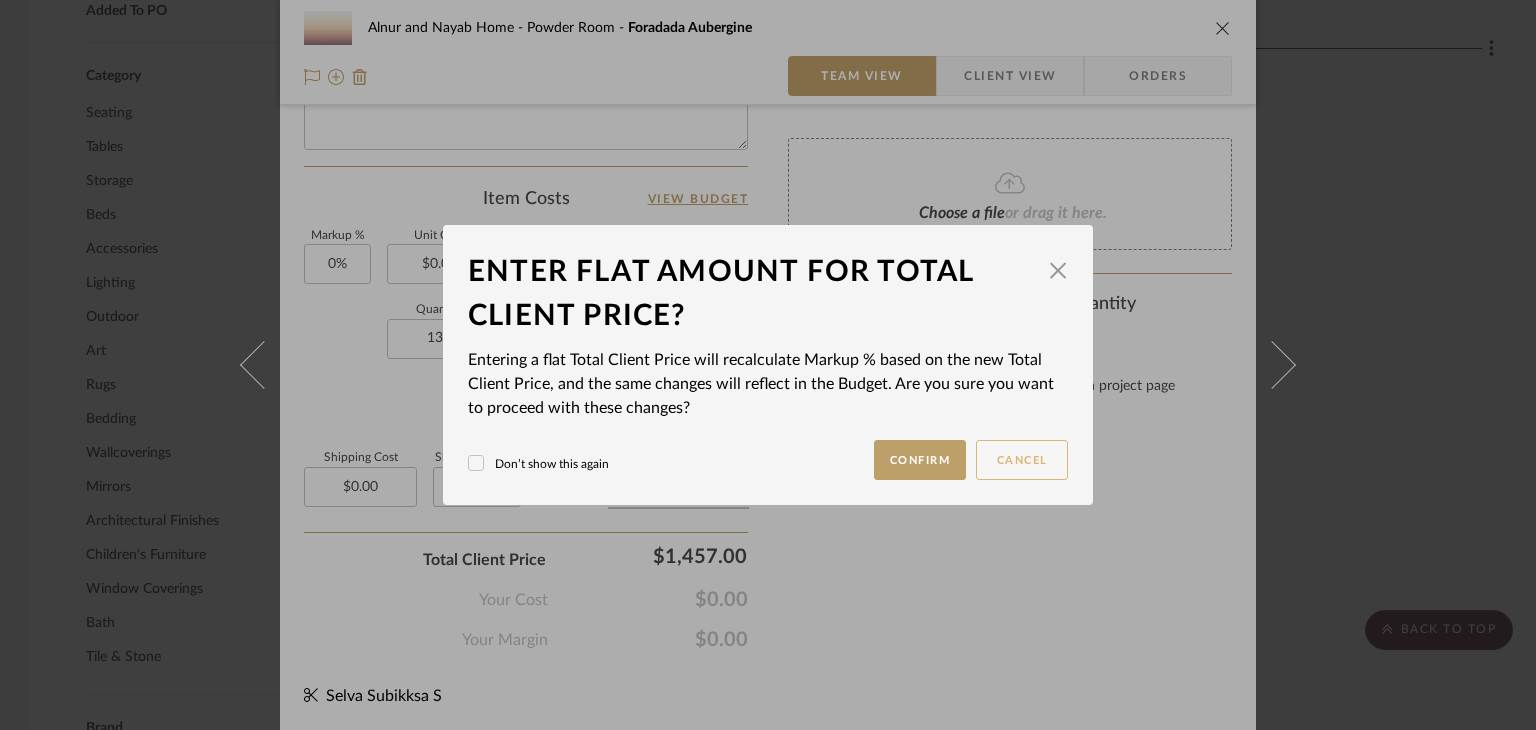 click on "Cancel" at bounding box center [1022, 460] 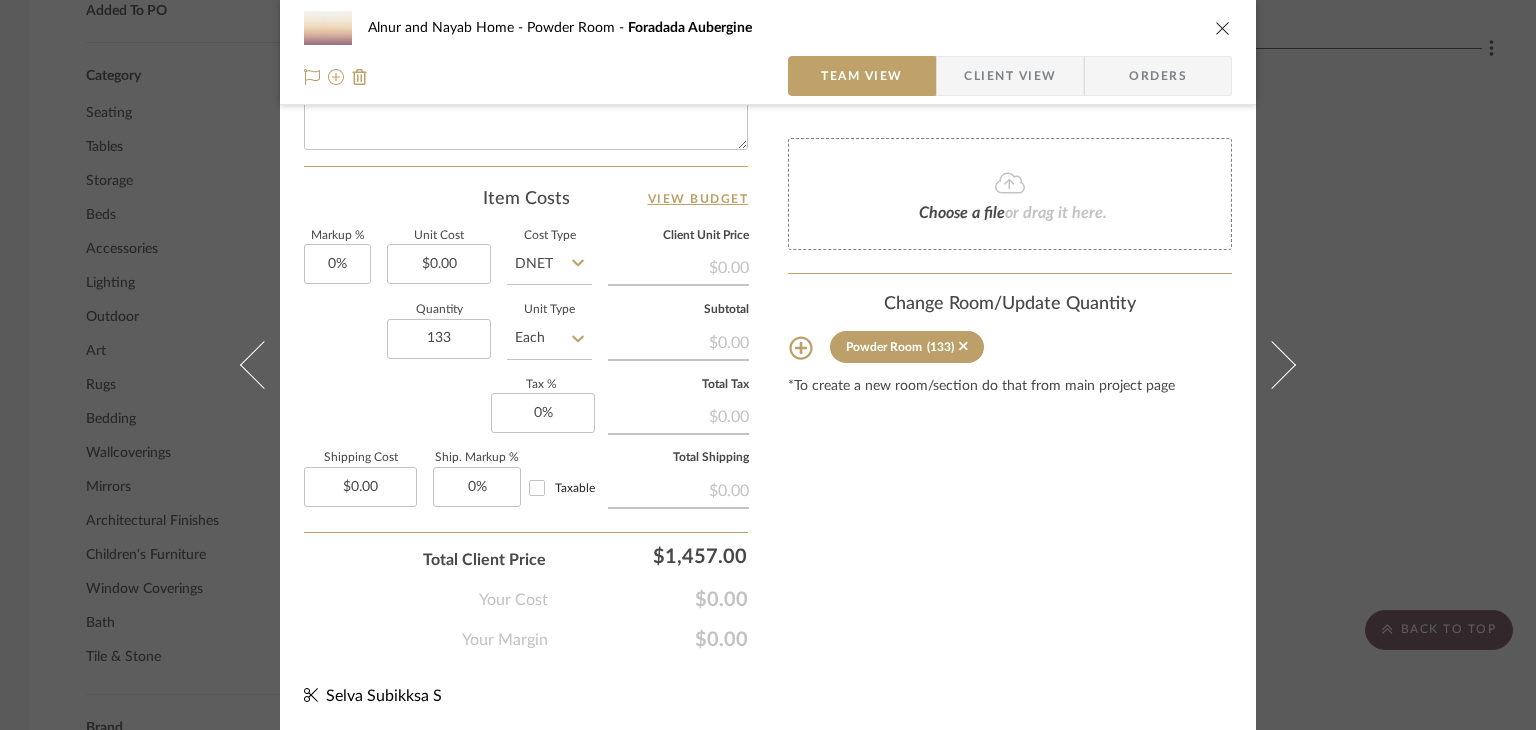 type 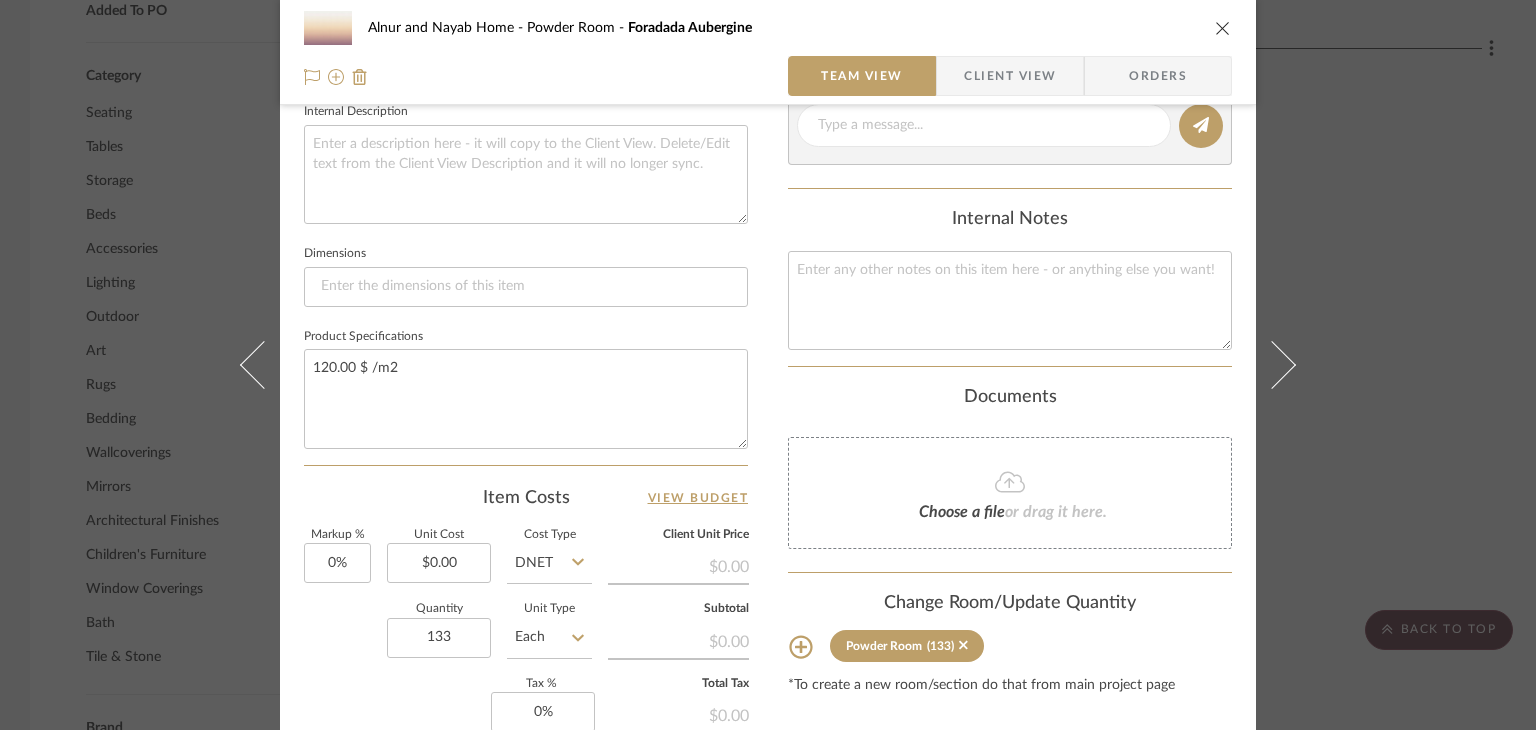 scroll, scrollTop: 731, scrollLeft: 0, axis: vertical 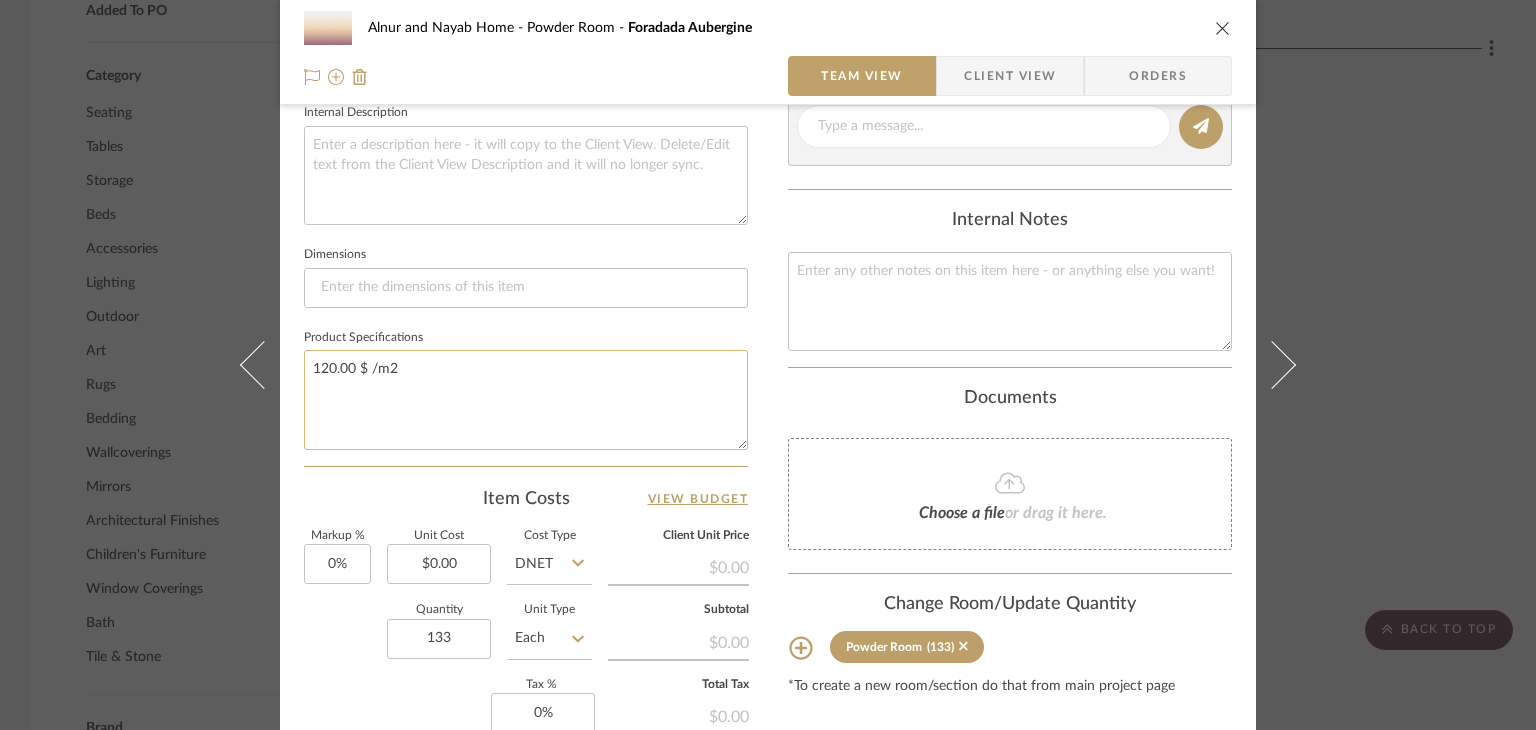 click on "120.00 $ /m2" 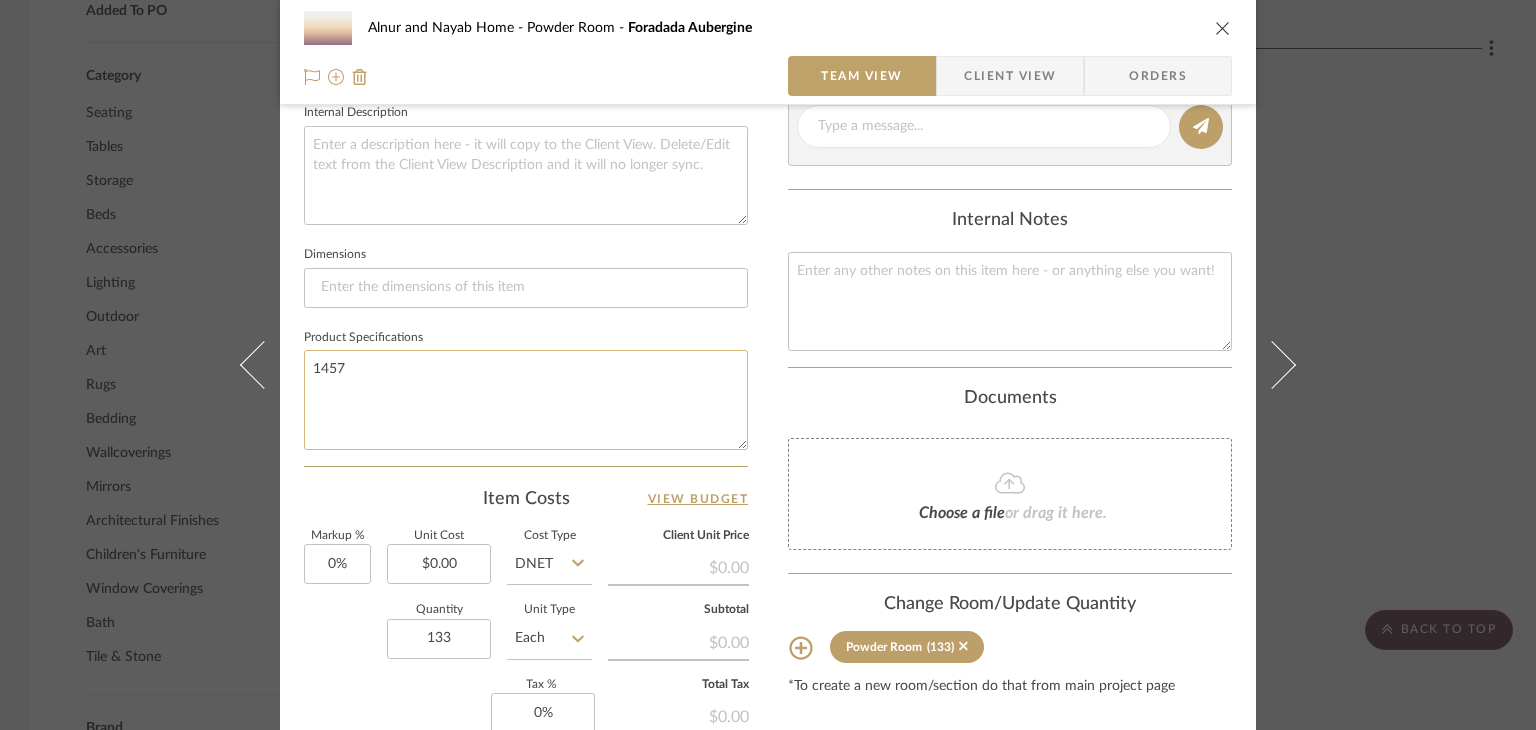click on "1457" 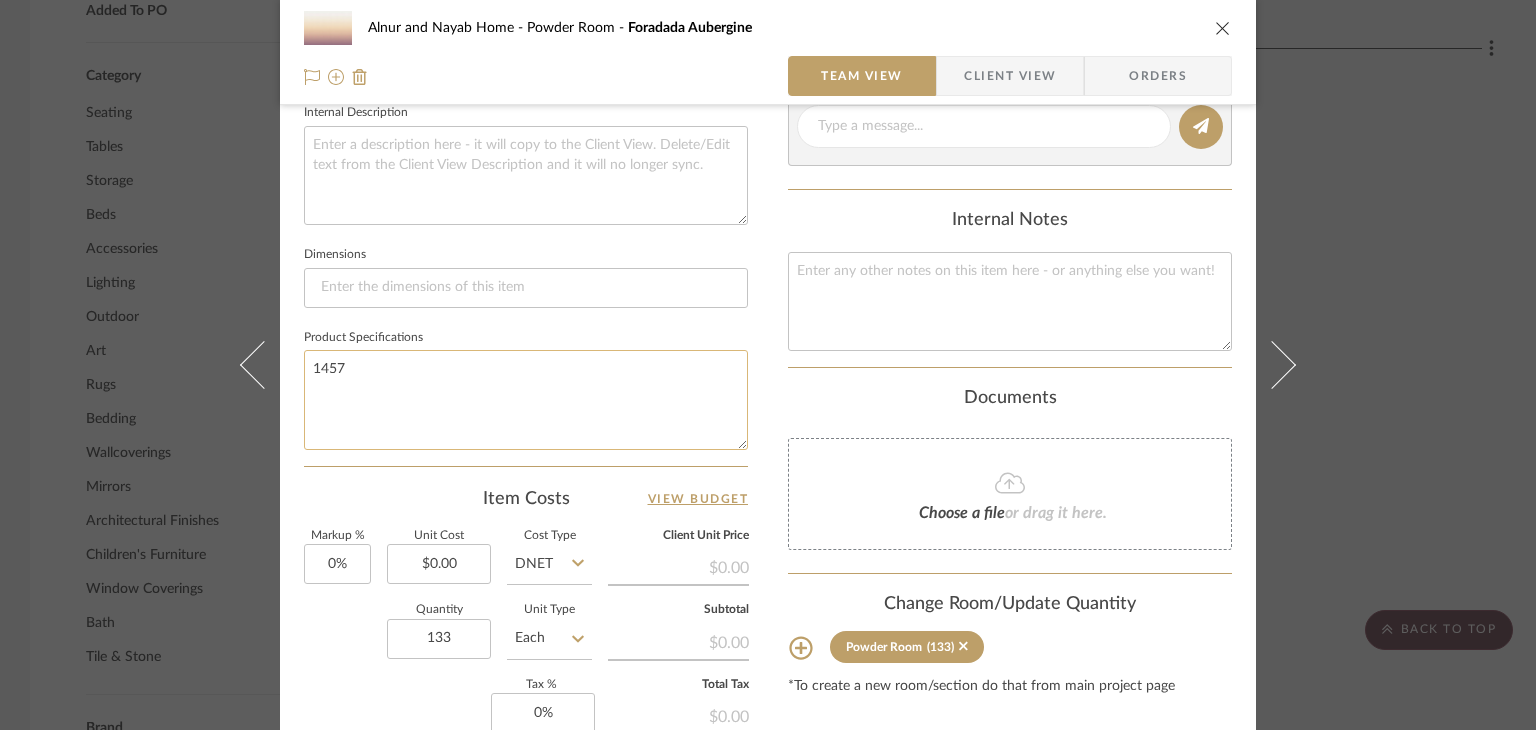click on "1457" 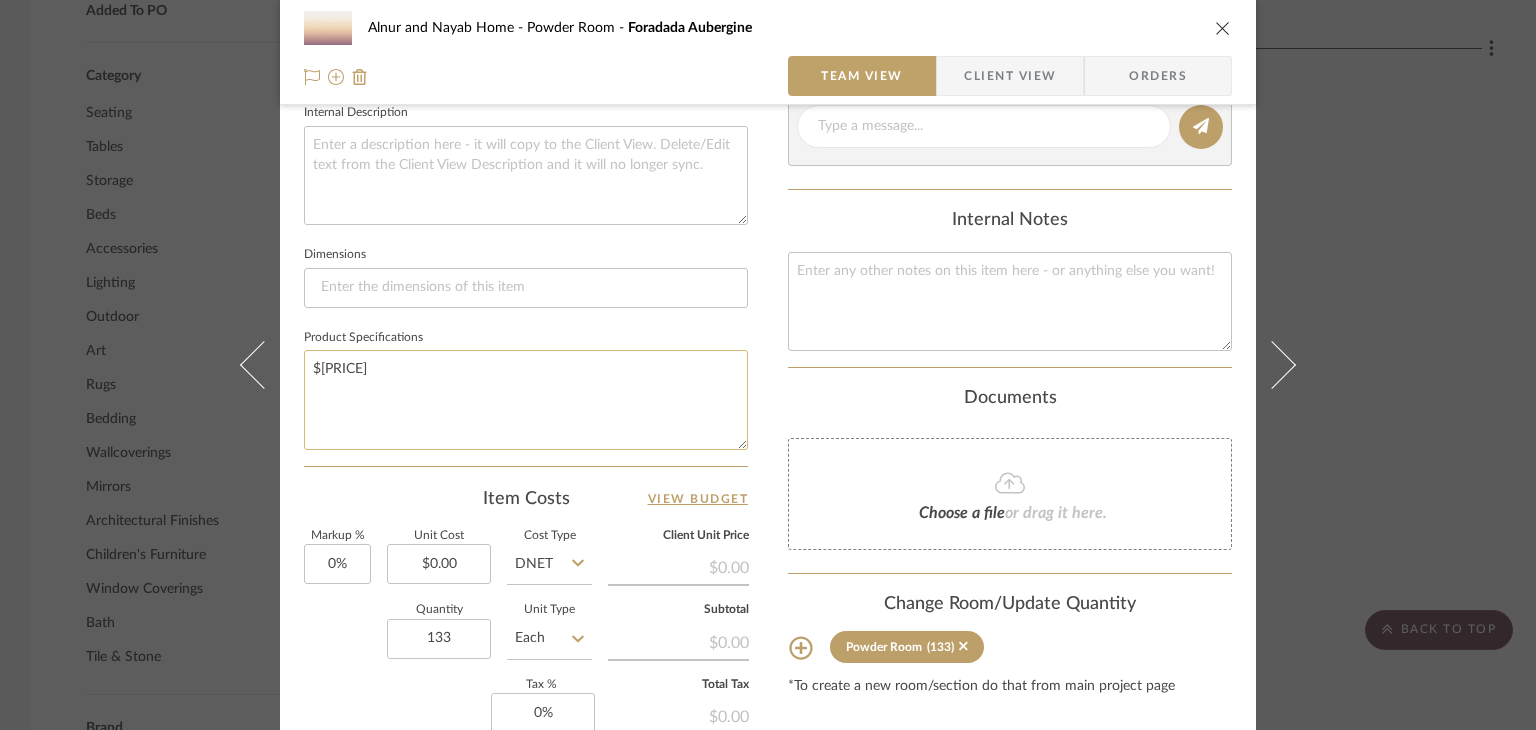 click on "$1457" 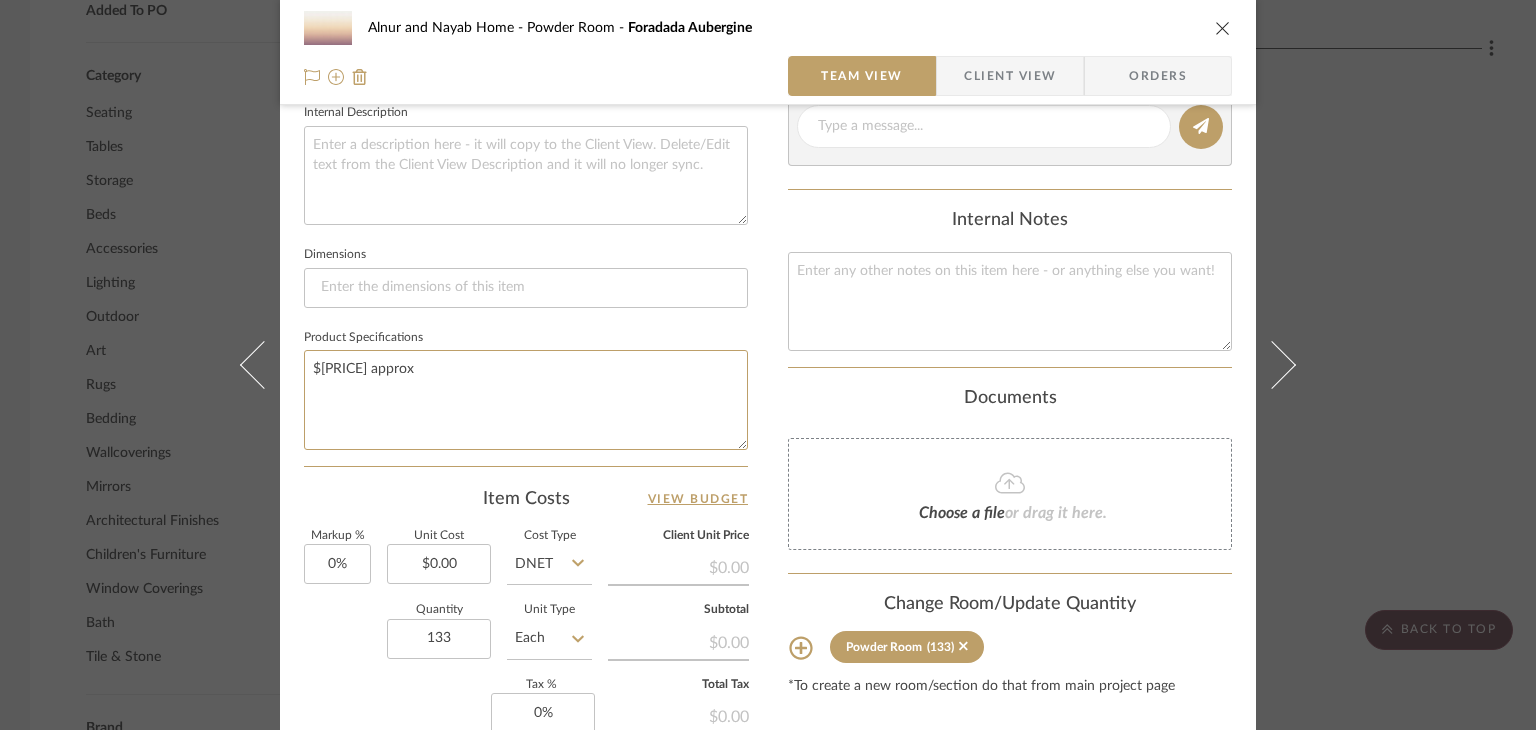 type on "$1457 approx" 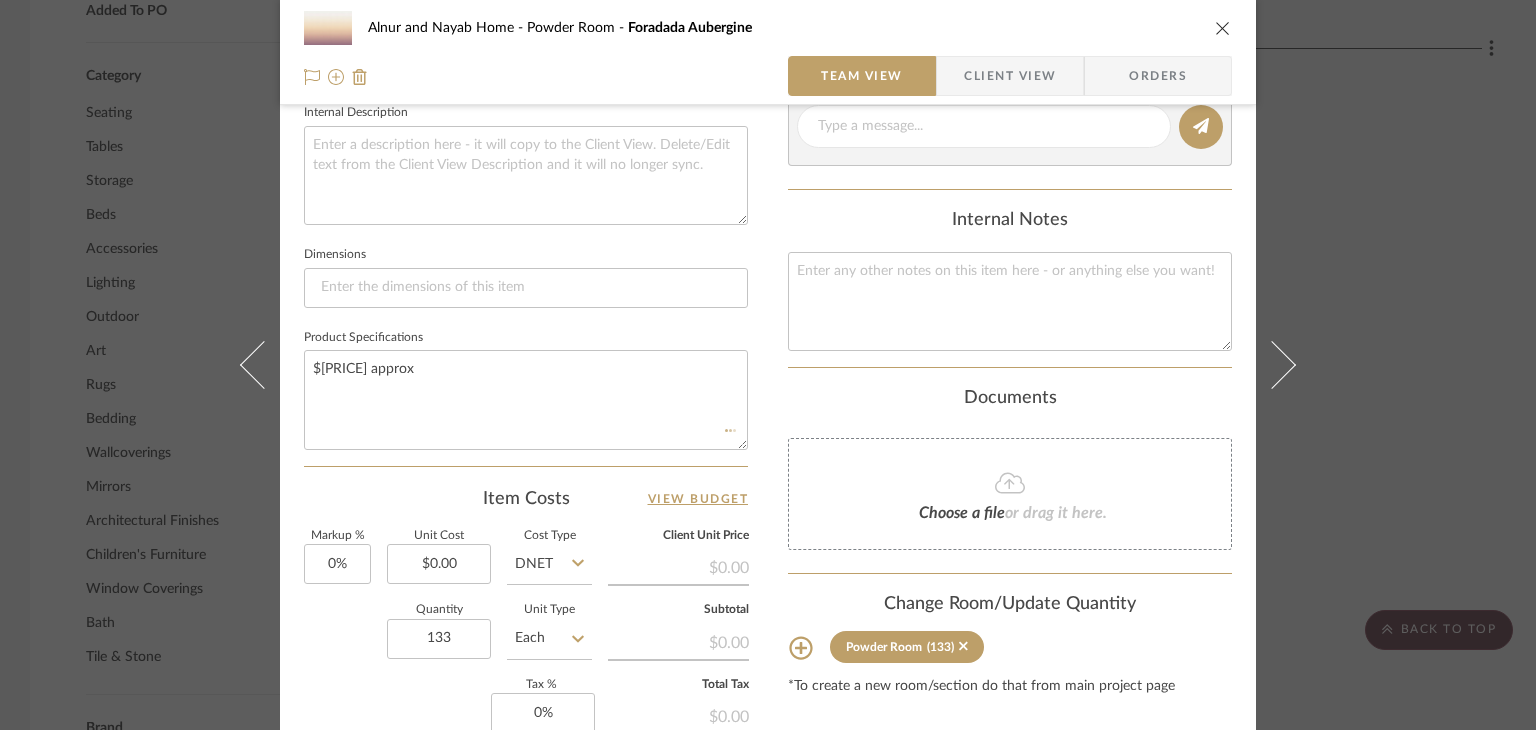 click on "Alnur and Nayab Home Powder Room Foradada Aubergine Team View Client View Orders 1 / 2  Team-Facing Details   Item Name  Foradada Aubergine  Brand  Coordonne  Internal Description   Dimensions   Product Specifications  $1457 approx  Item Costs   View Budget   Markup %  0%  Unit Cost  $0.00  Cost Type  DNET  Client Unit Price   $0.00   Quantity  133  Unit Type  Each  Subtotal   $0.00   Tax %  0%  Total Tax   $0.00   Shipping Cost  $0.00  Ship. Markup %  0% Taxable  Total Shipping   $0.00  Total Client Price  $0.00  Your Cost  $0.00  Your Margin  $0.00  Content here copies to Client View - confirm visibility there.  Show in Client Dashboard   Include in Budget   View Budget  Team Status  Lead Time  In Stock Weeks  Est. Min   Est. Max   Due Date   Install Date  Tasks / To-Dos /  team Messaging  Leave yourself a note here or share next steps with your team. You will receive emails when they
respond!  Invite Collaborator Internal Notes  Documents  Choose a file  or drag it here.  Powder Room  (133)" at bounding box center (768, 365) 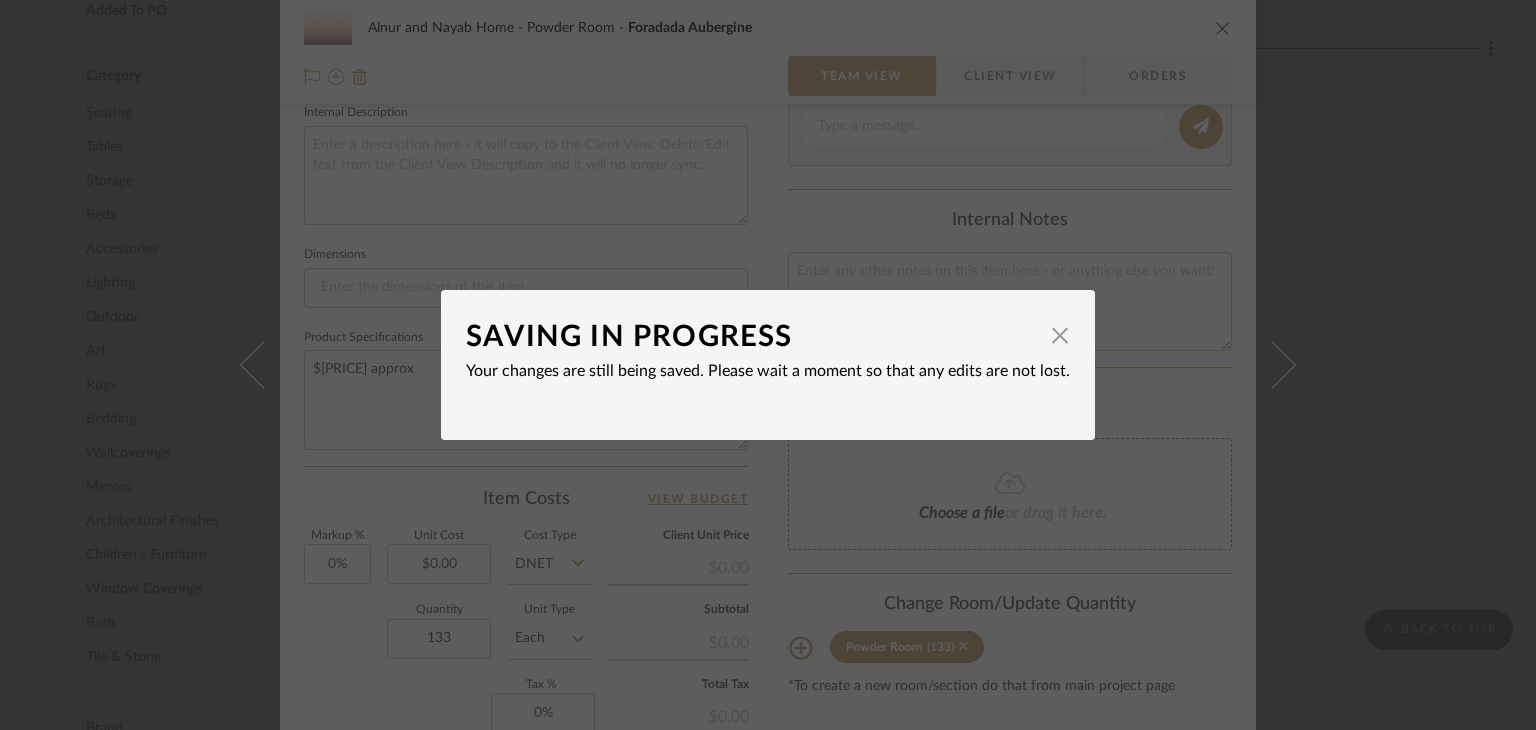 type 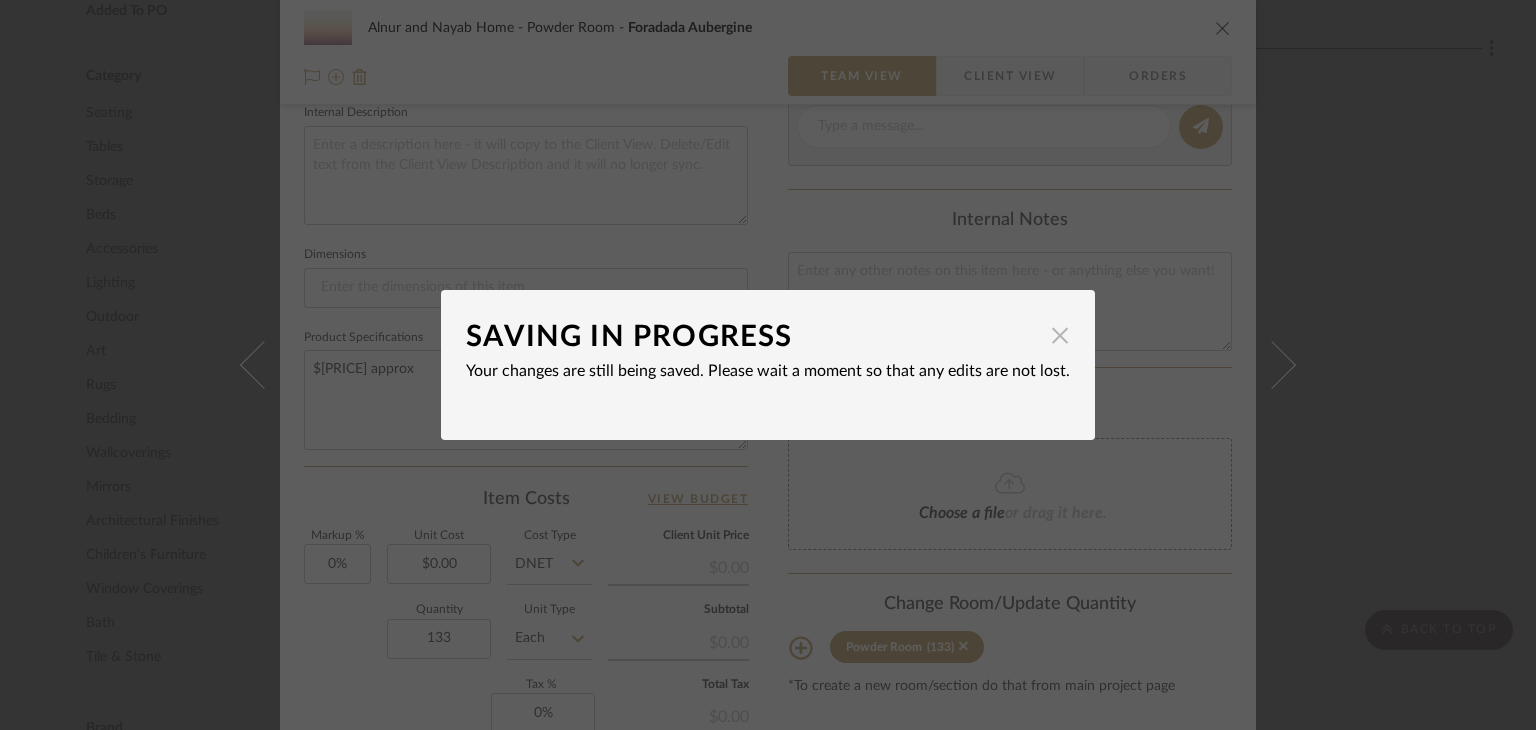 click at bounding box center [1060, 335] 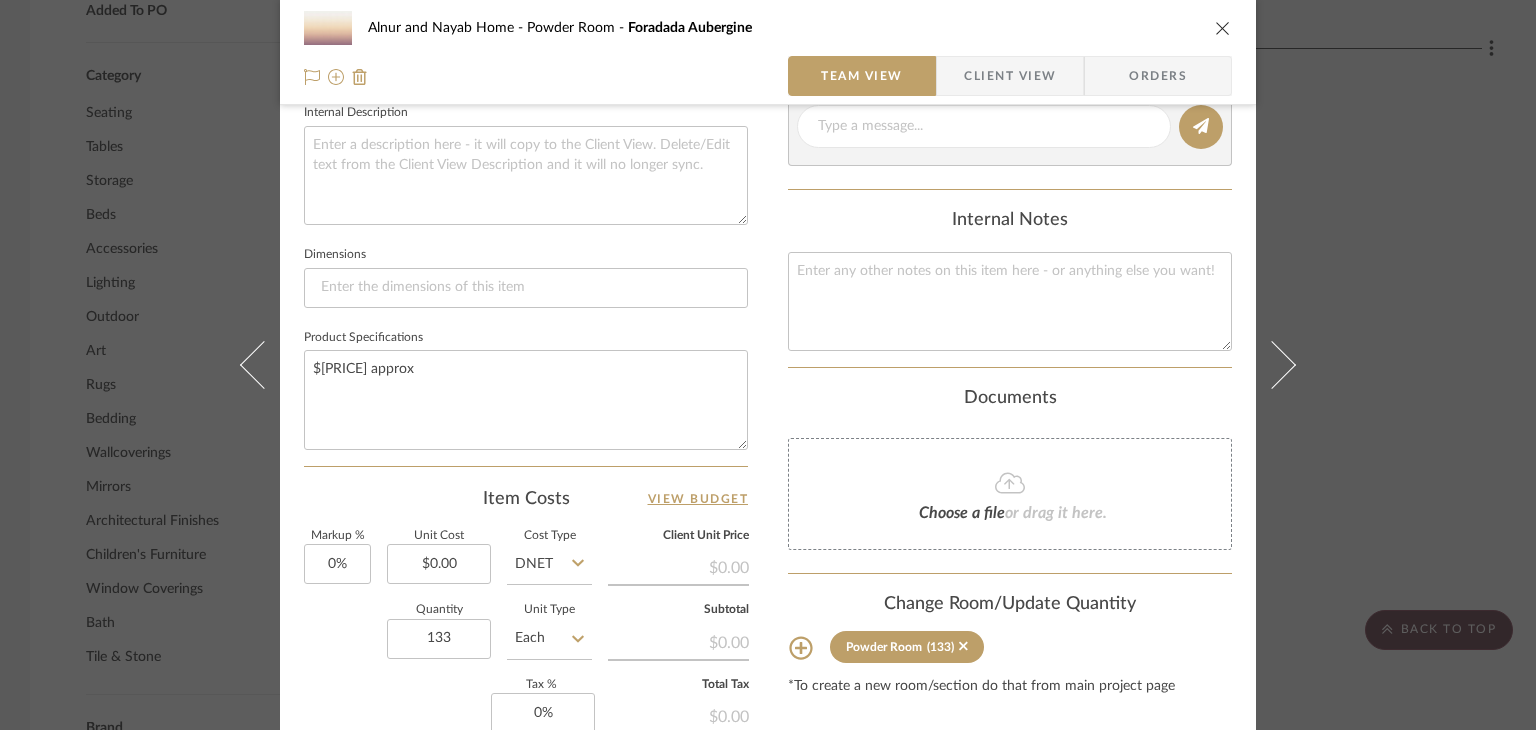 click at bounding box center (1223, 28) 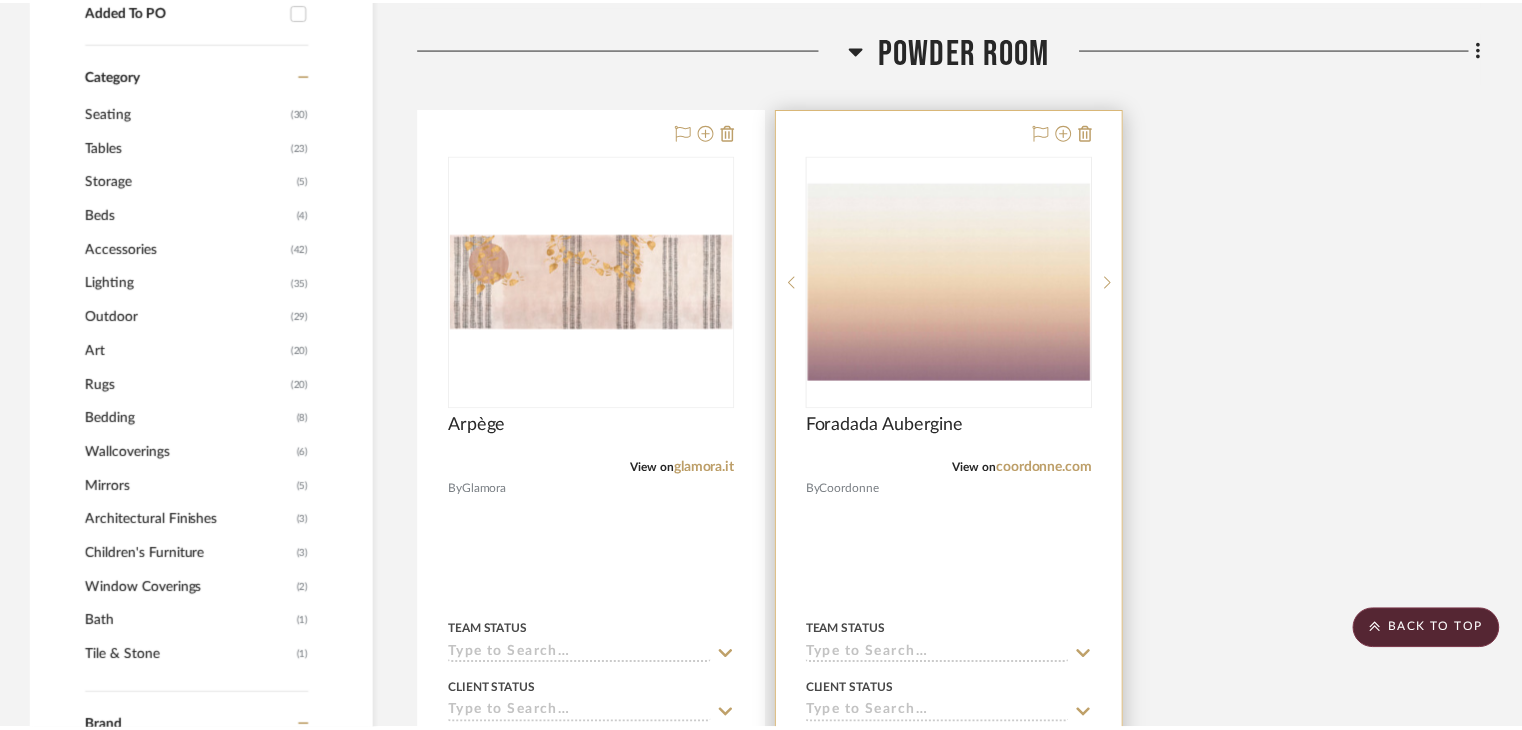 scroll, scrollTop: 1200, scrollLeft: 0, axis: vertical 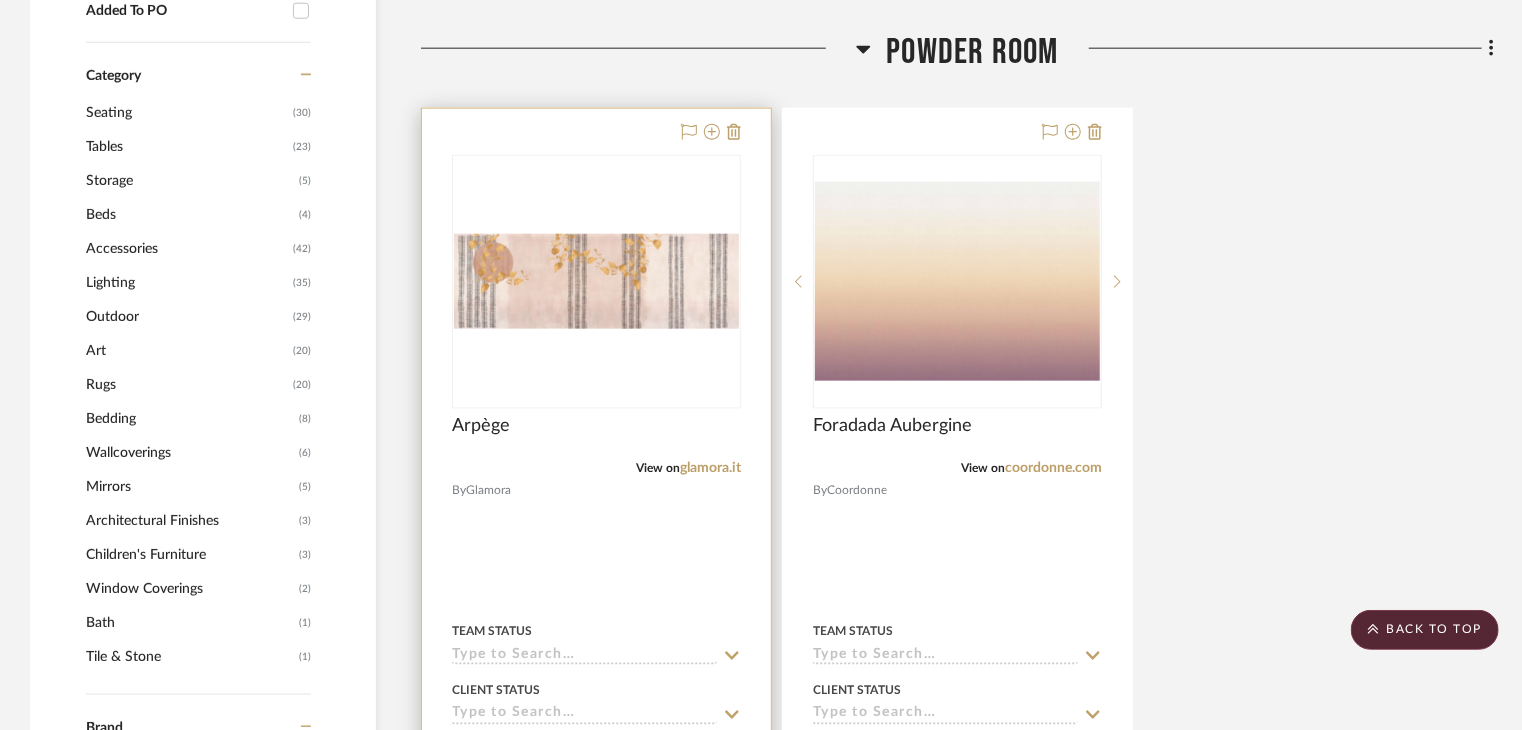 click at bounding box center (596, 282) 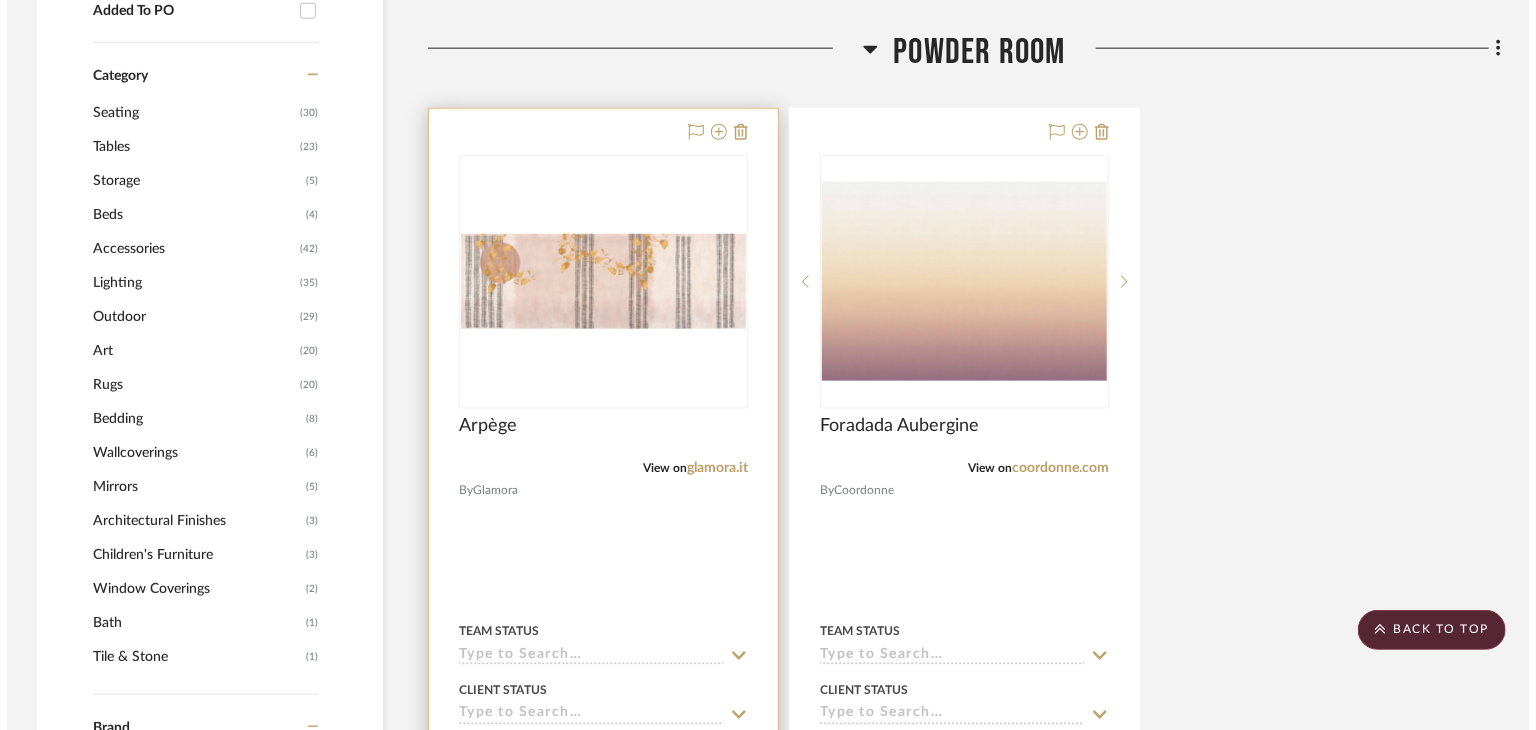 scroll, scrollTop: 0, scrollLeft: 0, axis: both 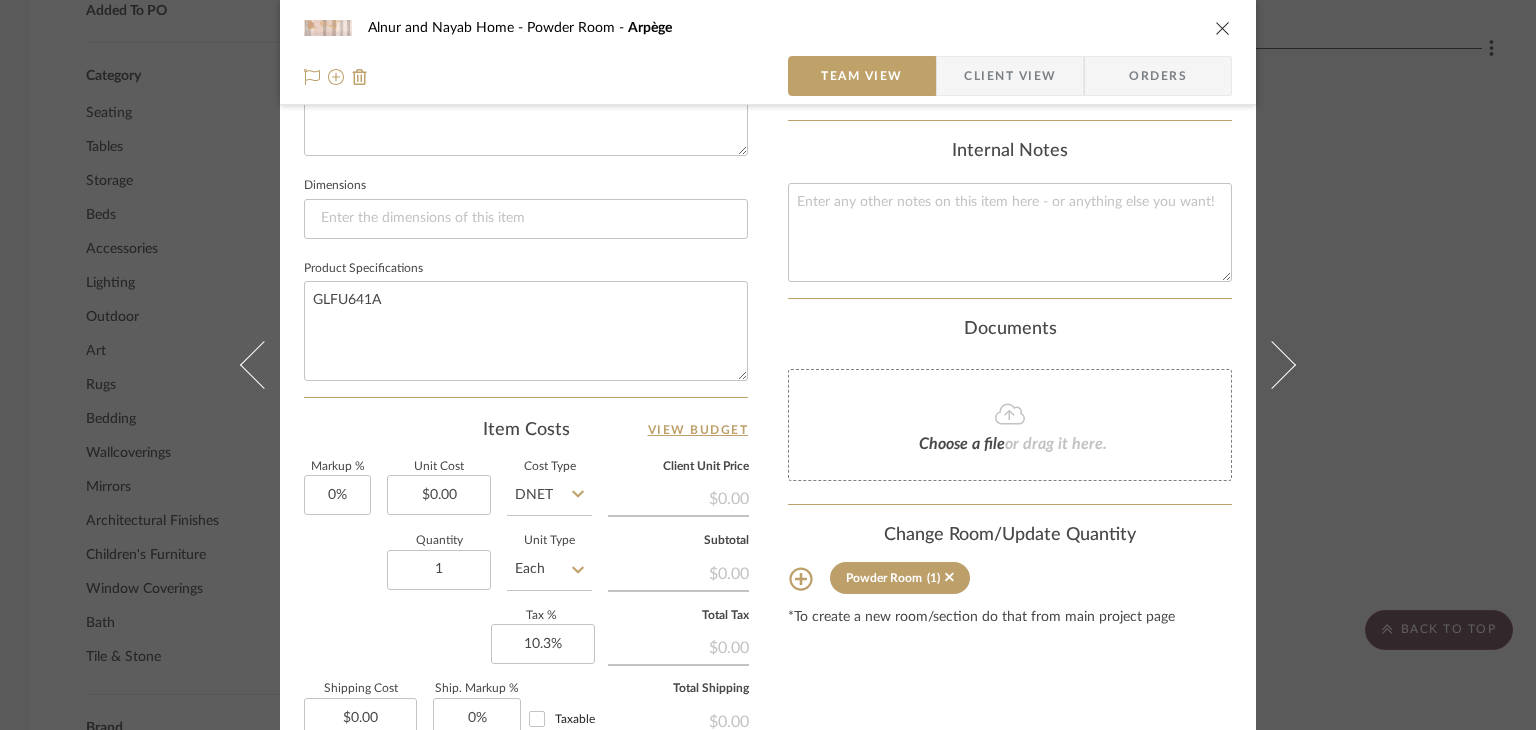 click on "Alnur and Nayab Home Powder Room Arpège  Team View Client View Orders  Team-Facing Details   Item Name  Arpège  Brand  Glamora  Internal Description   Dimensions   Product Specifications  GLFU641A  Item Costs   View Budget   Markup %  0%  Unit Cost  $0.00  Cost Type  DNET  Client Unit Price   $0.00   Quantity  1  Unit Type  Each  Subtotal   $0.00   Tax %  10.3%  Total Tax   $0.00   Shipping Cost  $0.00  Ship. Markup %  0% Taxable  Total Shipping   $0.00  Total Client Price  $0.00  Your Cost  $0.00  Your Margin  $0.00  Content here copies to Client View - confirm visibility there.  Show in Client Dashboard   Include in Budget   View Budget  Team Status  Lead Time  In Stock Weeks  Est. Min   Est. Max   Due Date   Install Date  Tasks / To-Dos /  team Messaging  Leave yourself a note here or share next steps with your team. You will receive emails when they
respond!  Invite Collaborator Internal Notes  Documents  Choose a file  or drag it here. Change Room/Update Quantity  Powder Room  (1)" at bounding box center [768, 365] 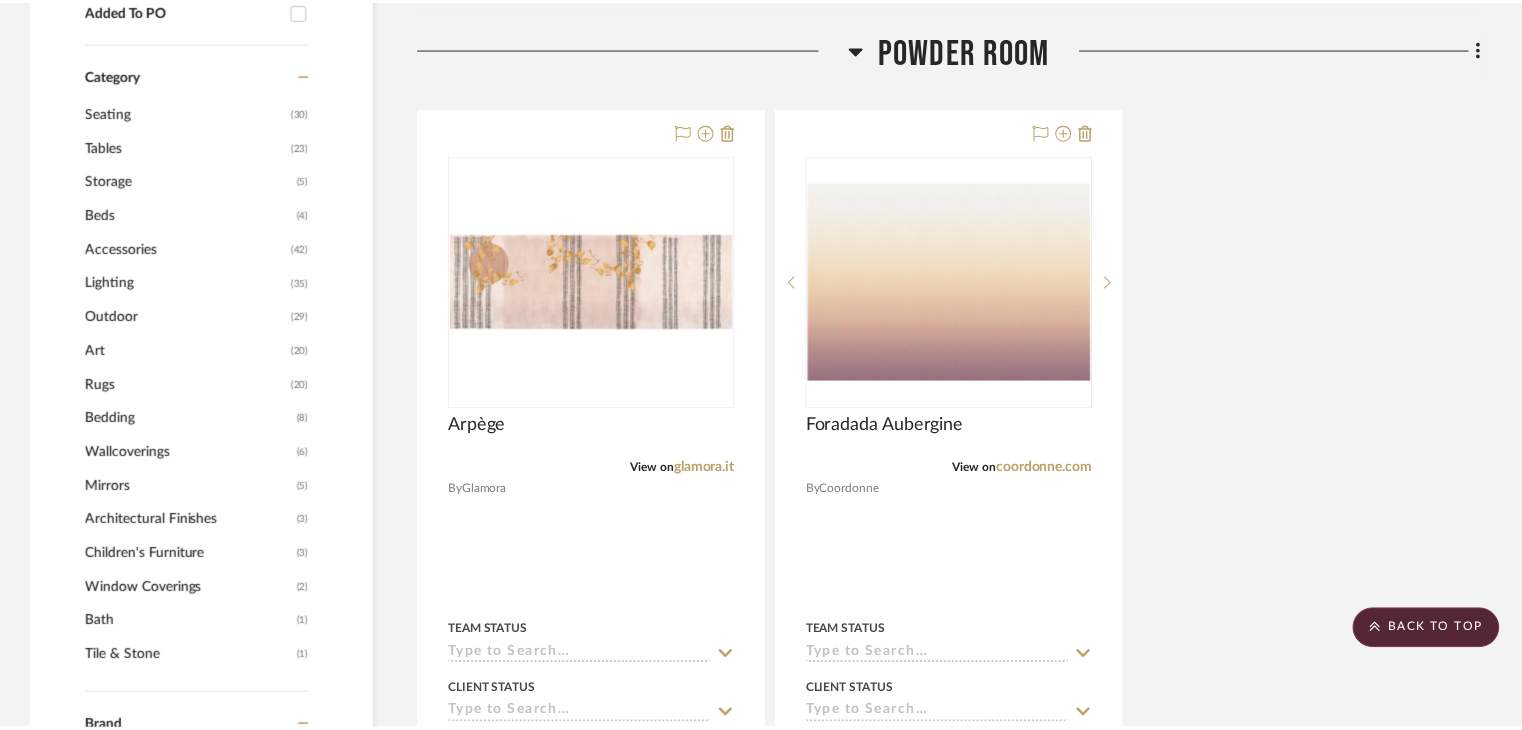 scroll, scrollTop: 1200, scrollLeft: 0, axis: vertical 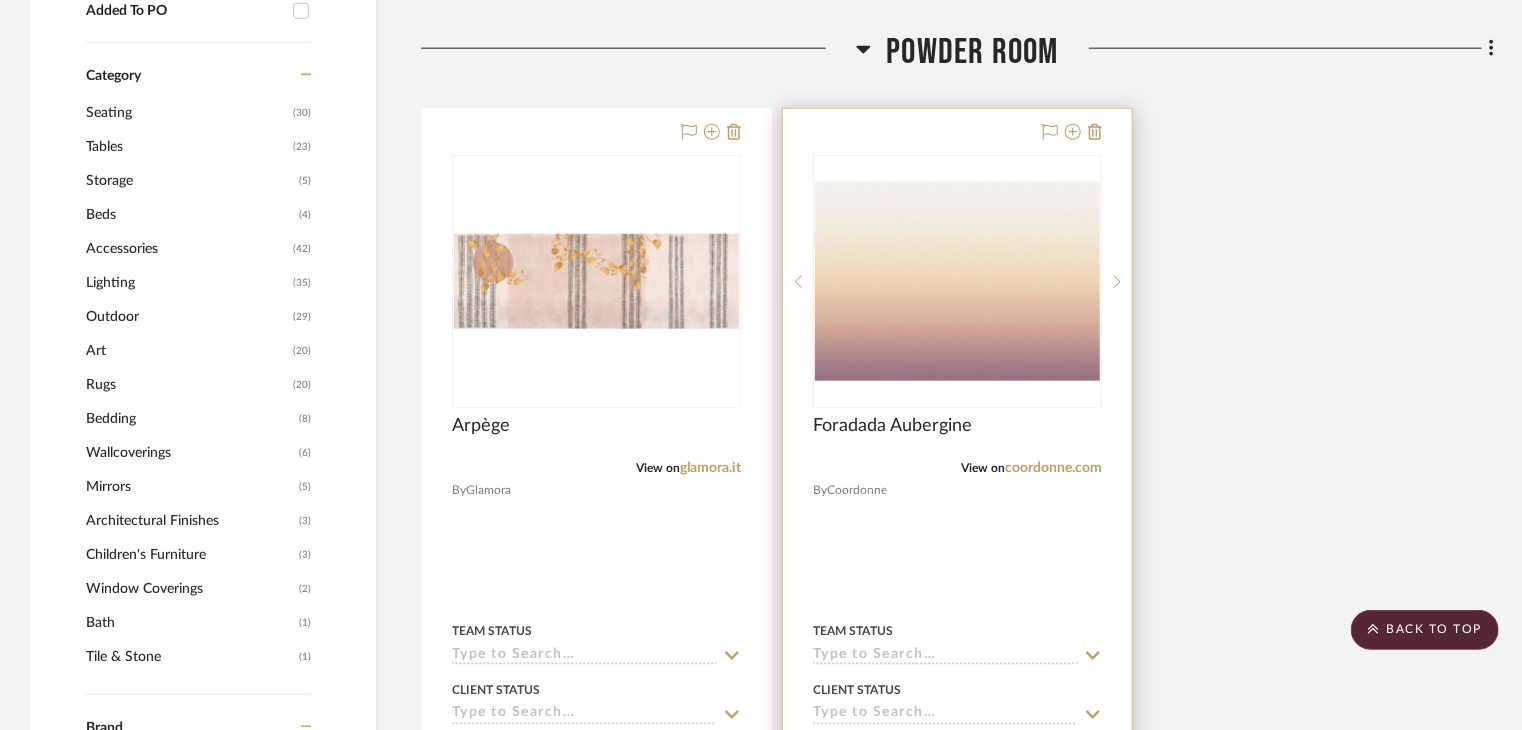 click on "Foradada Aubergine" at bounding box center [957, 437] 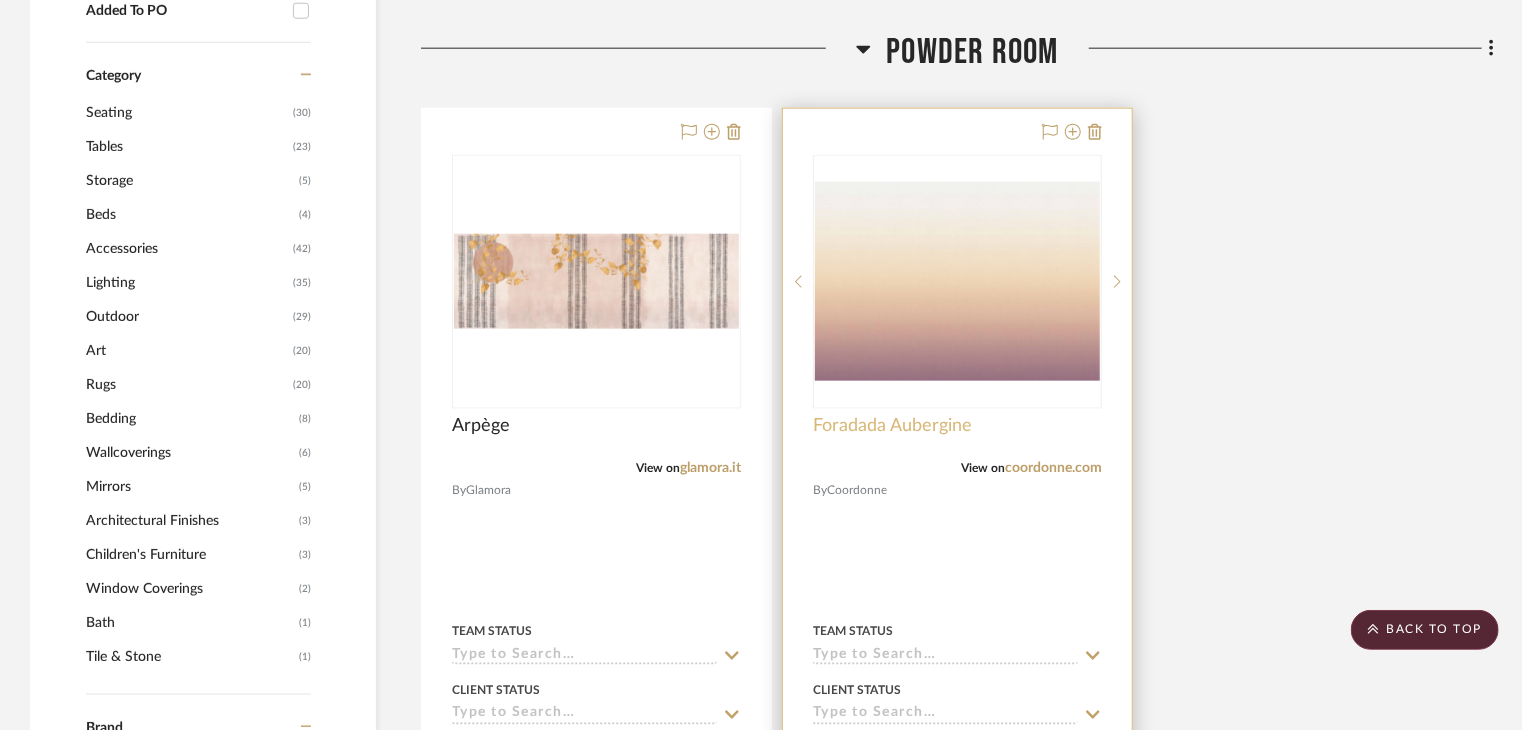 click on "Foradada Aubergine" at bounding box center (892, 426) 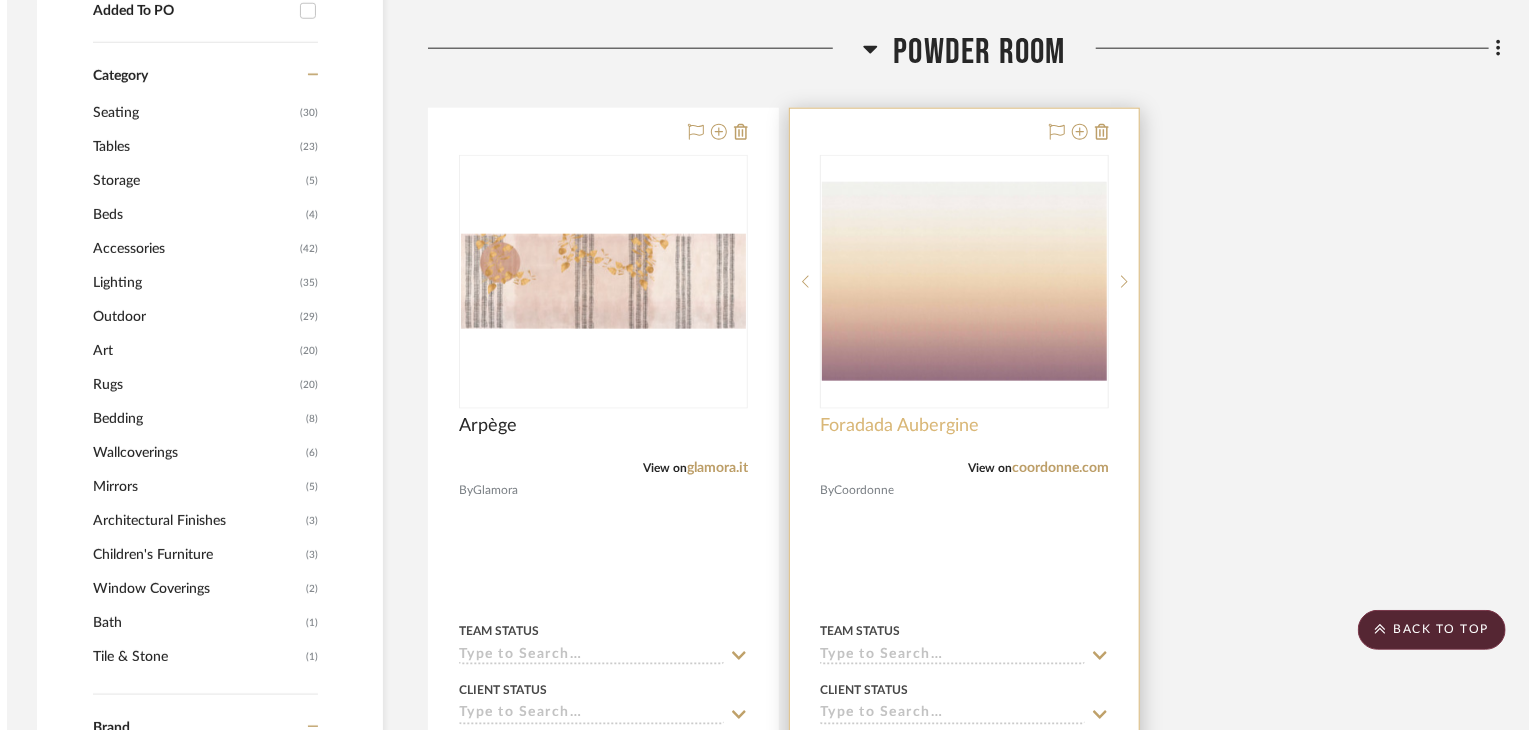 scroll, scrollTop: 0, scrollLeft: 0, axis: both 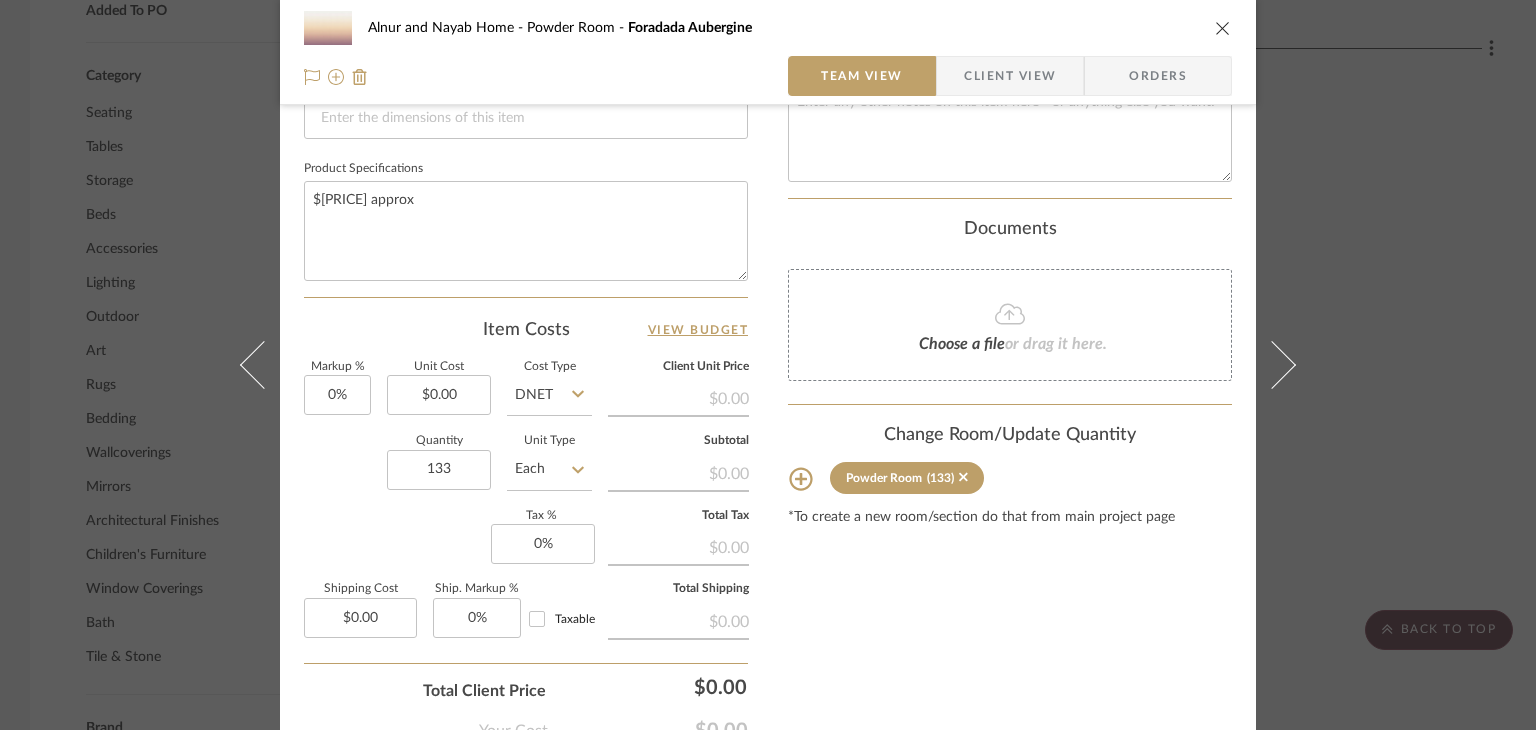 click on "Alnur and Nayab Home Powder Room Foradada Aubergine Team View Client View Orders 1 / 2  Team-Facing Details   Item Name  Foradada Aubergine  Brand  Coordonne  Internal Description   Dimensions   Product Specifications  $1457 approx  Item Costs   View Budget   Markup %  0%  Unit Cost  $0.00  Cost Type  DNET  Client Unit Price   $0.00   Quantity  133  Unit Type  Each  Subtotal   $0.00   Tax %  0%  Total Tax   $0.00   Shipping Cost  $0.00  Ship. Markup %  0% Taxable  Total Shipping   $0.00  Total Client Price  $0.00  Your Cost  $0.00  Your Margin  $0.00  Content here copies to Client View - confirm visibility there.  Show in Client Dashboard   Include in Budget   View Budget  Team Status  Lead Time  In Stock Weeks  Est. Min   Est. Max   Due Date   Install Date  Tasks / To-Dos /  team Messaging  Leave yourself a note here or share next steps with your team. You will receive emails when they
respond!  Invite Collaborator Internal Notes  Documents  Choose a file  or drag it here.  Powder Room  (133)" at bounding box center (768, 365) 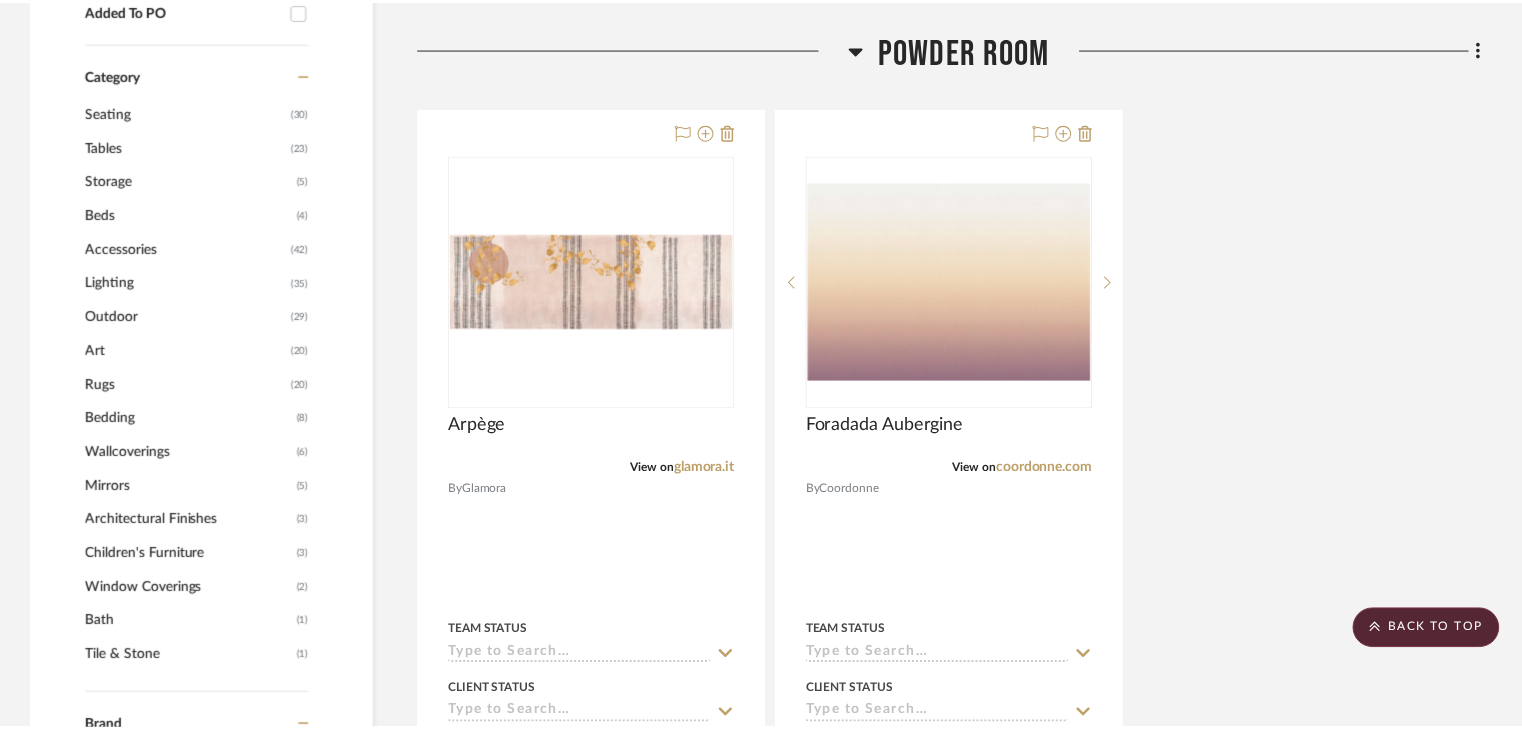 scroll, scrollTop: 1200, scrollLeft: 0, axis: vertical 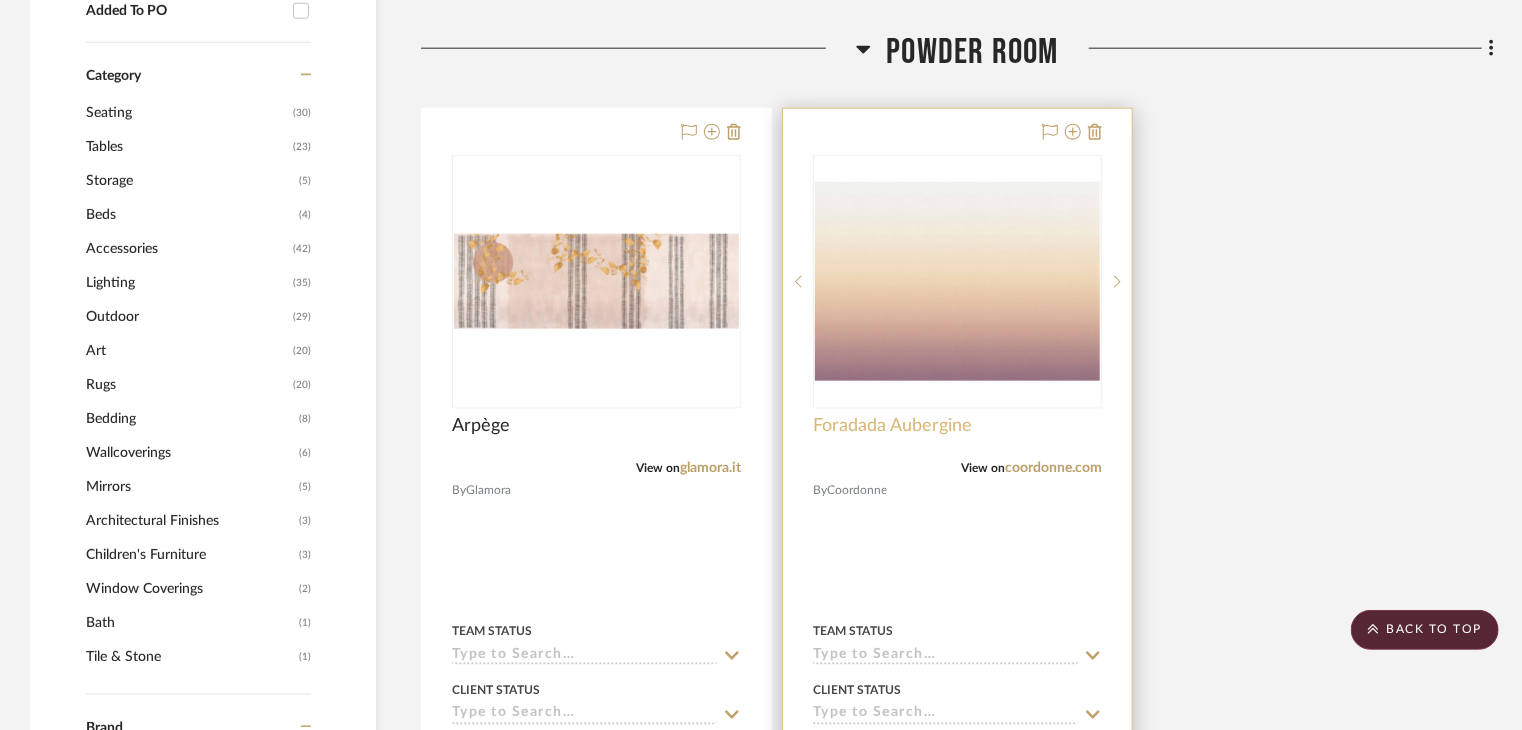 click on "Foradada Aubergine" at bounding box center (892, 426) 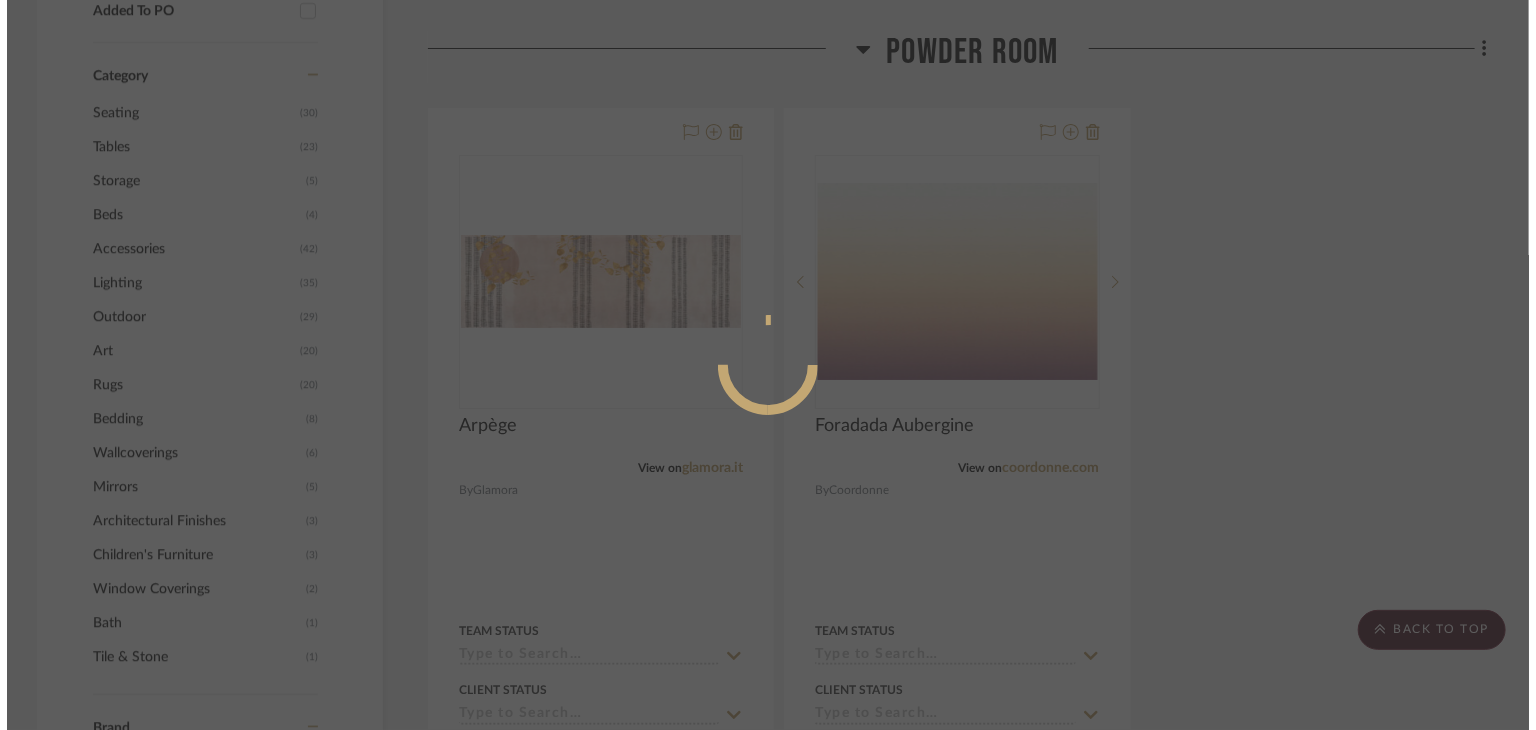 scroll, scrollTop: 0, scrollLeft: 0, axis: both 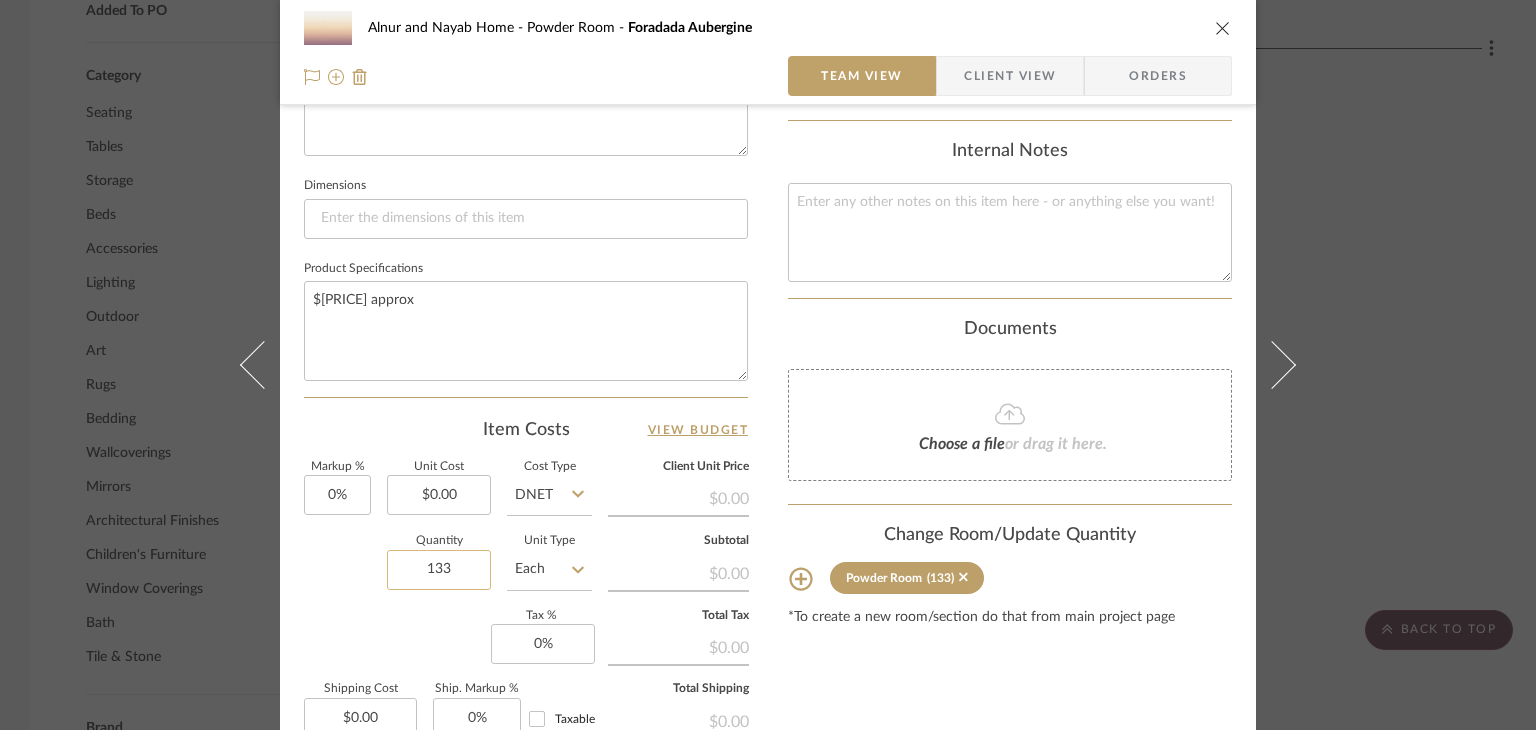 click on "133" 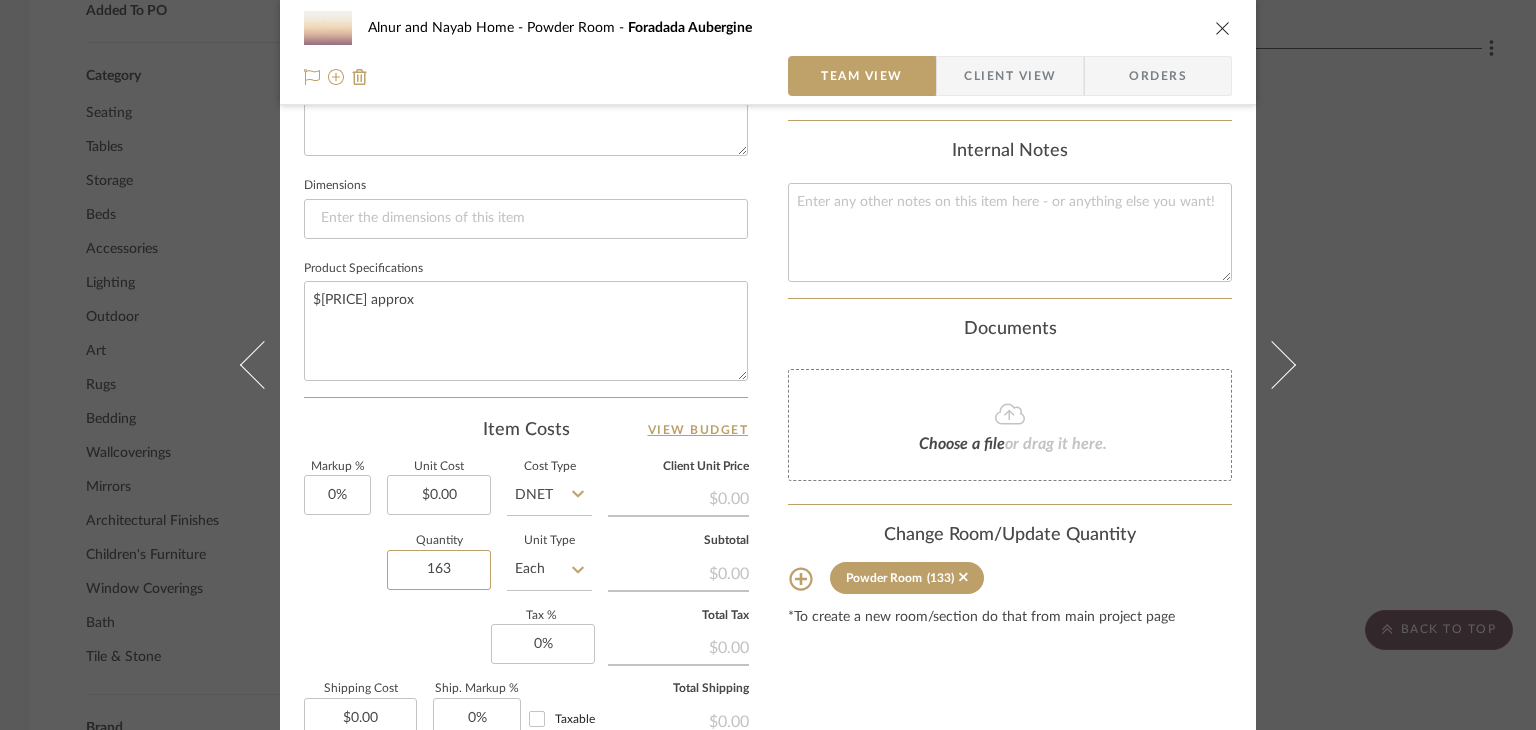 type on "163" 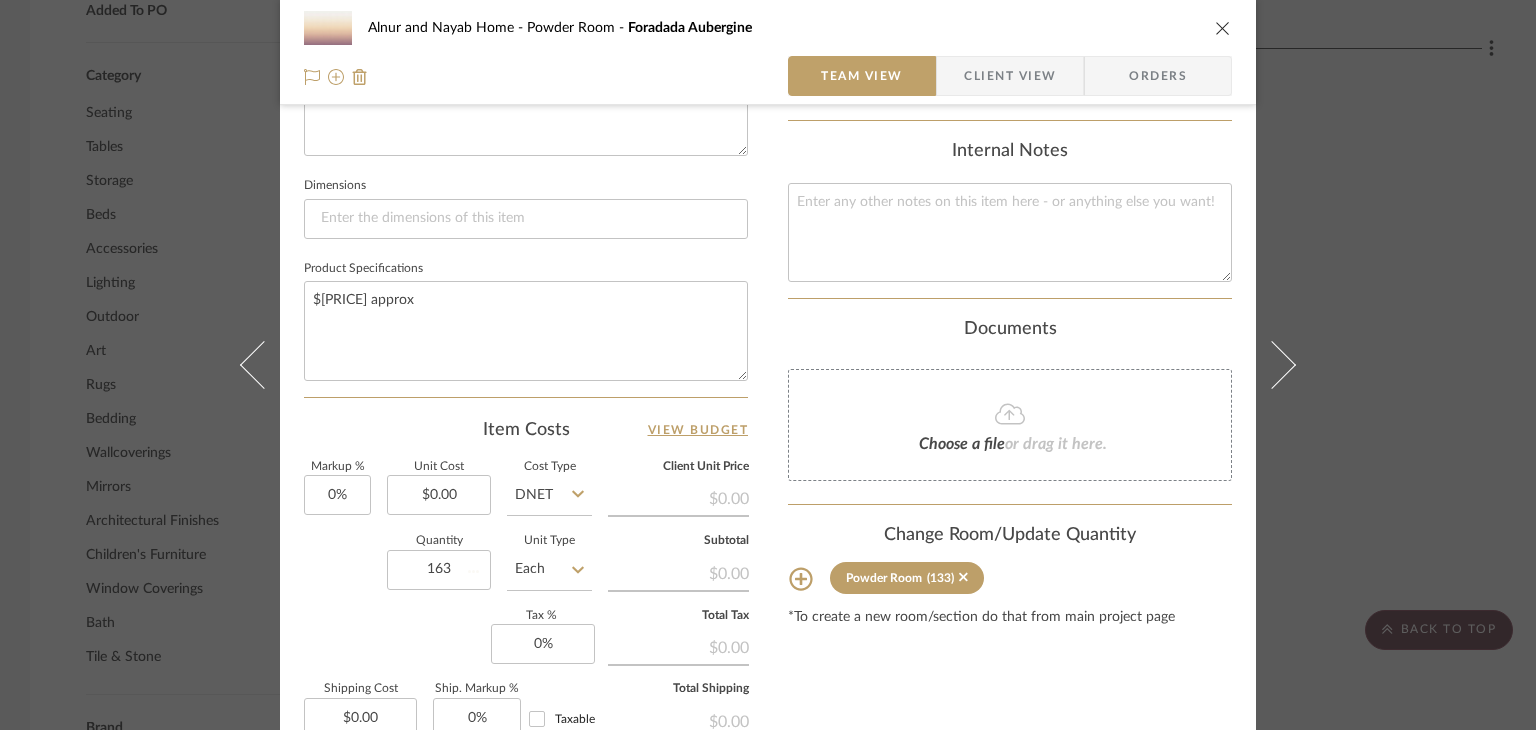 click on "Markup %  0%  Unit Cost  $0.00  Cost Type  DNET  Client Unit Price   $0.00   Quantity  163  Unit Type  Each  Subtotal   $0.00   Tax %  0%  Total Tax   $0.00   Shipping Cost  $0.00  Ship. Markup %  0% Taxable  Total Shipping   $0.00" 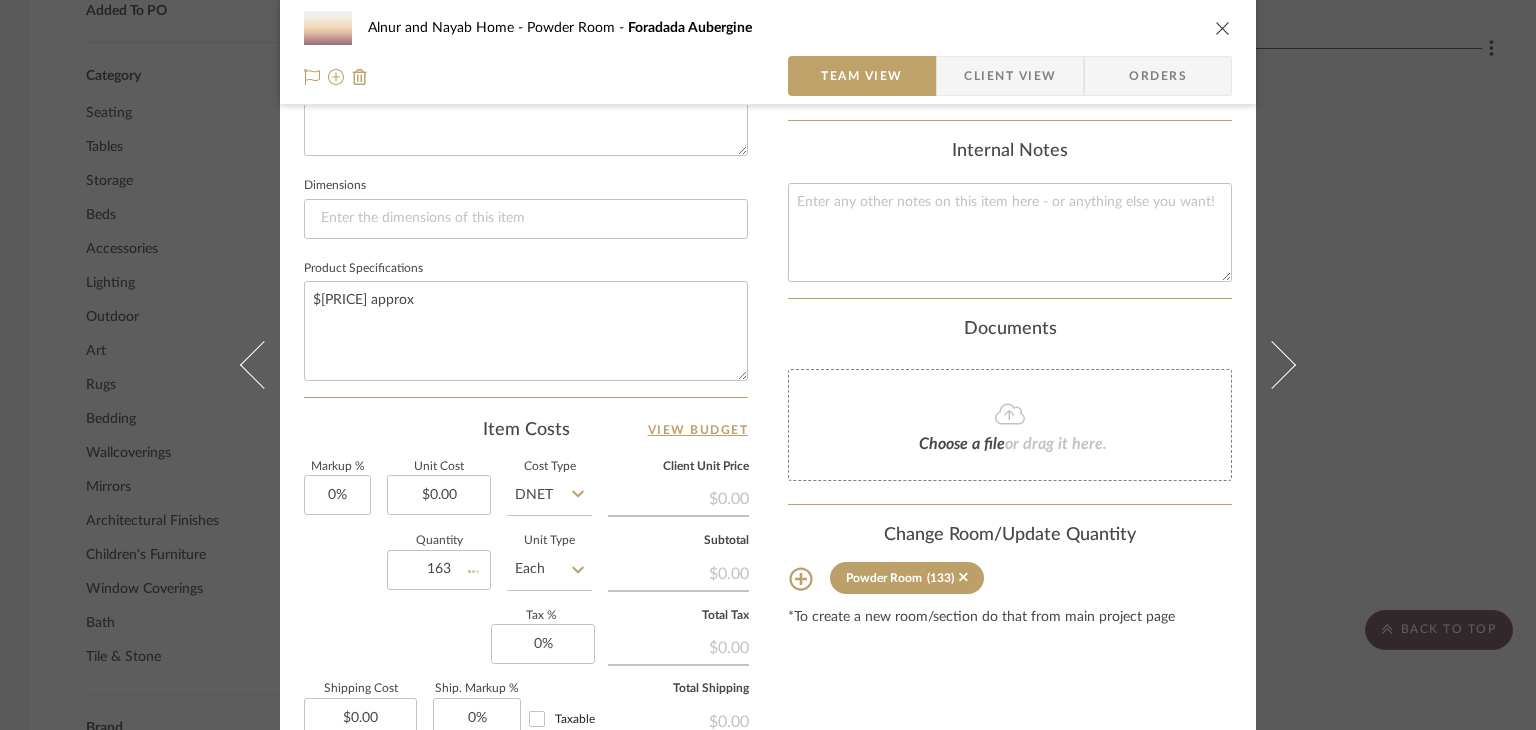 type 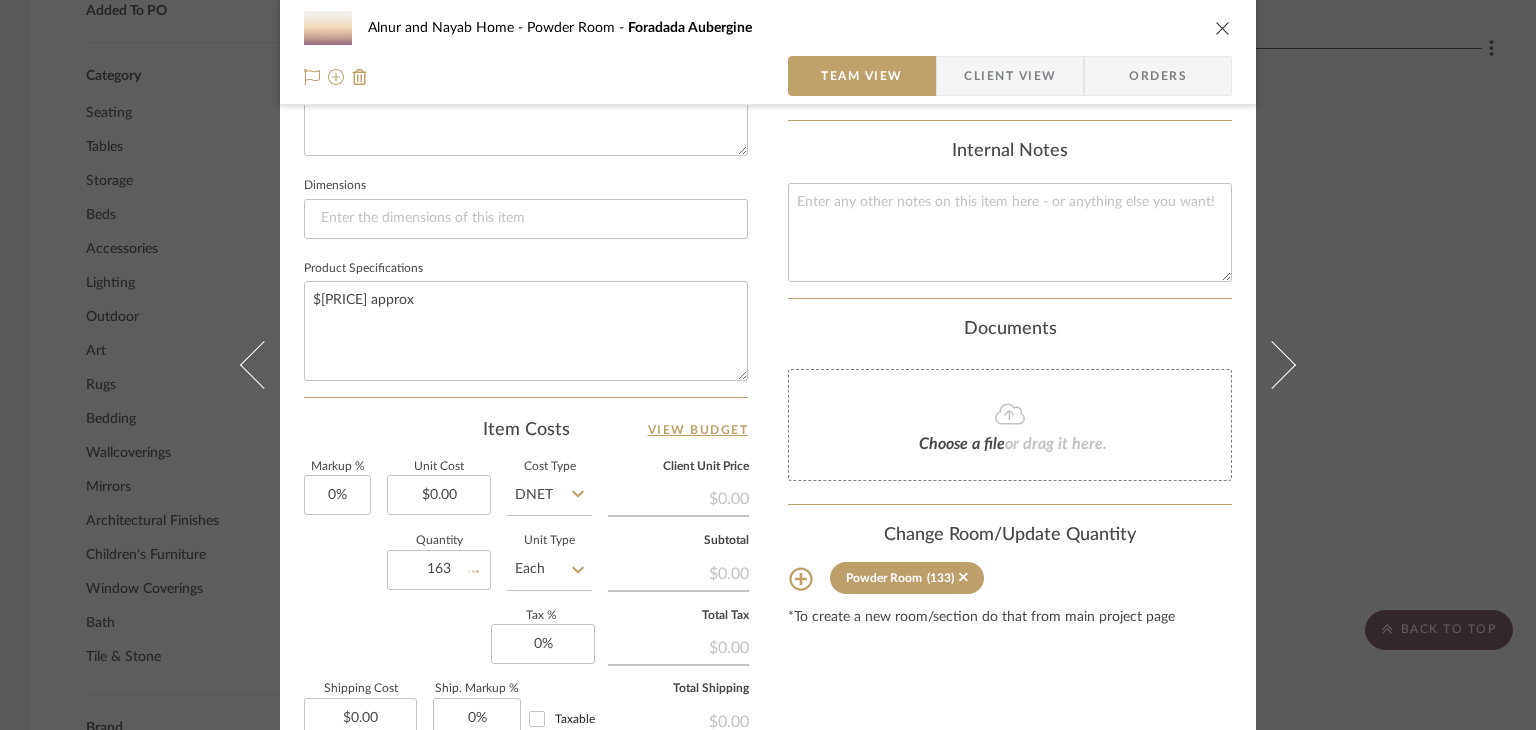 type 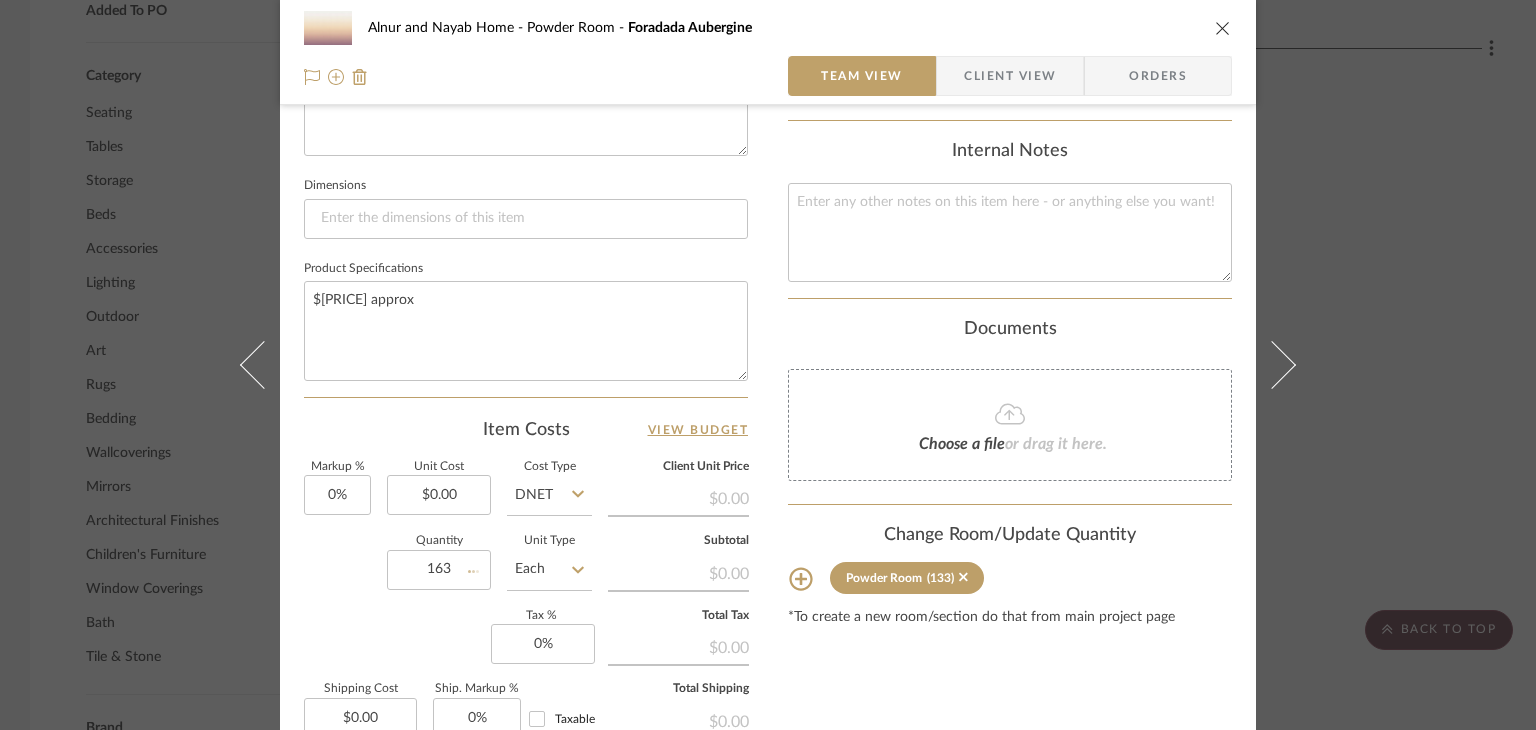type 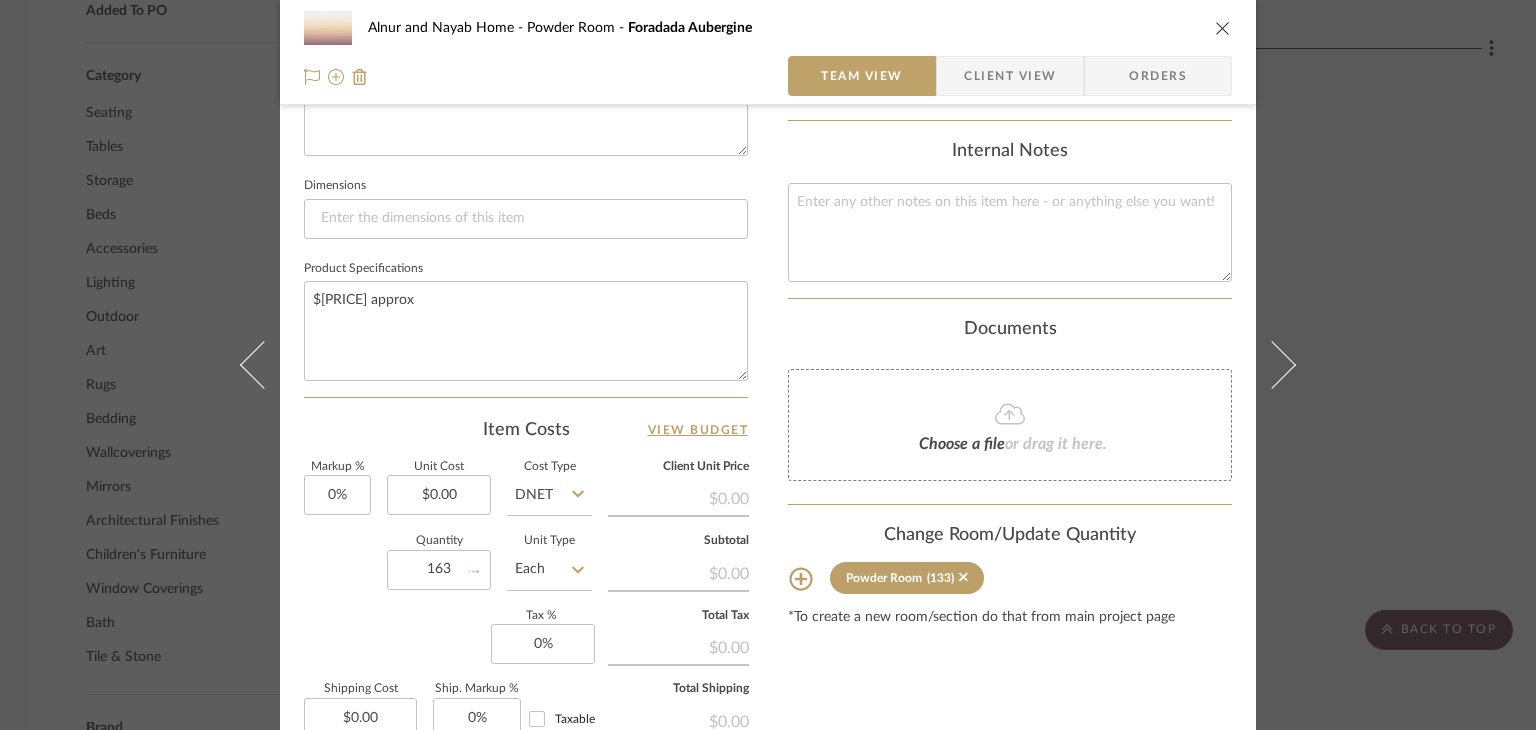 type 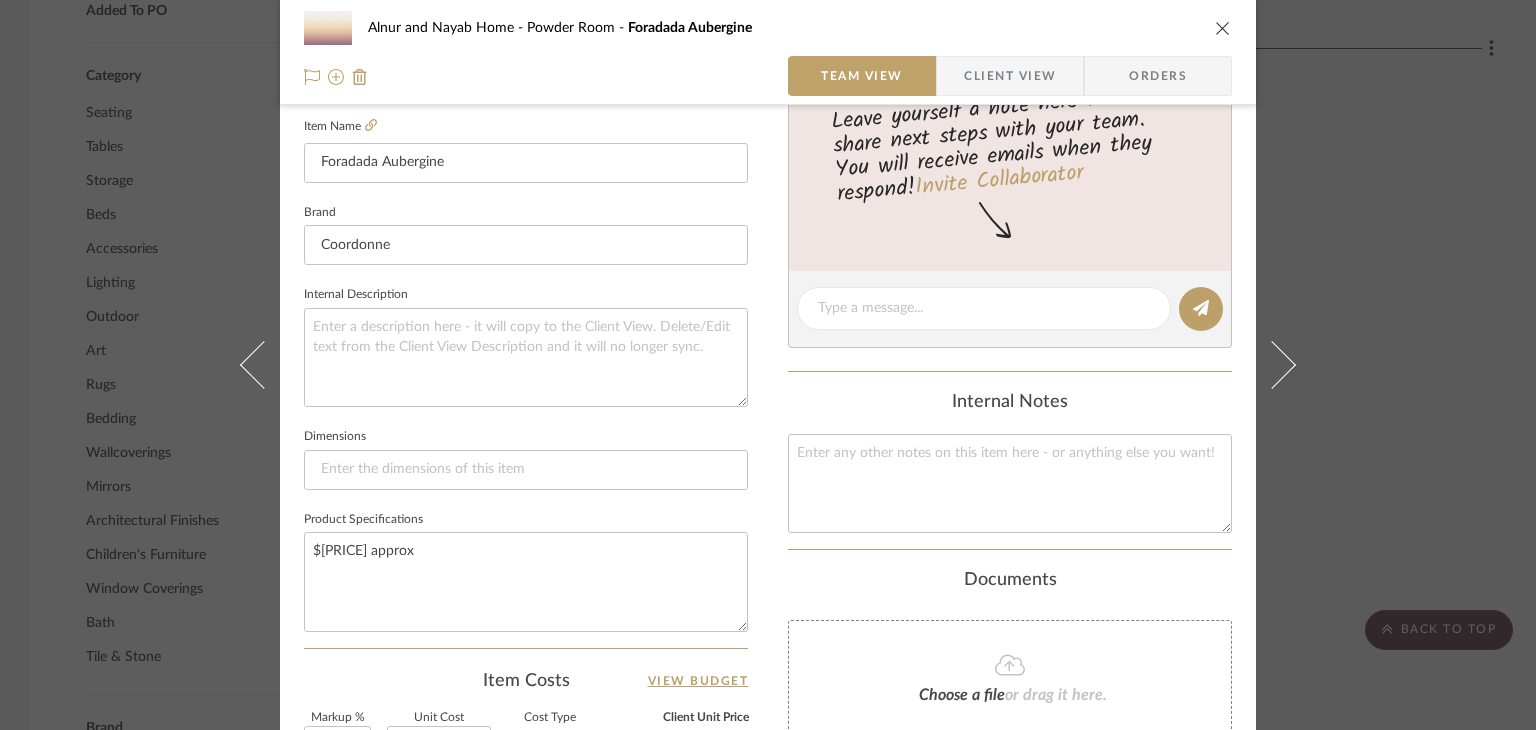 scroll, scrollTop: 300, scrollLeft: 0, axis: vertical 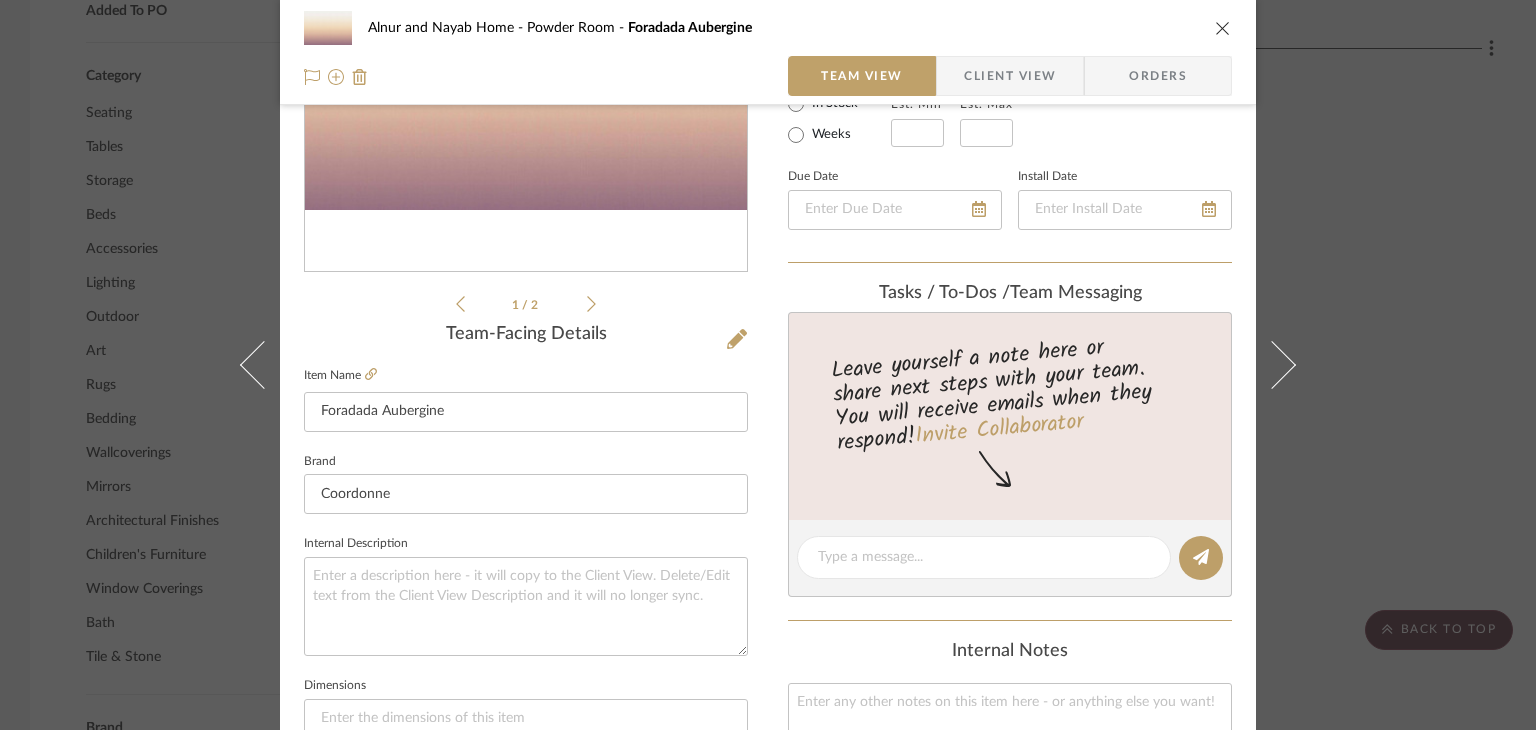 drag, startPoint x: 1216, startPoint y: 26, endPoint x: 1193, endPoint y: 0, distance: 34.713108 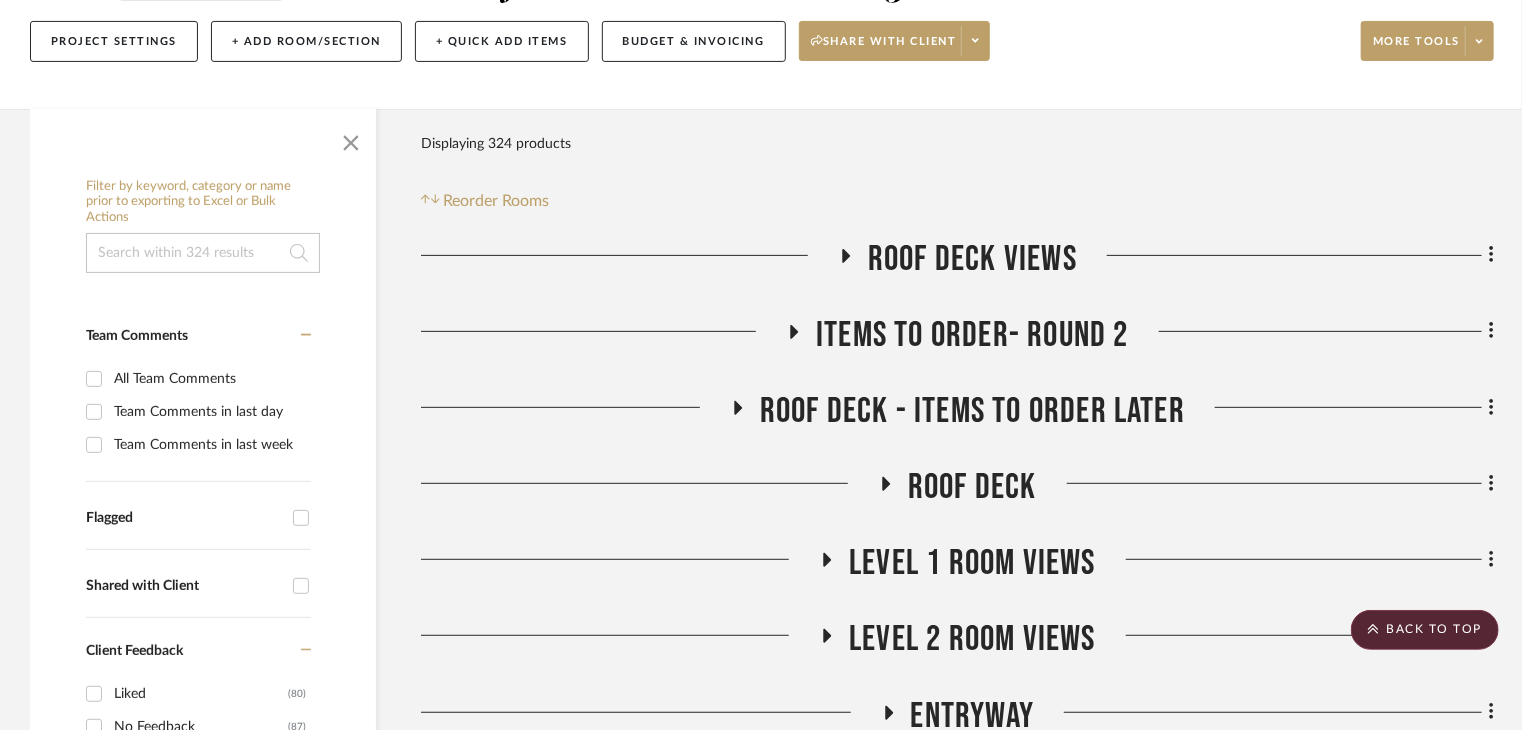 scroll, scrollTop: 0, scrollLeft: 0, axis: both 